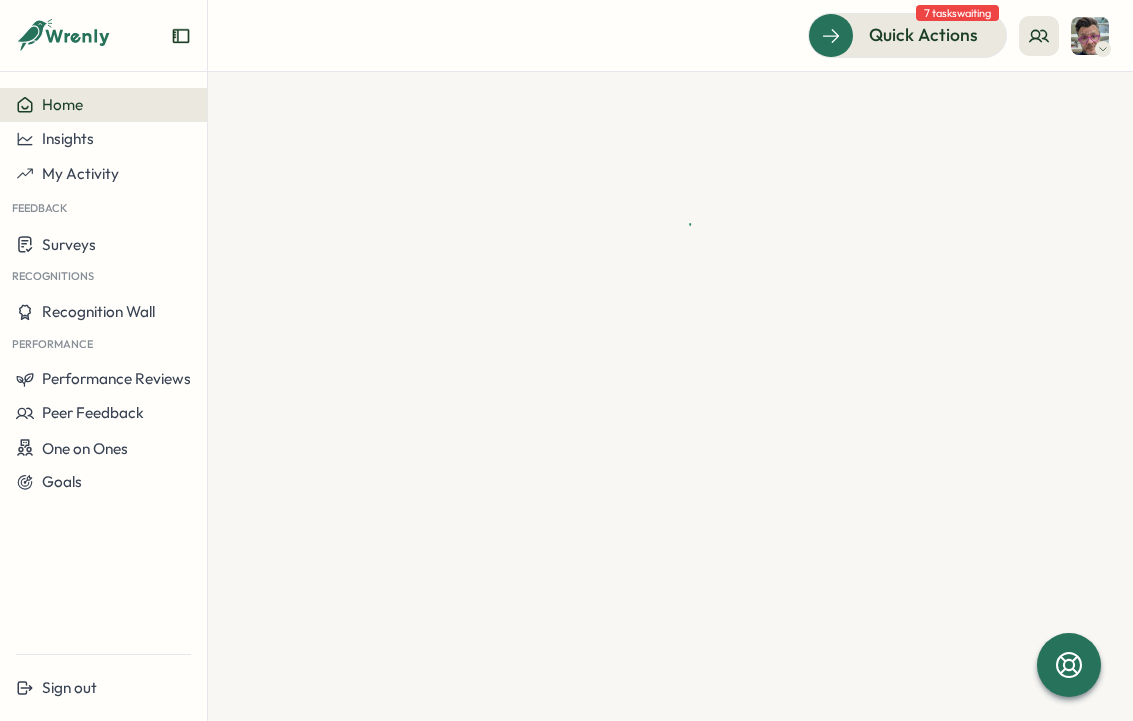 scroll, scrollTop: 0, scrollLeft: 0, axis: both 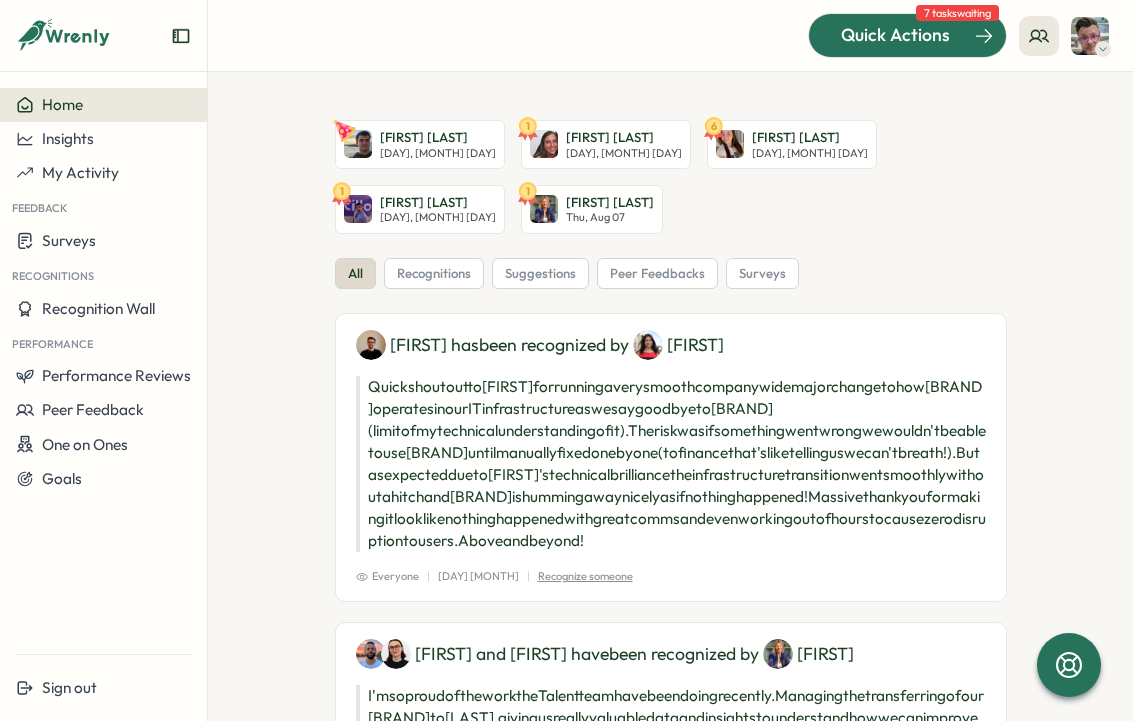 click on "Quick Actions" at bounding box center (895, 35) 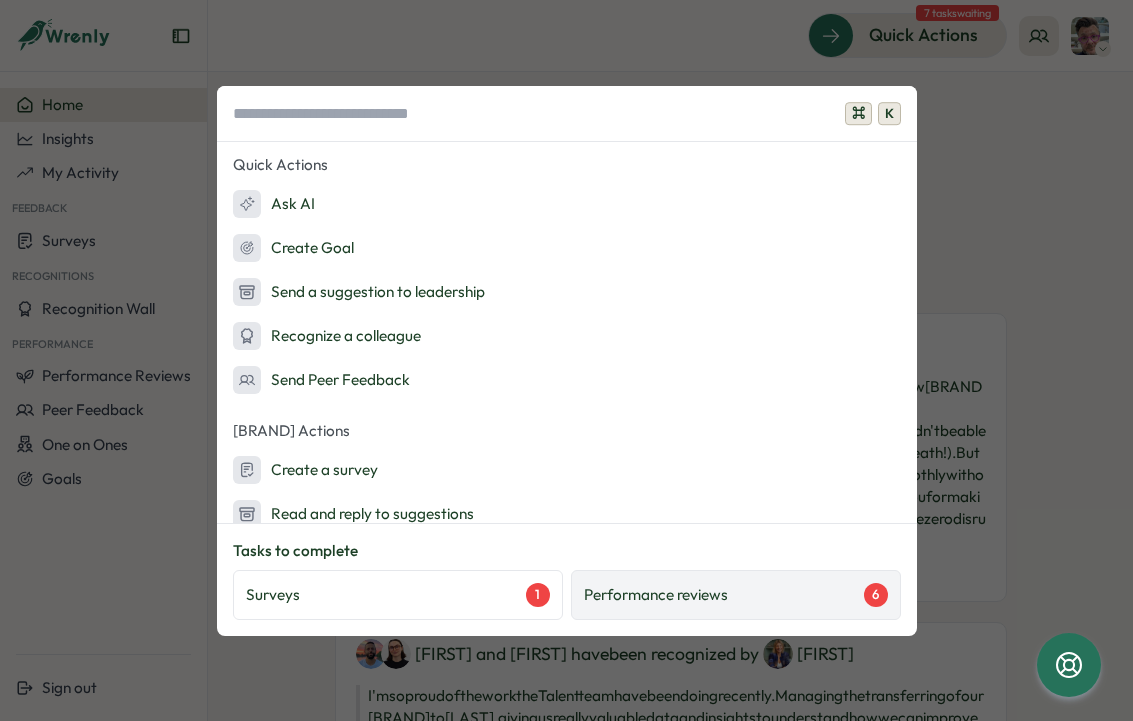 click on "Performance reviews" at bounding box center [656, 595] 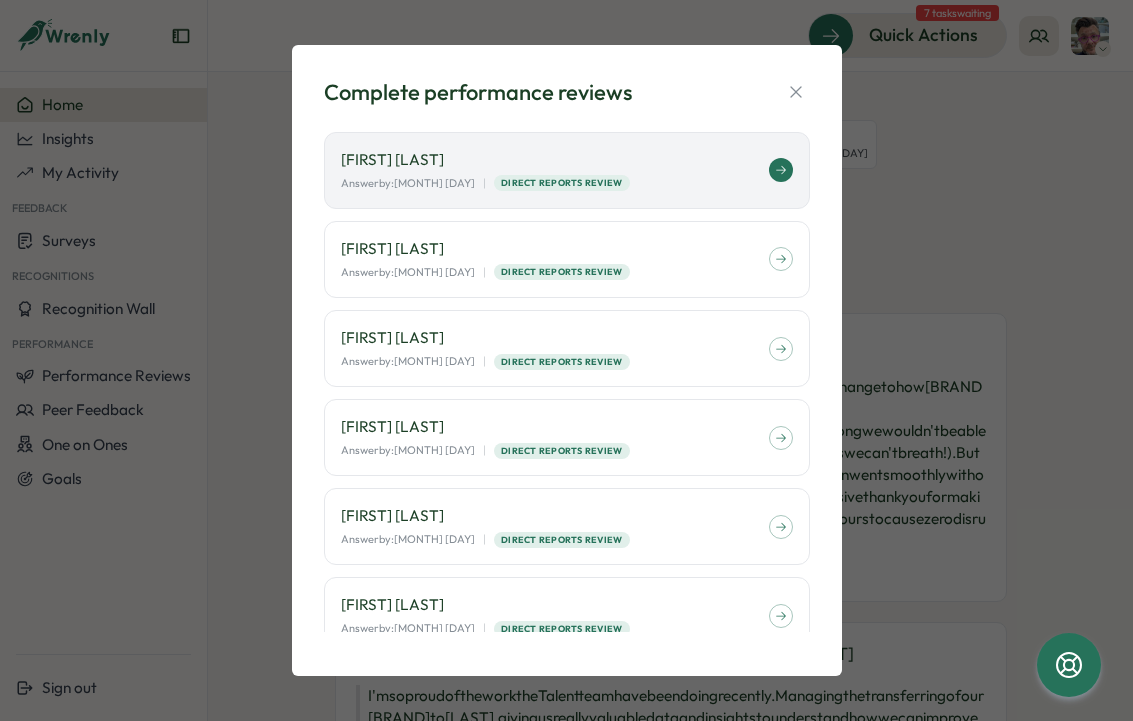 click on "[FIRST] [LAST] Answer by: [MONTH] [DAY] | Direct Reports Review" at bounding box center [567, 170] 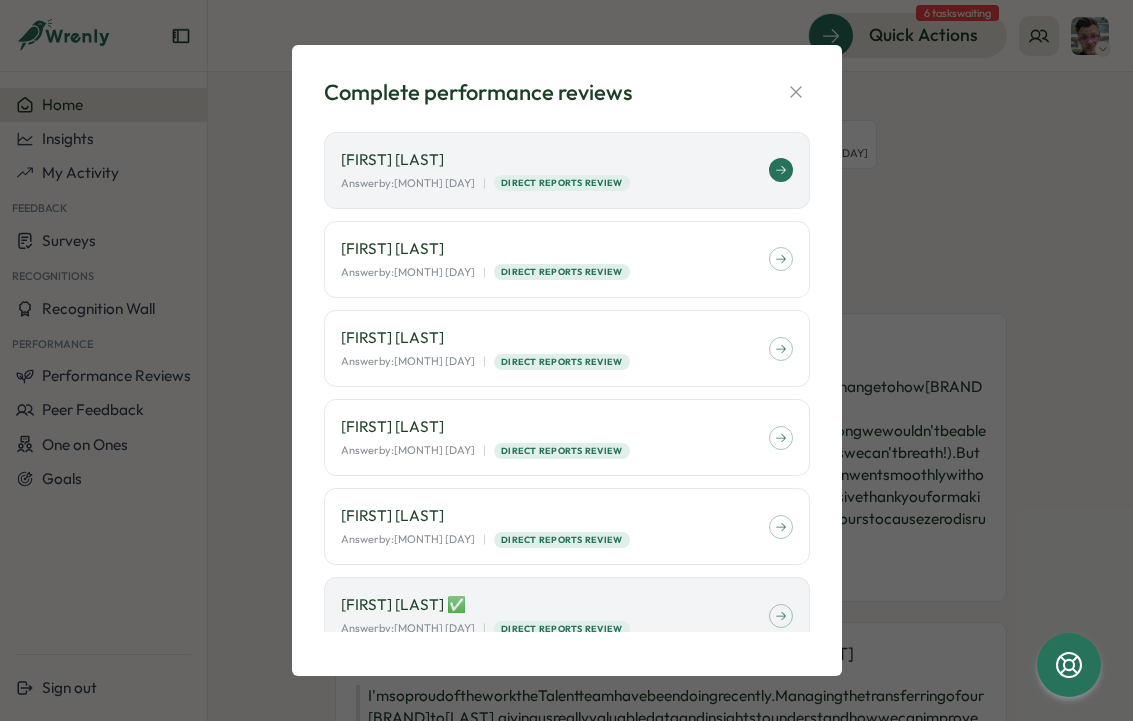 click on "Tobit Michael" at bounding box center (555, 160) 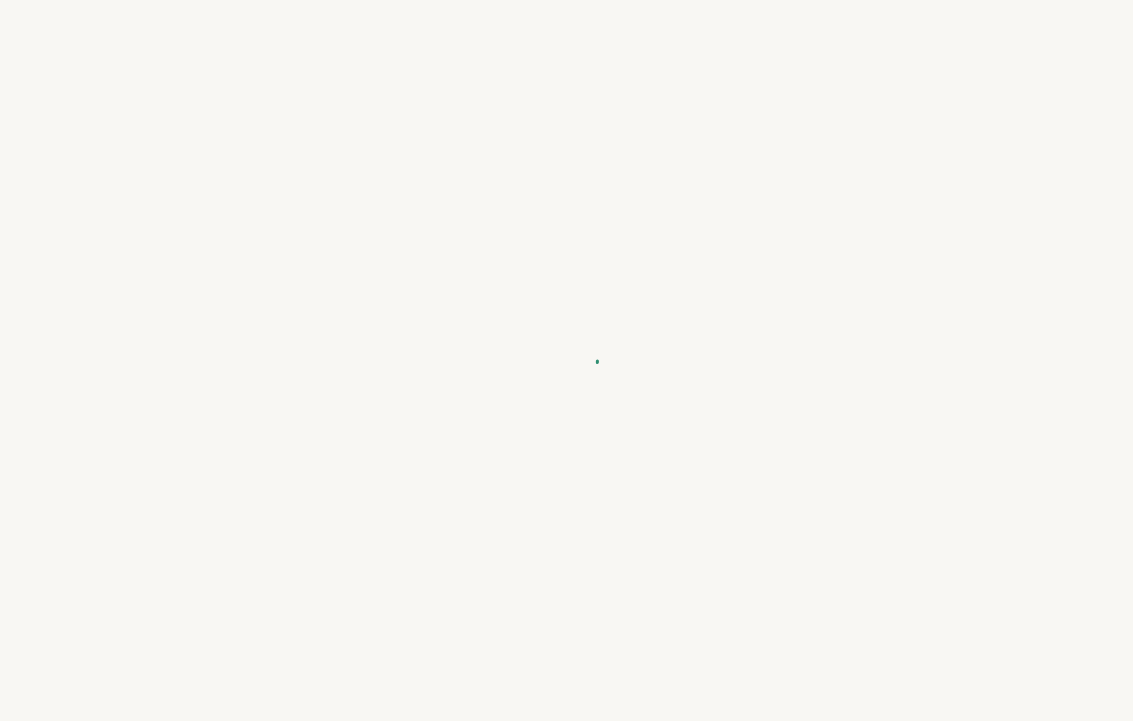scroll, scrollTop: 0, scrollLeft: 0, axis: both 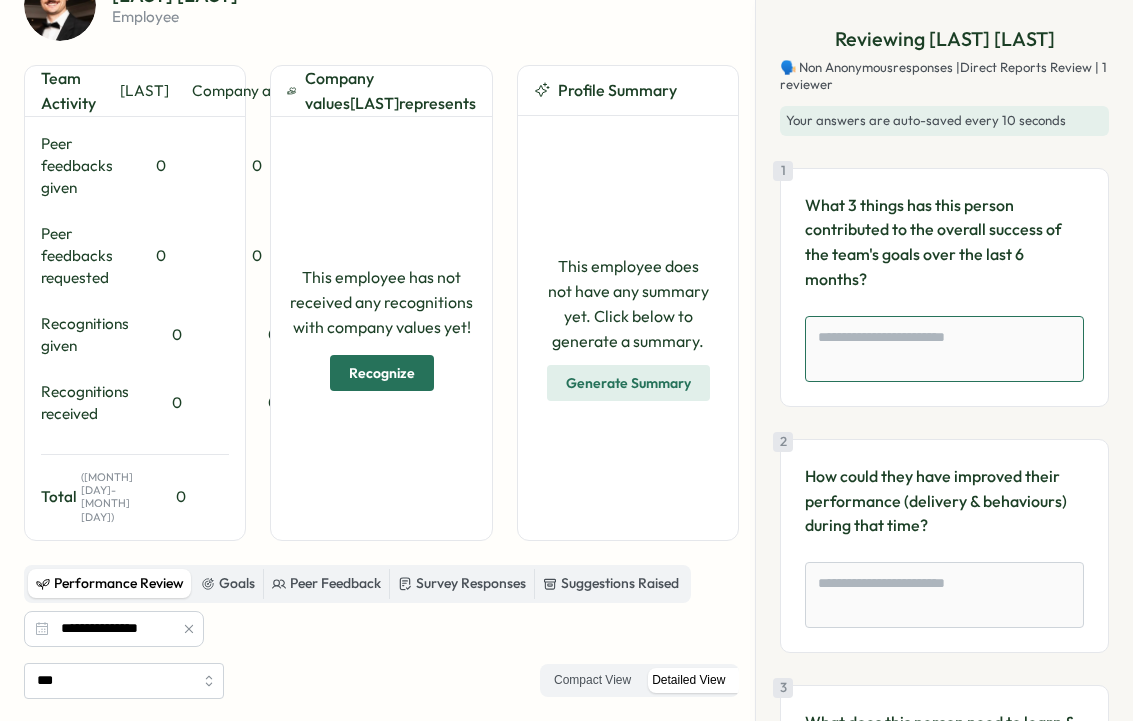 click at bounding box center (944, 349) 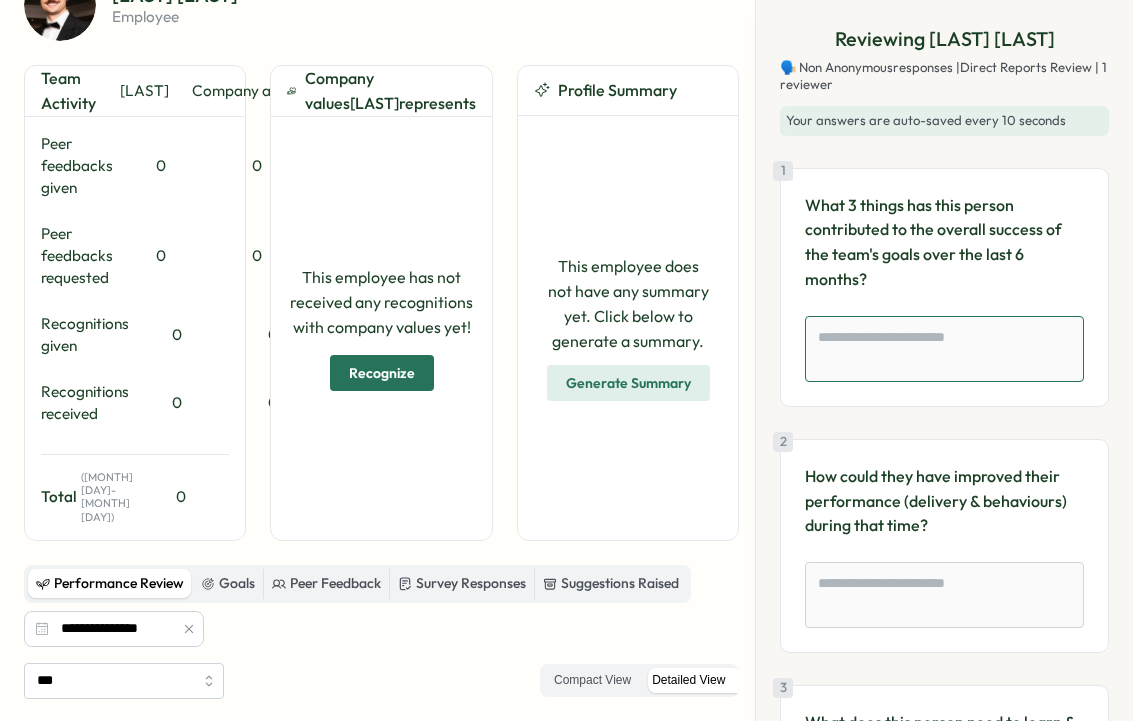 paste on "**********" 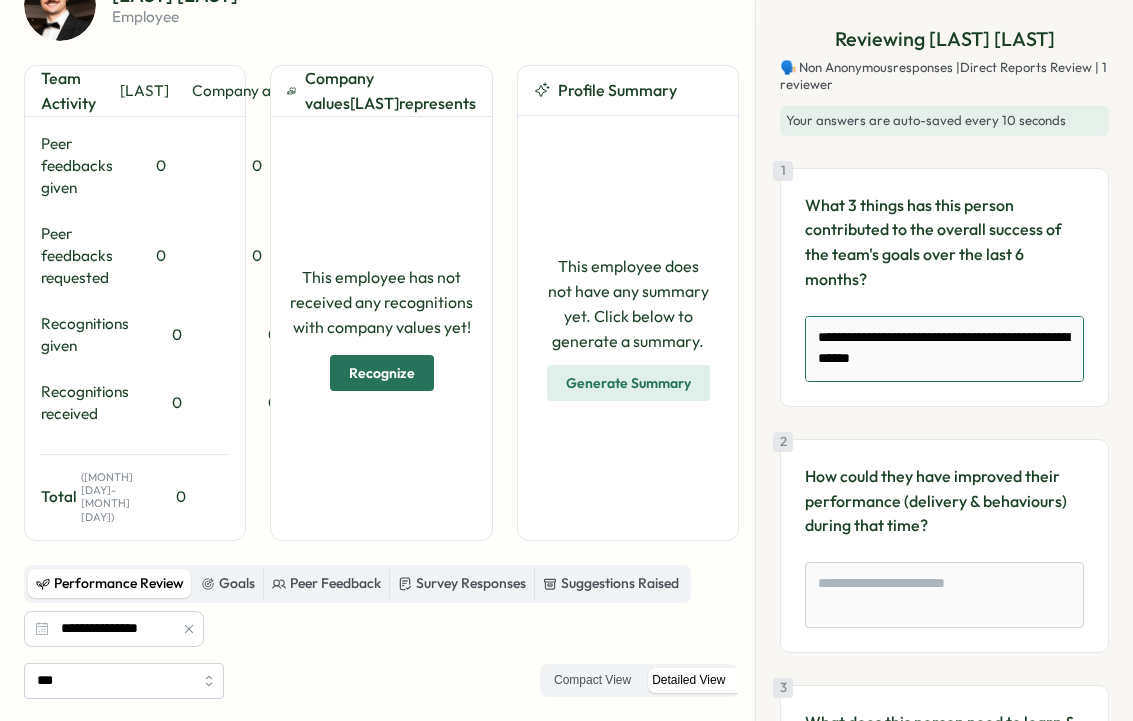 scroll, scrollTop: 1222, scrollLeft: 0, axis: vertical 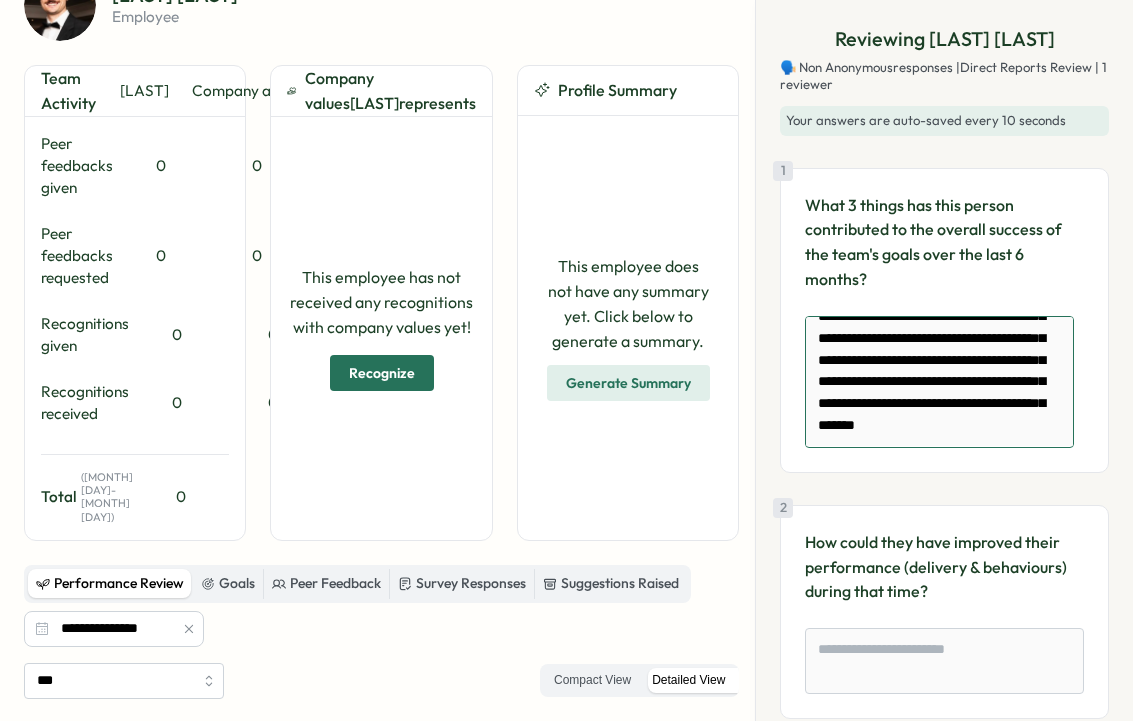 type on "**********" 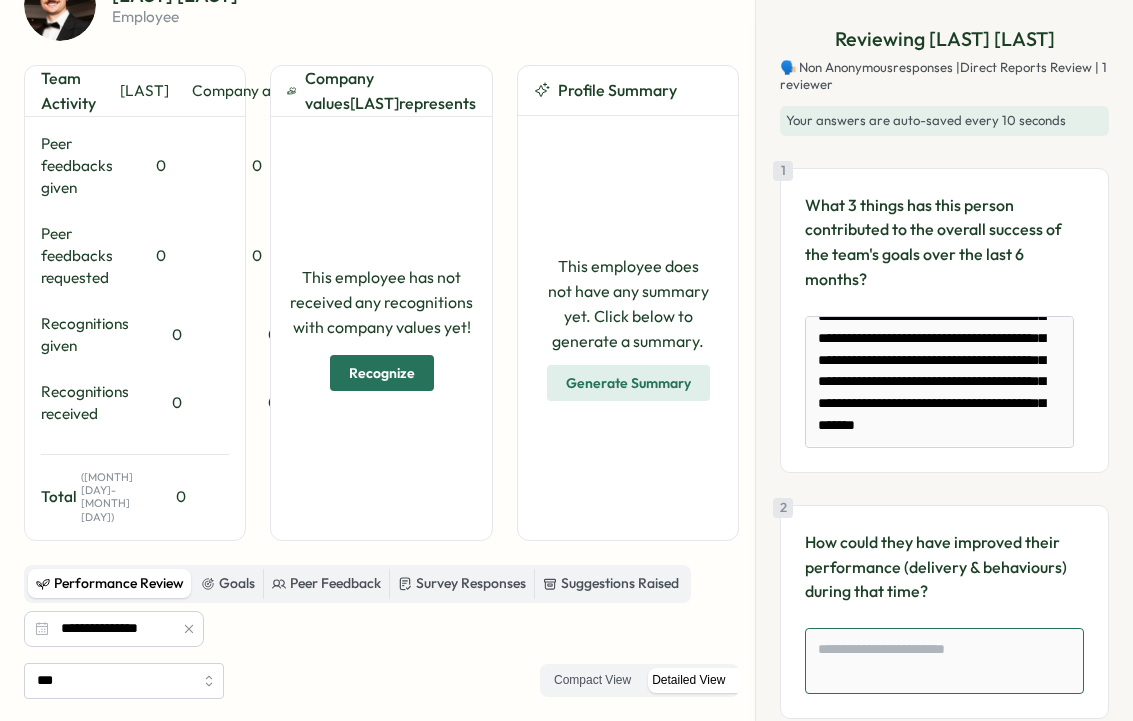 click at bounding box center [944, 661] 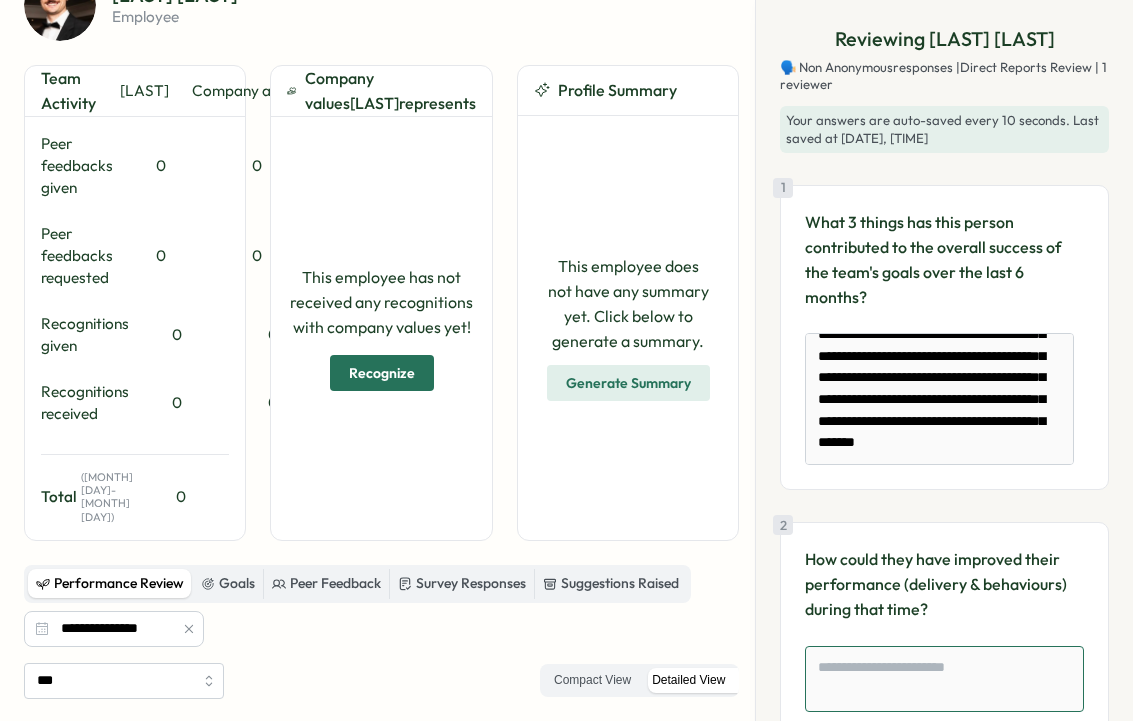 click at bounding box center [944, 679] 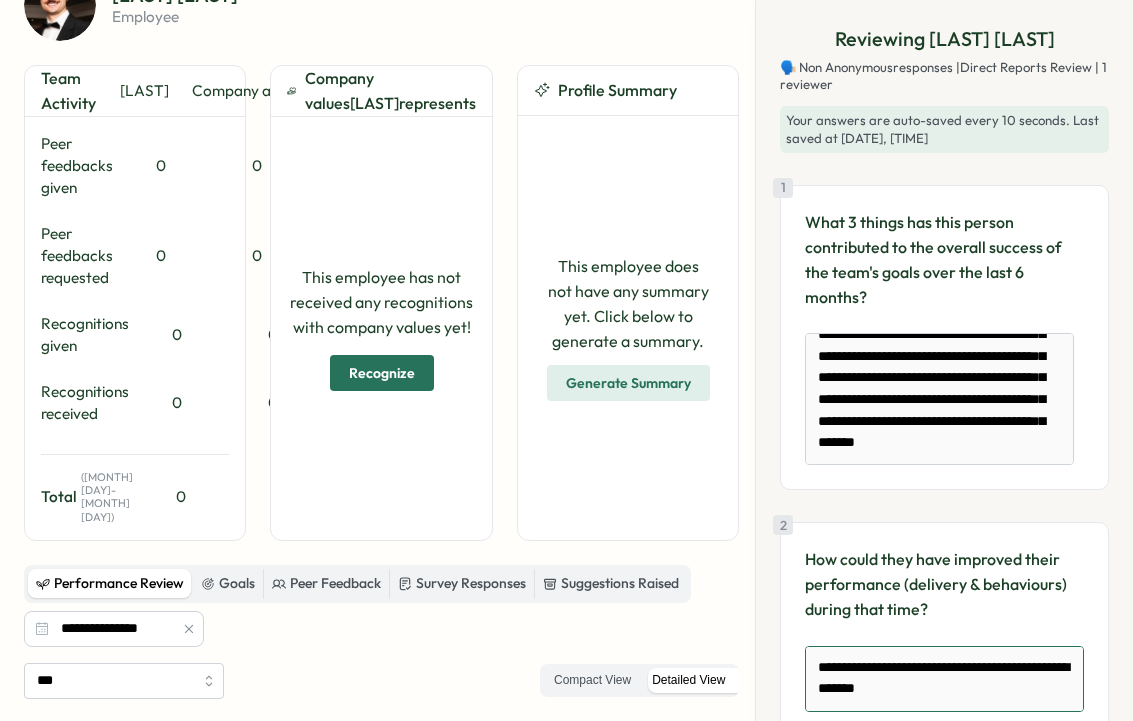 scroll, scrollTop: 702, scrollLeft: 0, axis: vertical 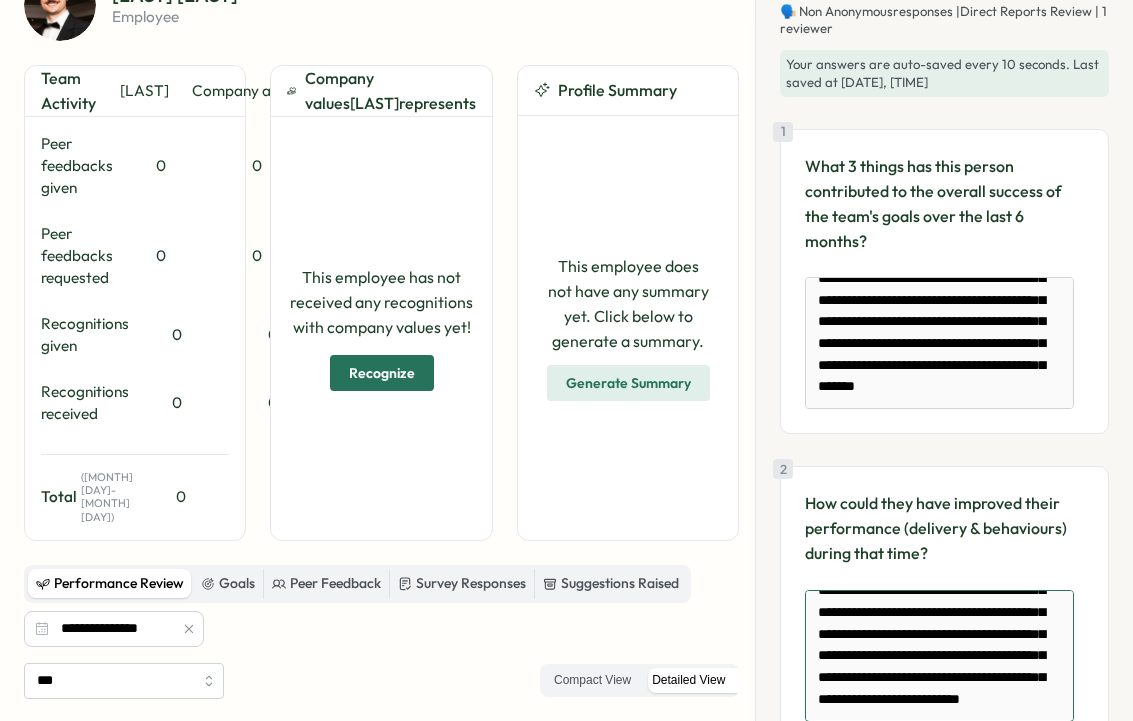 type on "**********" 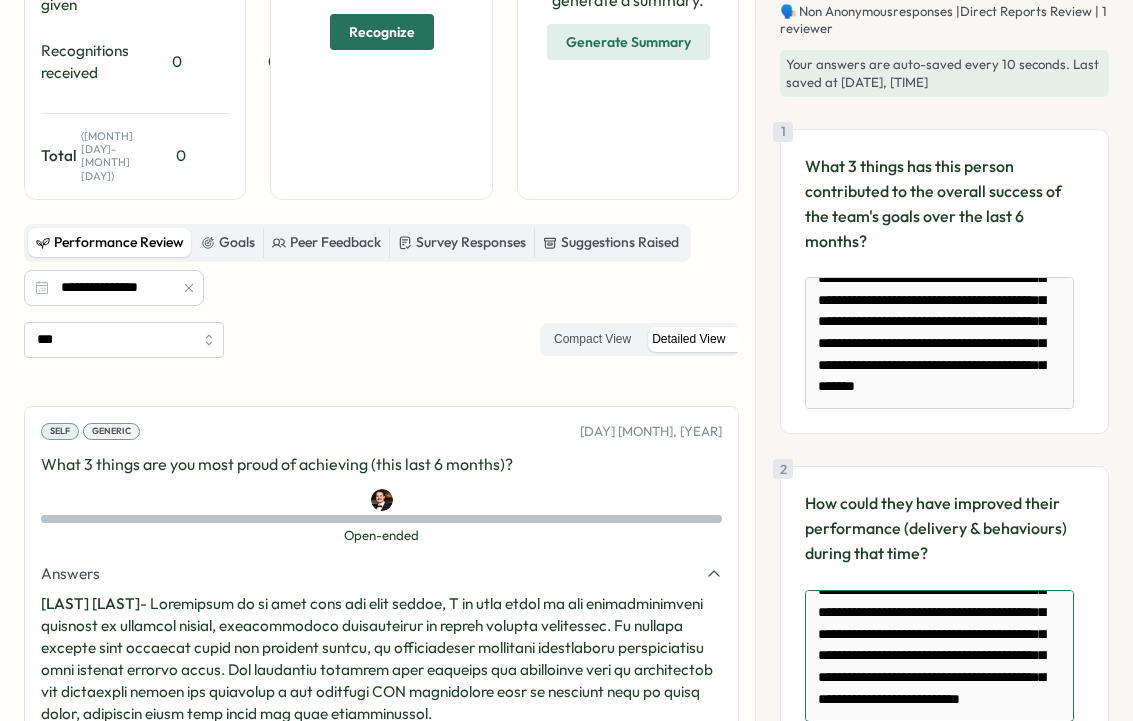 scroll, scrollTop: 496, scrollLeft: 0, axis: vertical 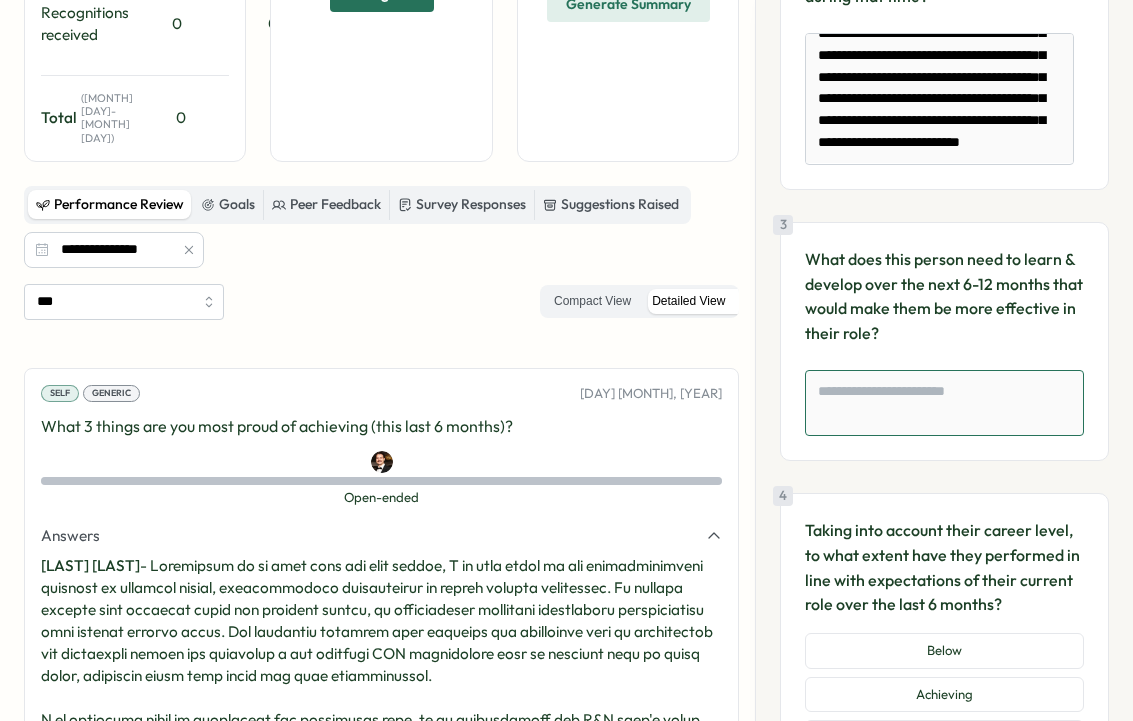 click at bounding box center (944, 403) 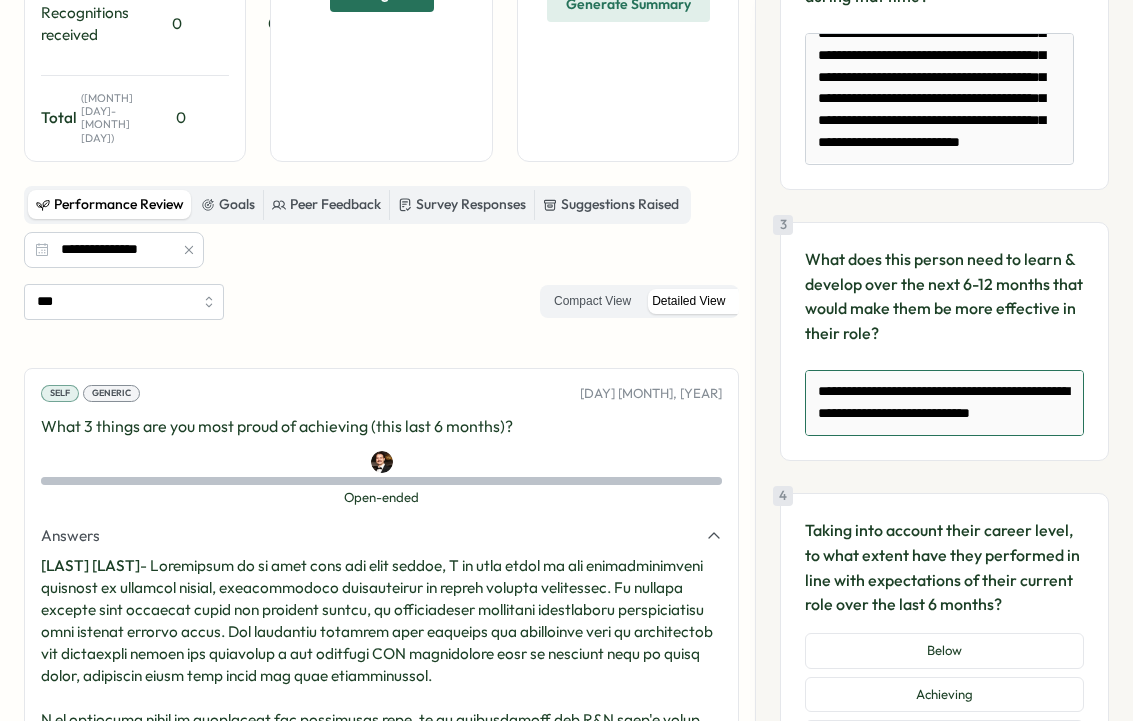 scroll, scrollTop: 333, scrollLeft: 0, axis: vertical 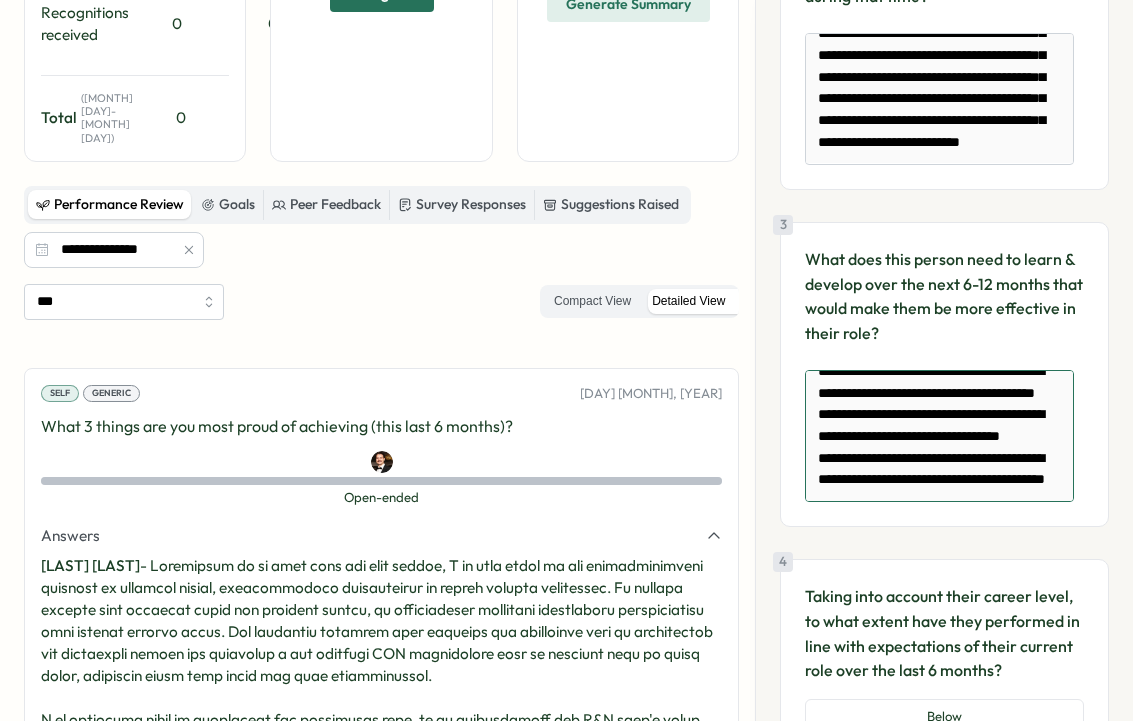 click on "**********" at bounding box center (939, 436) 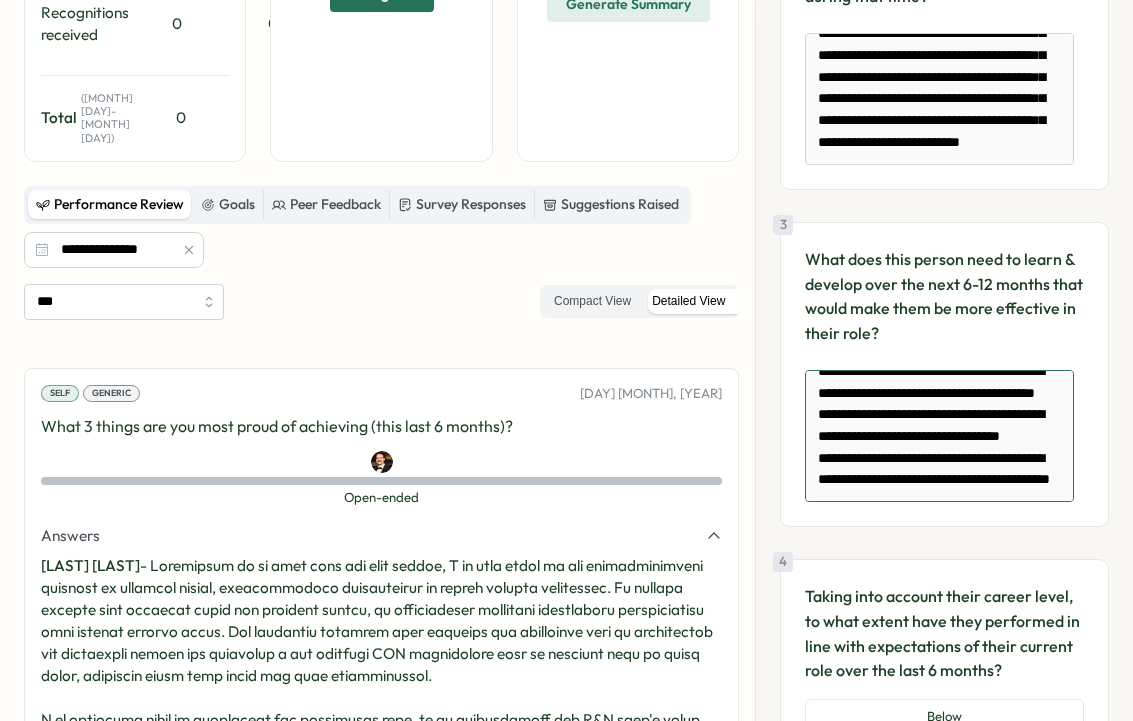 type on "*" 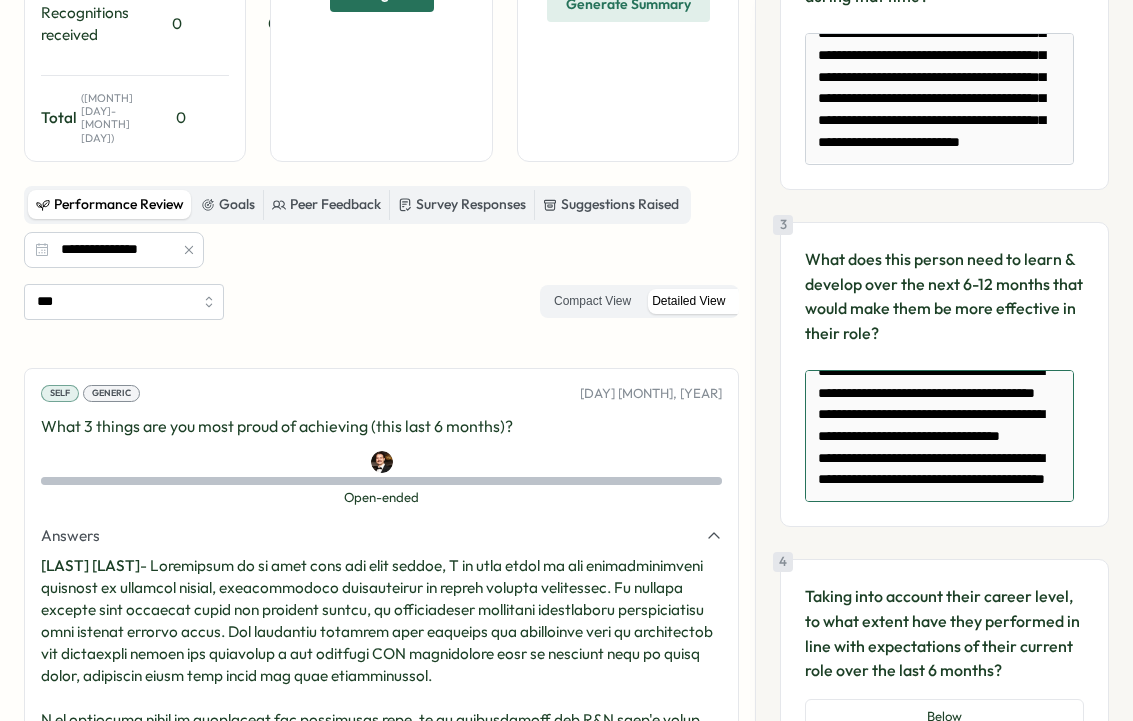 type on "**********" 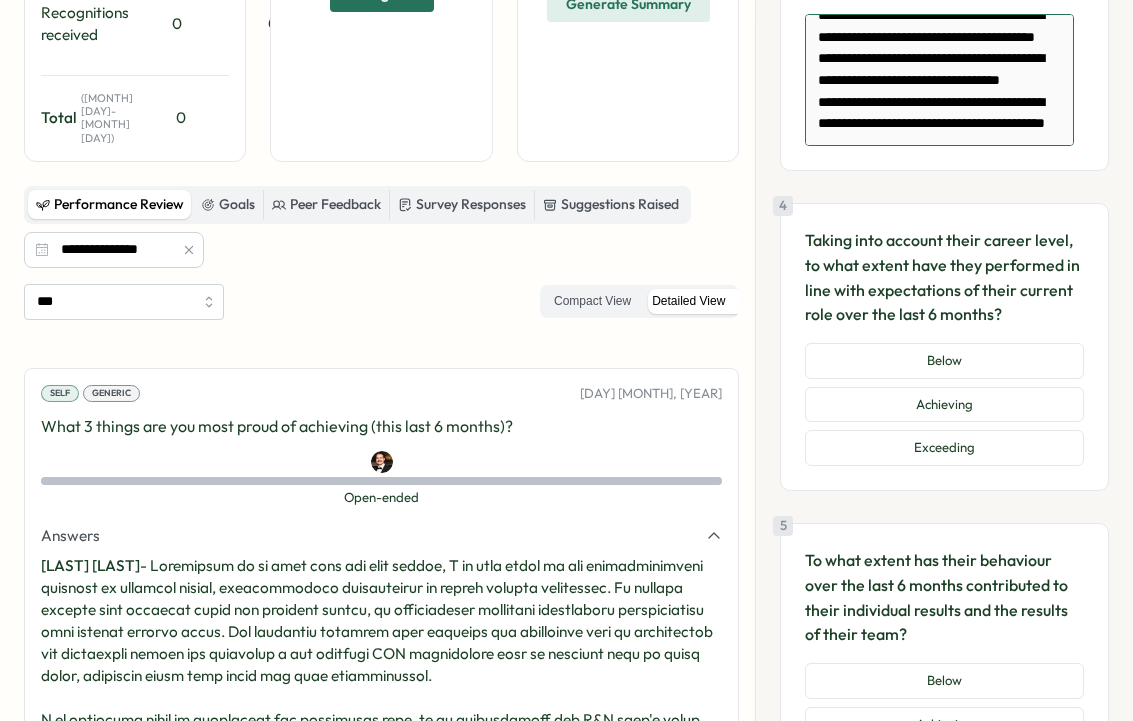 scroll, scrollTop: 1004, scrollLeft: 0, axis: vertical 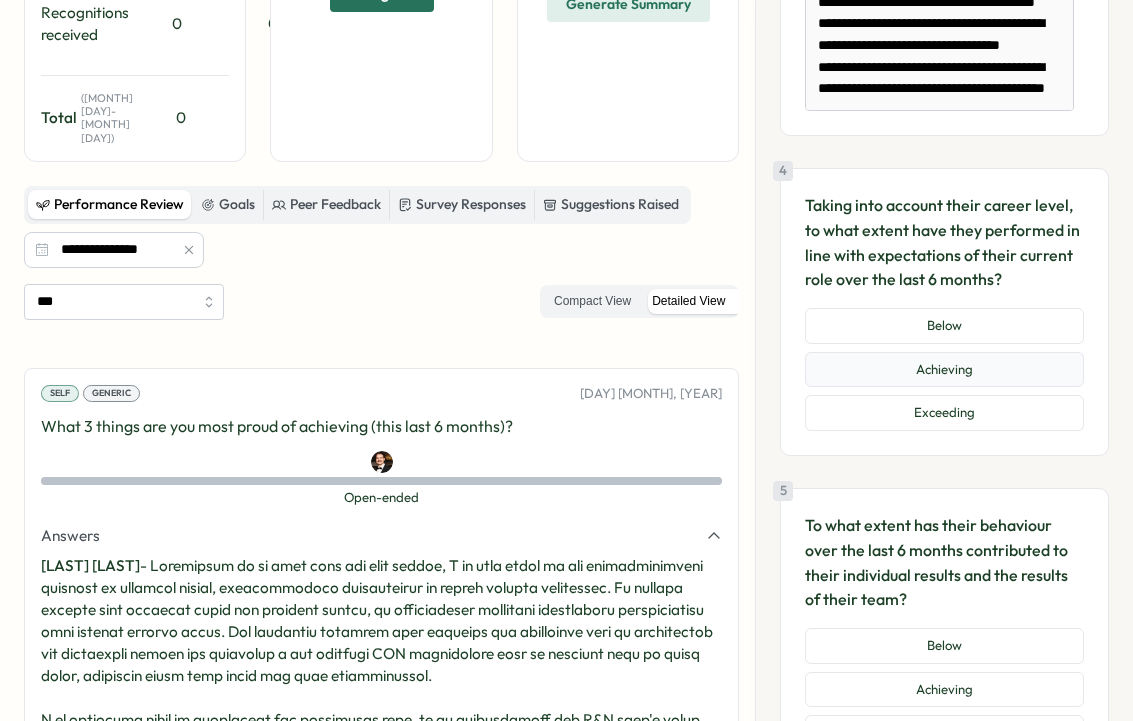 click on "Achieving" at bounding box center [944, 370] 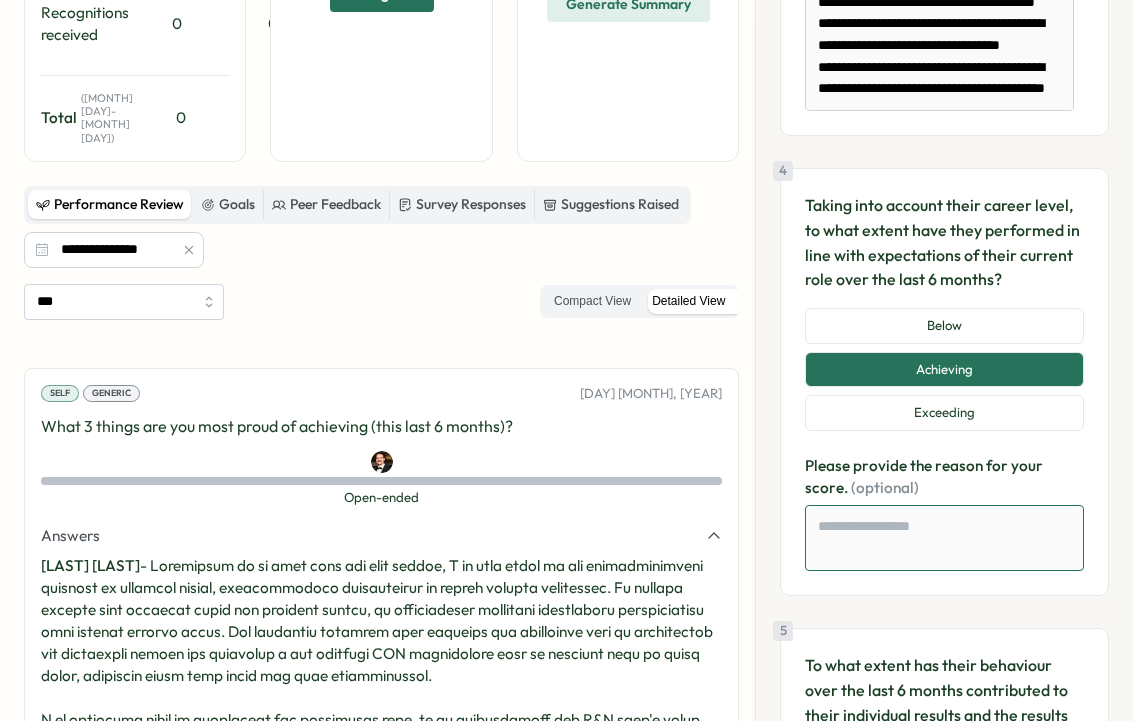 click at bounding box center [944, 538] 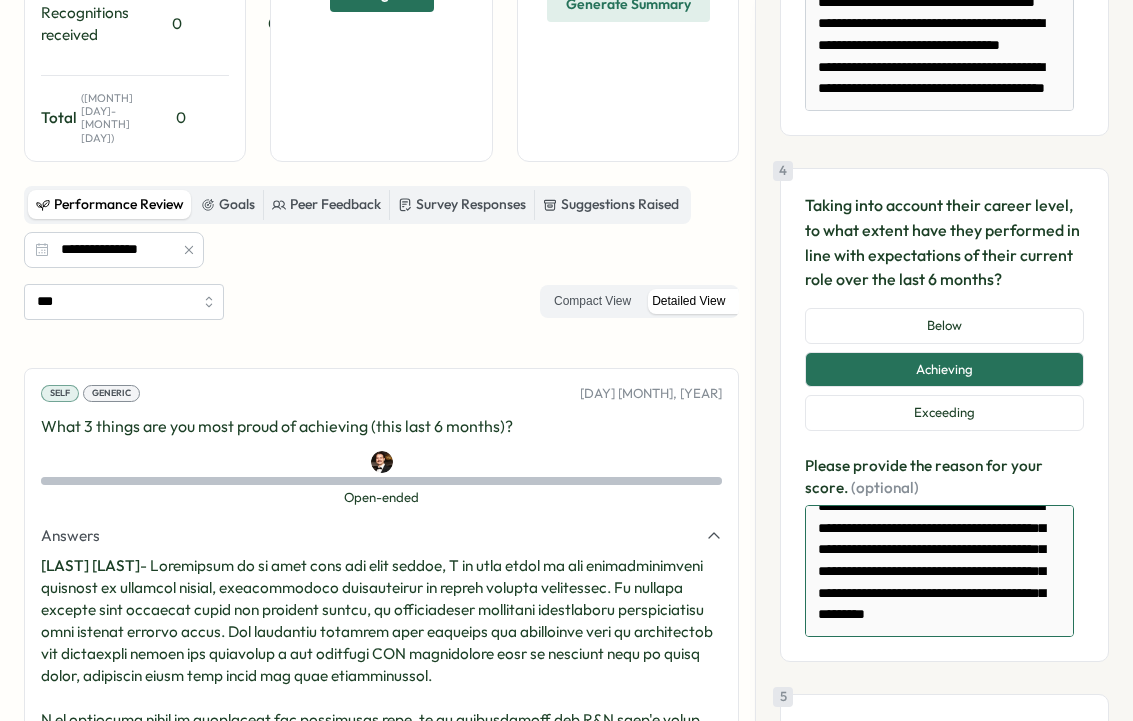 scroll, scrollTop: 63, scrollLeft: 0, axis: vertical 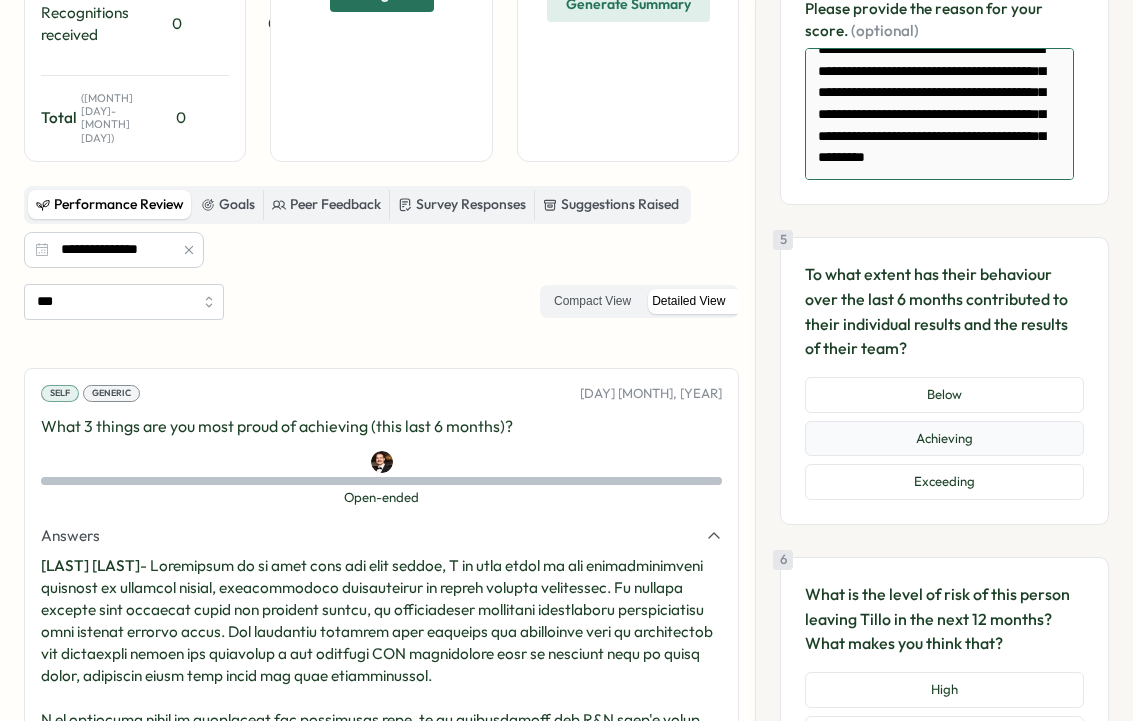 type on "**********" 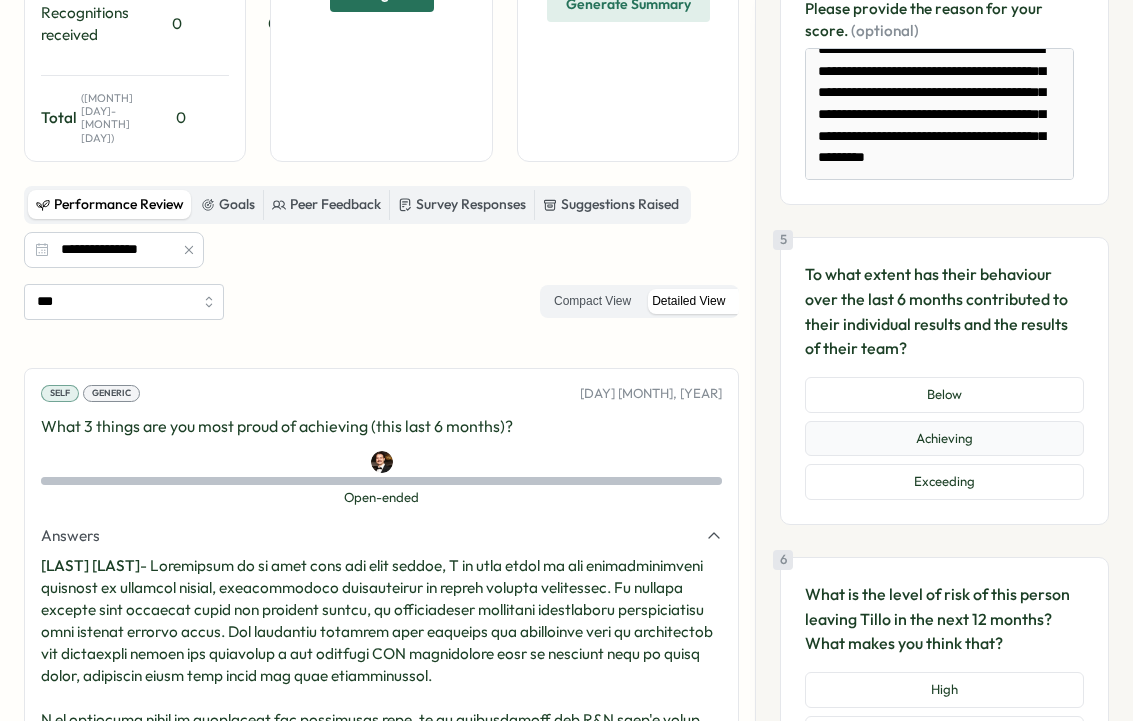 click on "Achieving" at bounding box center [944, 439] 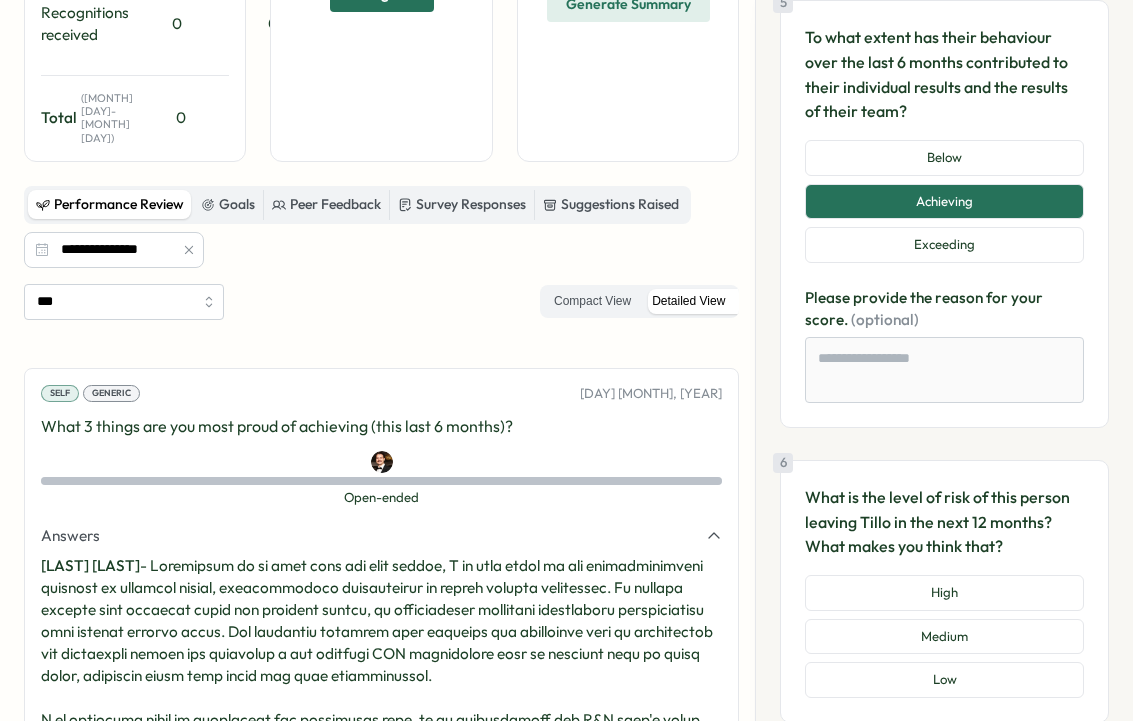 scroll, scrollTop: 1726, scrollLeft: 0, axis: vertical 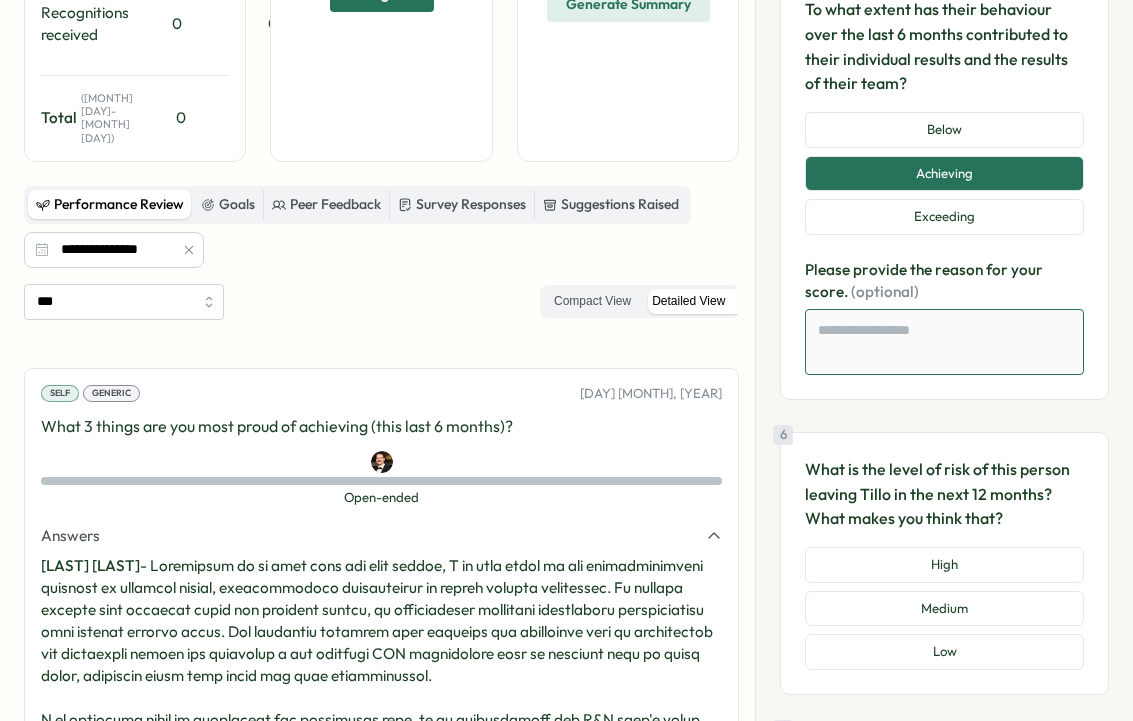 click at bounding box center [944, 342] 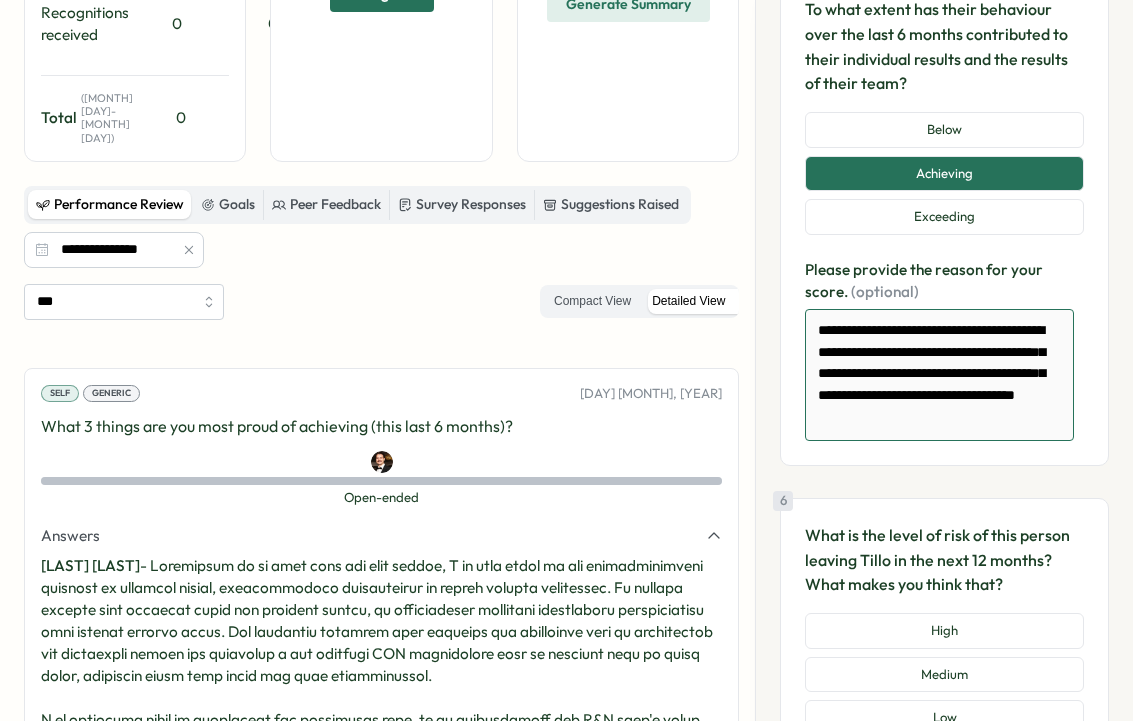scroll, scrollTop: 20, scrollLeft: 0, axis: vertical 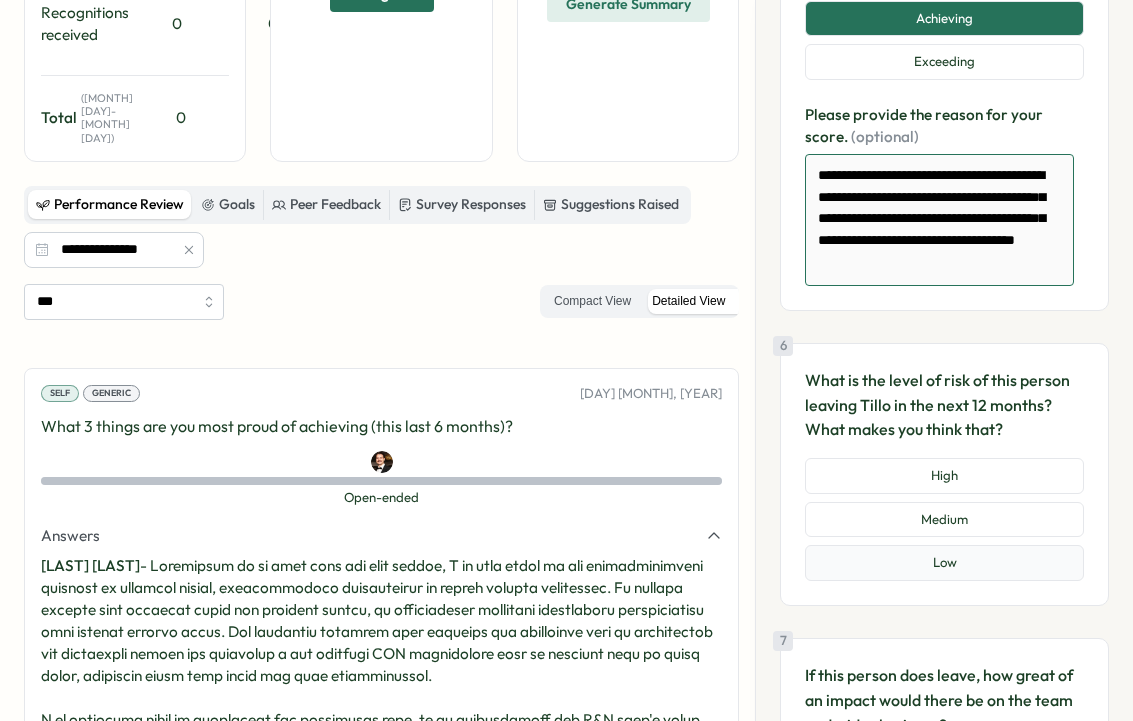 type on "**********" 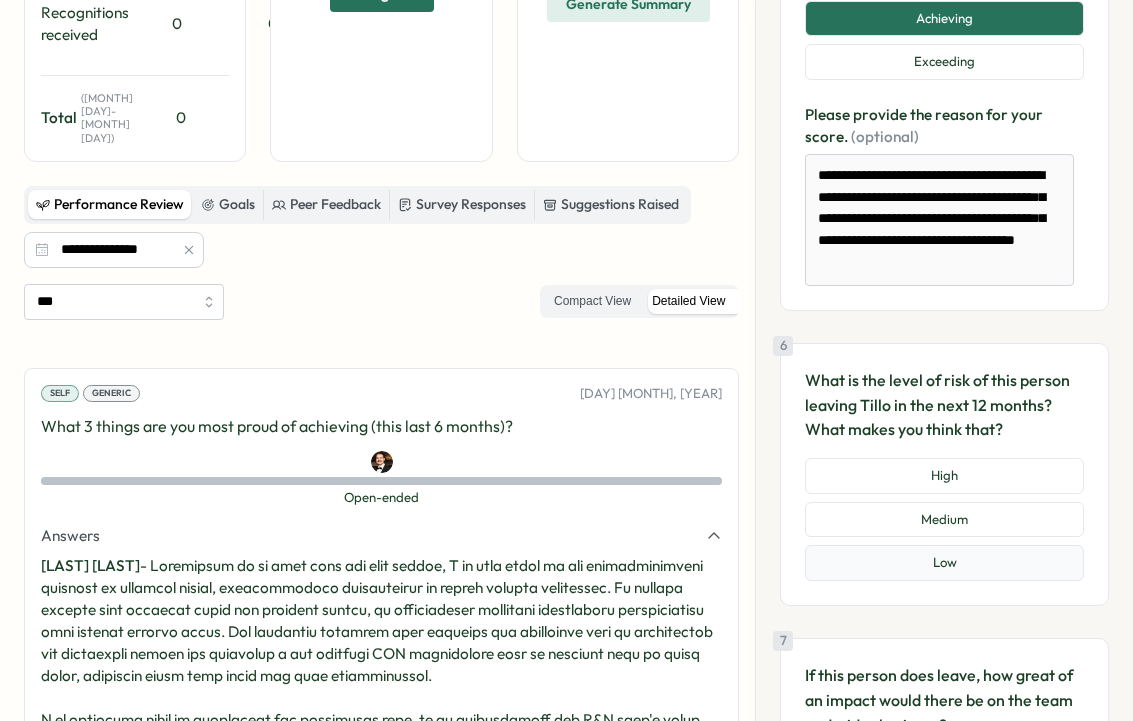 click on "Low" at bounding box center (944, 563) 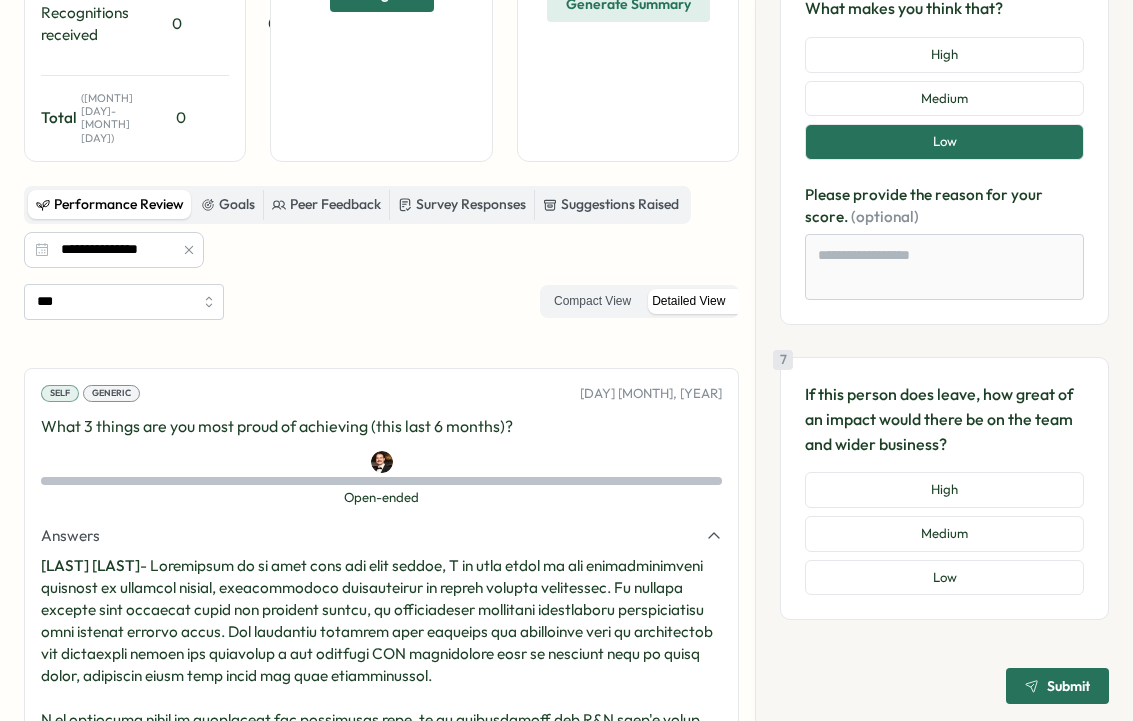 scroll, scrollTop: 2309, scrollLeft: 0, axis: vertical 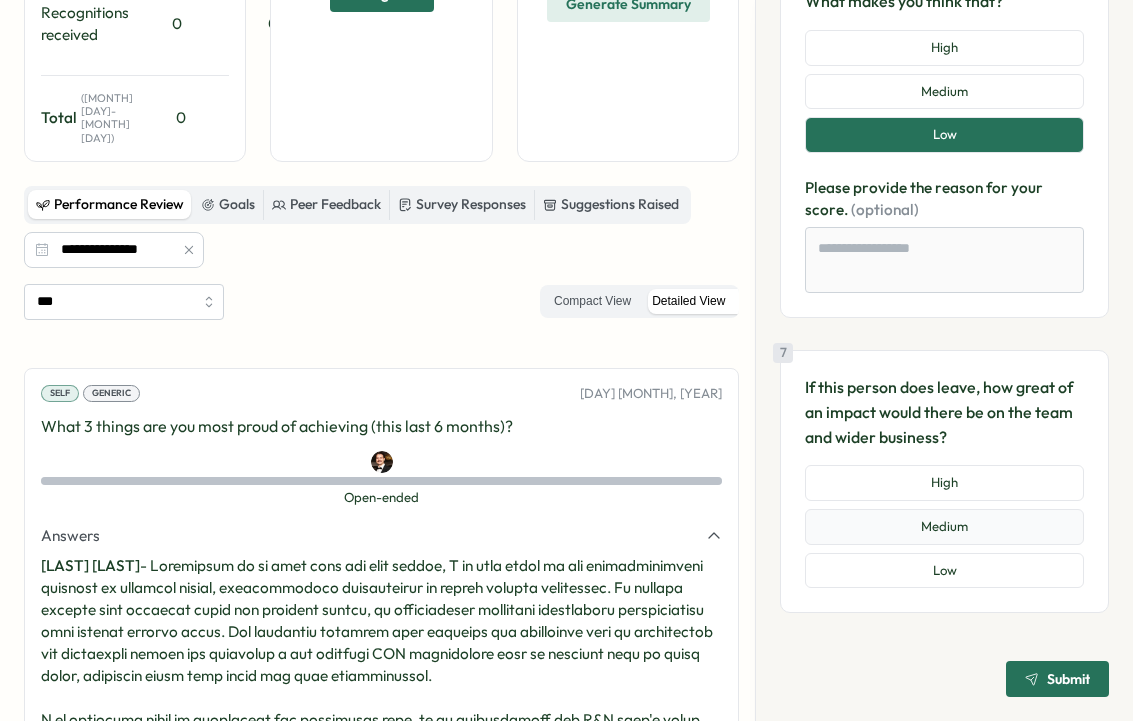 click on "Medium" at bounding box center (944, 527) 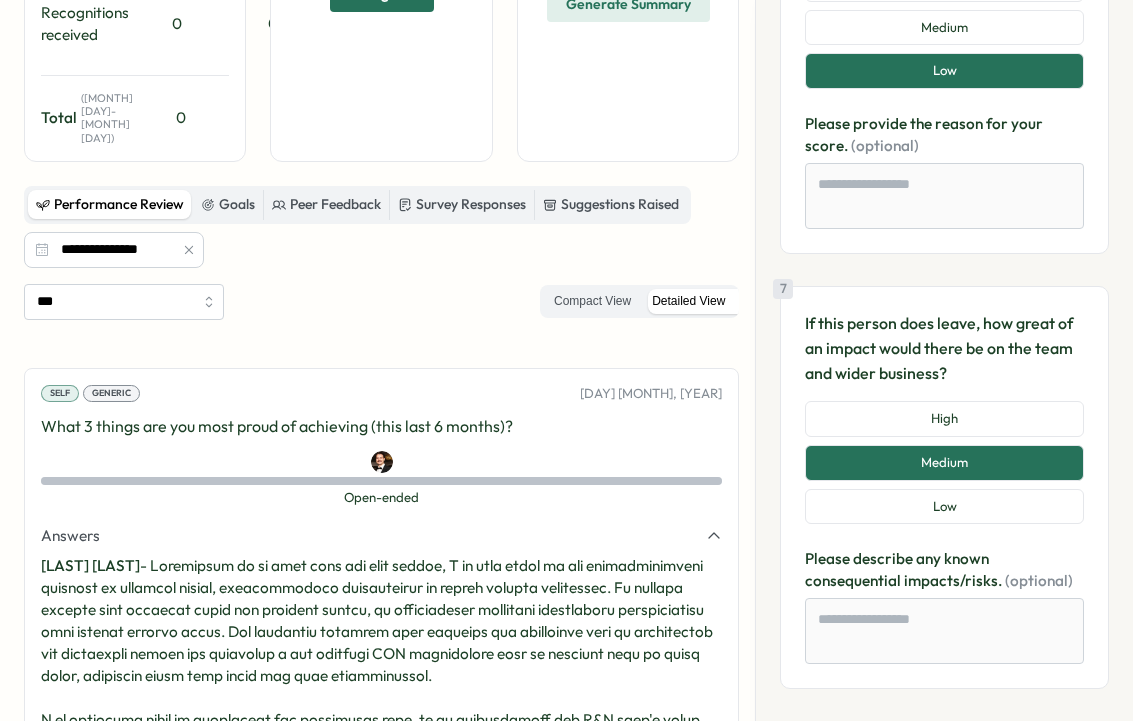 scroll, scrollTop: 2449, scrollLeft: 0, axis: vertical 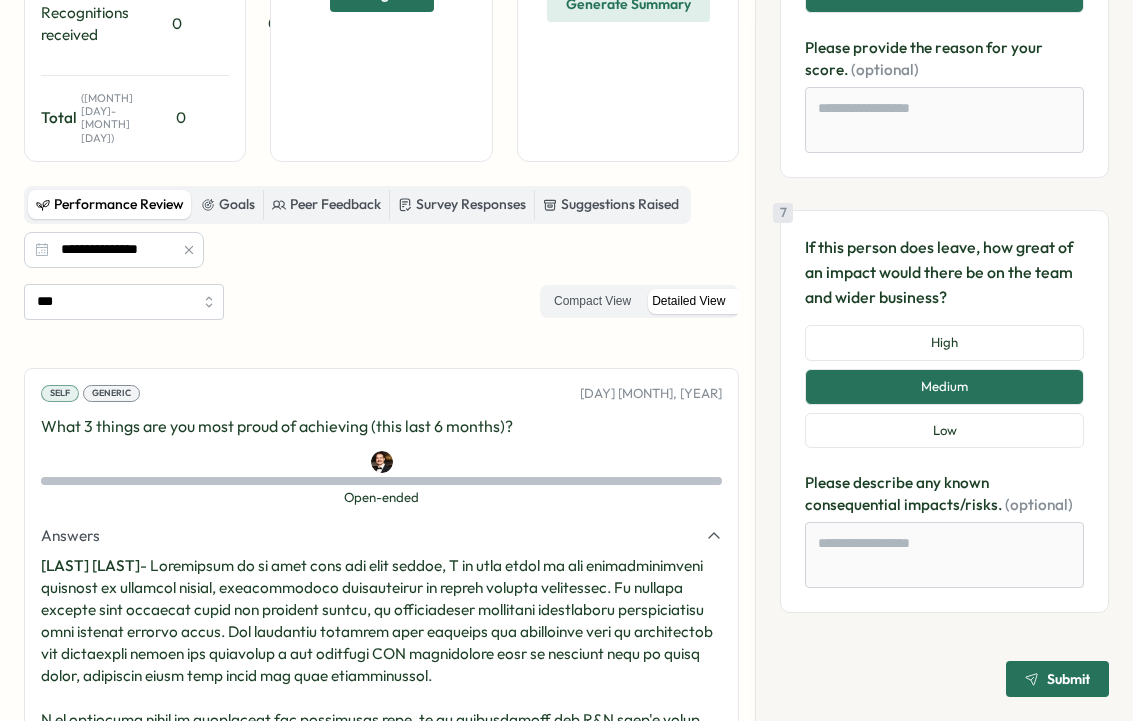 click on "Submit" at bounding box center (1057, 679) 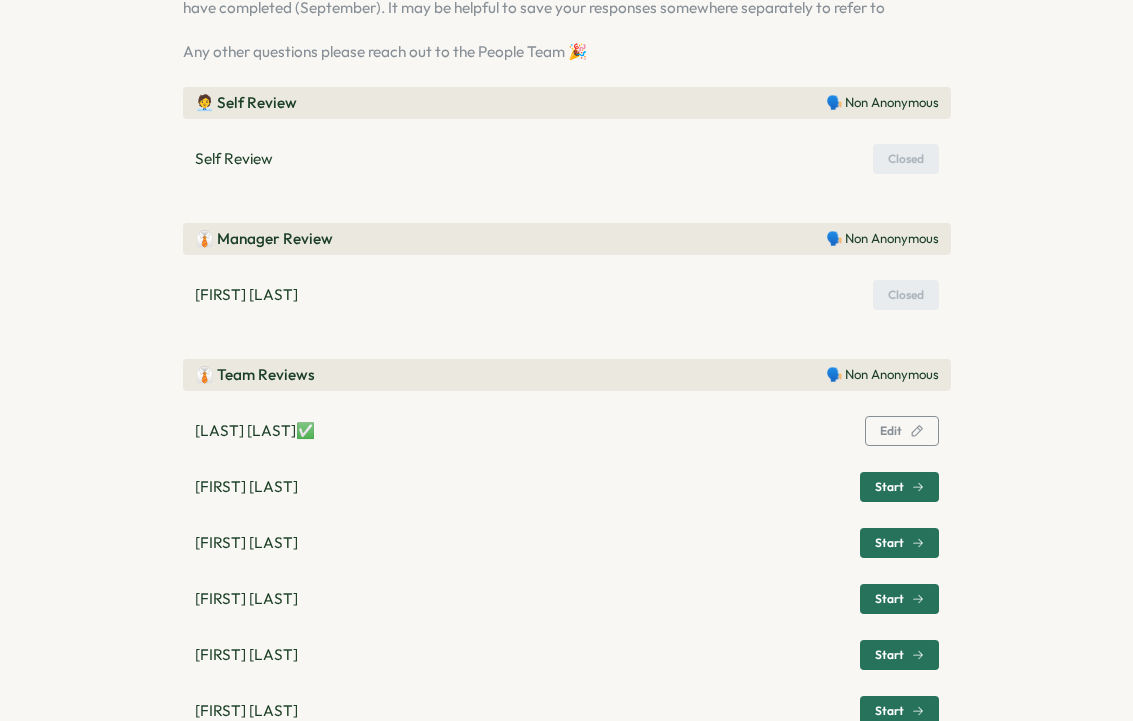 scroll, scrollTop: 414, scrollLeft: 0, axis: vertical 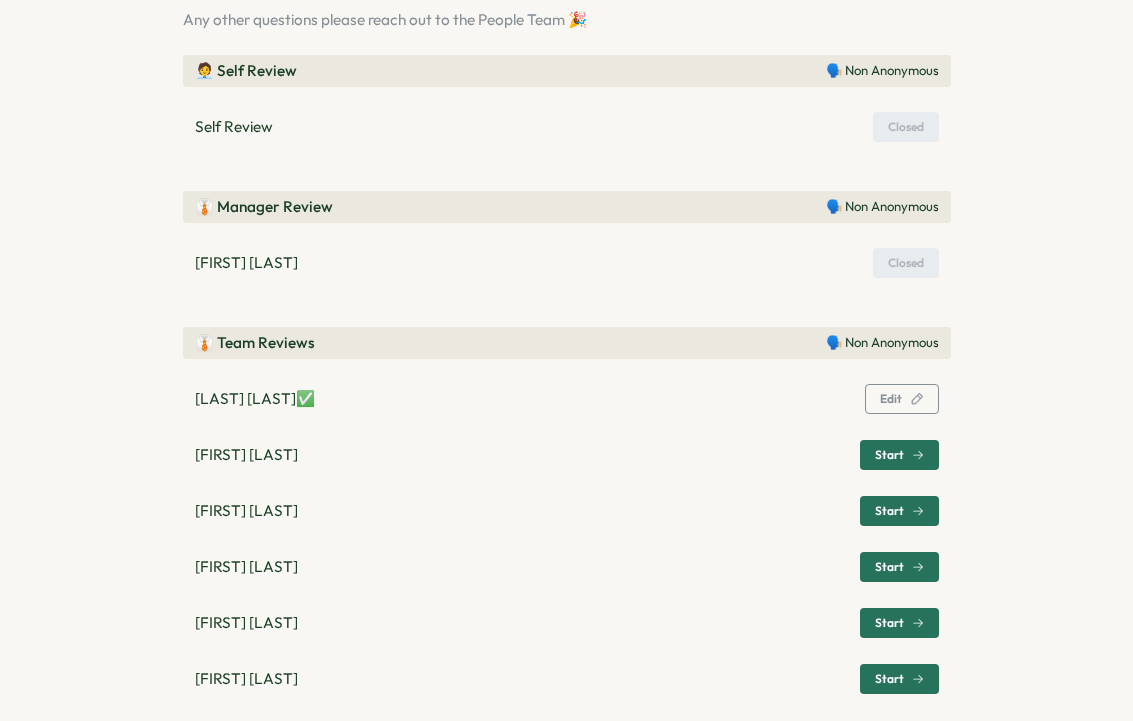 click on "Edit" at bounding box center [902, 399] 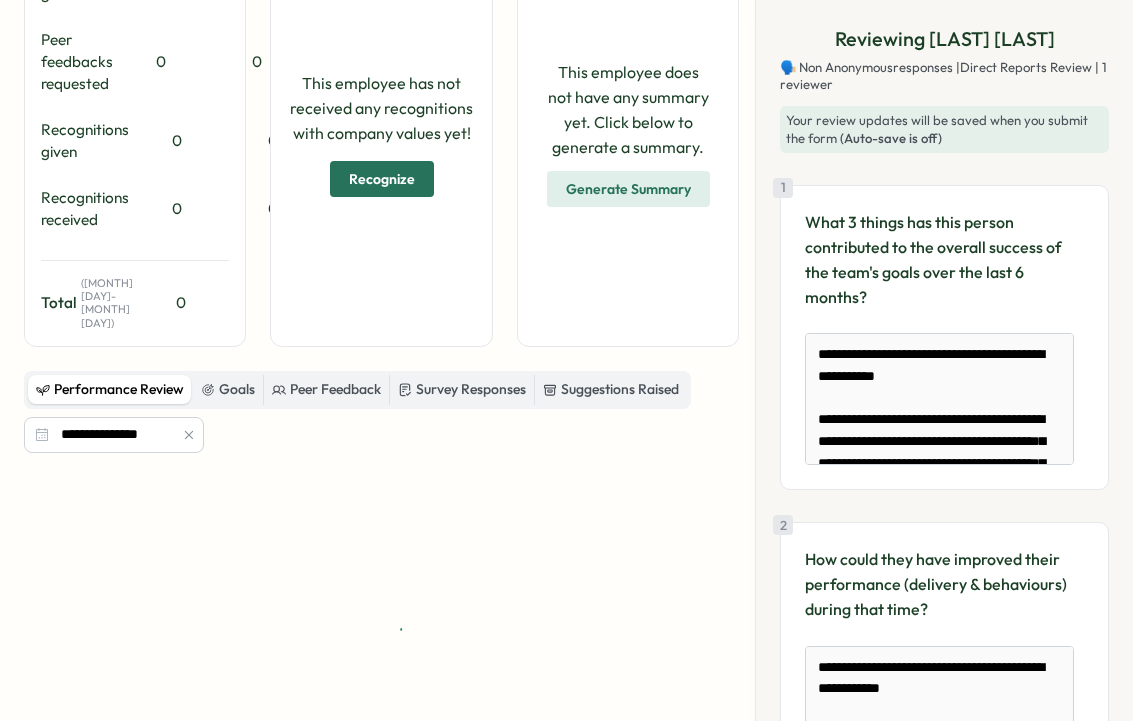 scroll, scrollTop: 402, scrollLeft: 0, axis: vertical 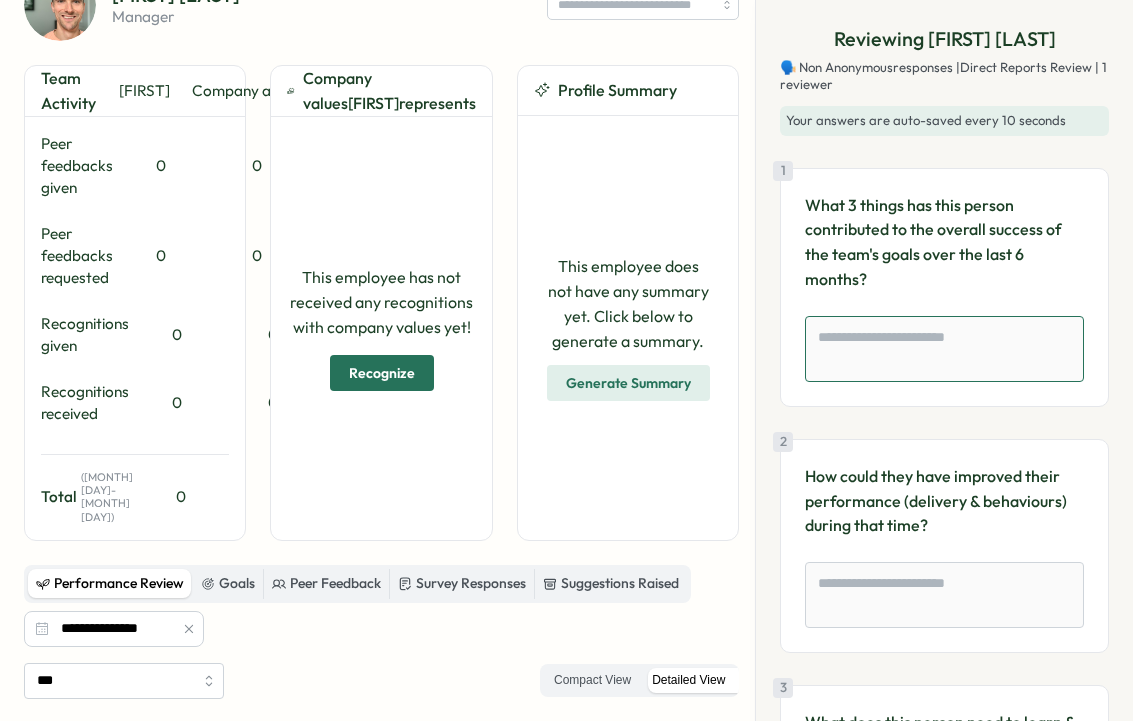 click at bounding box center (944, 349) 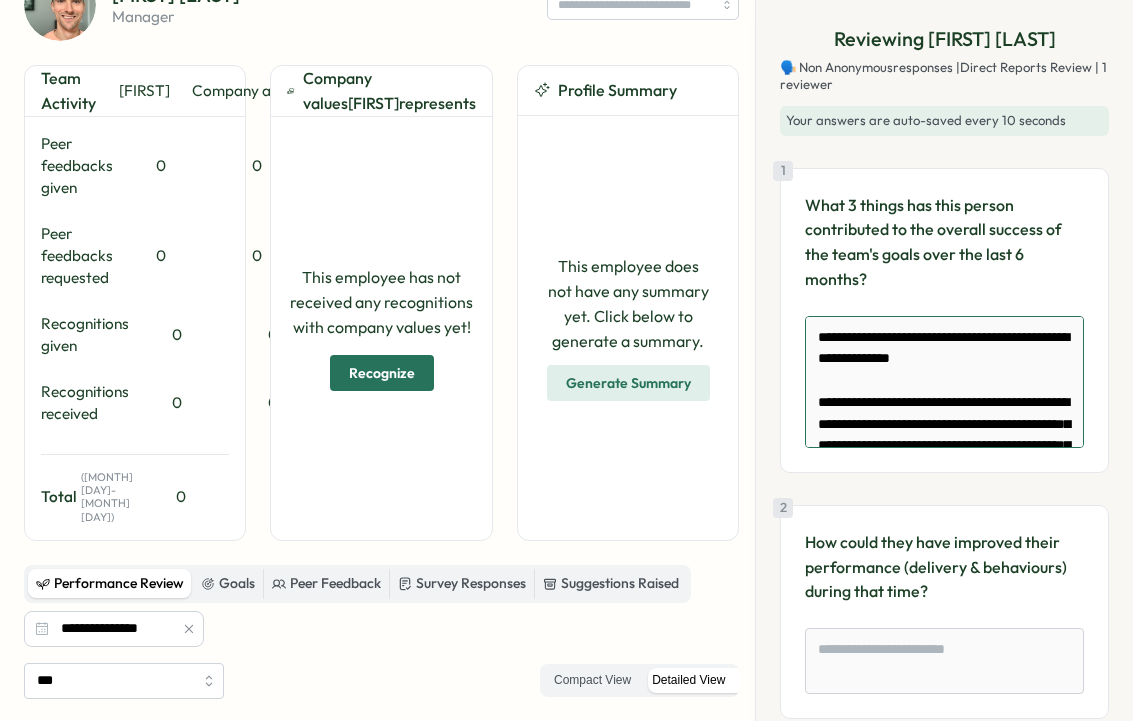 scroll, scrollTop: 1266, scrollLeft: 0, axis: vertical 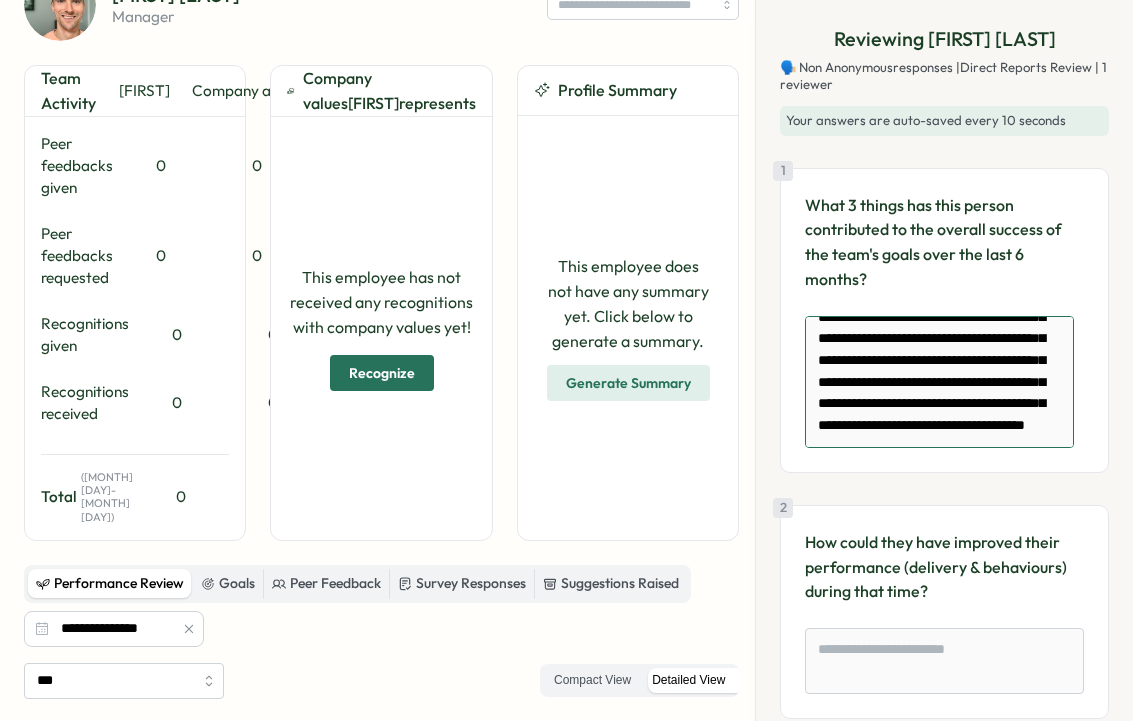 type on "**********" 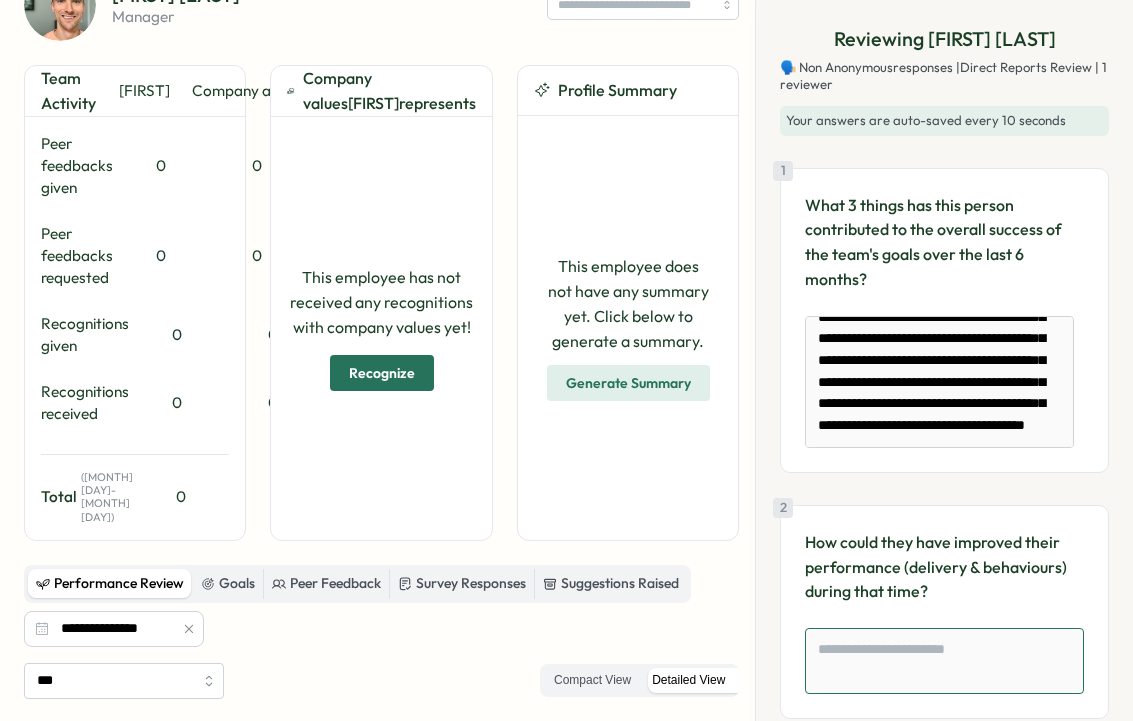 click at bounding box center (944, 661) 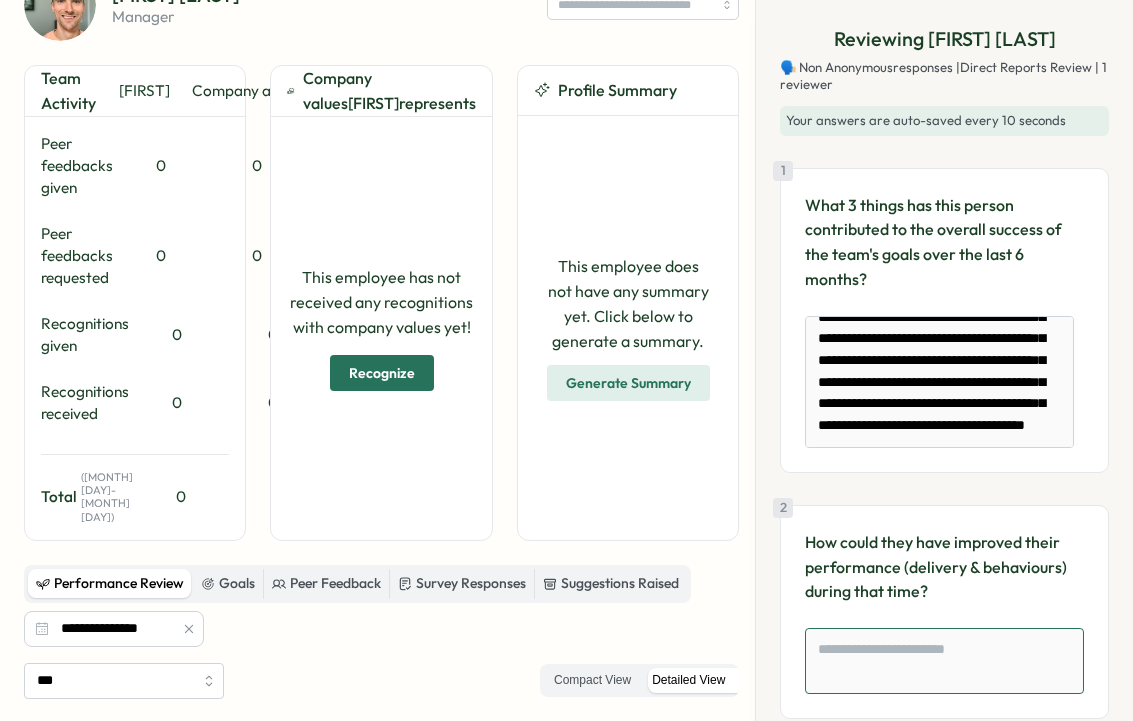 click at bounding box center (944, 661) 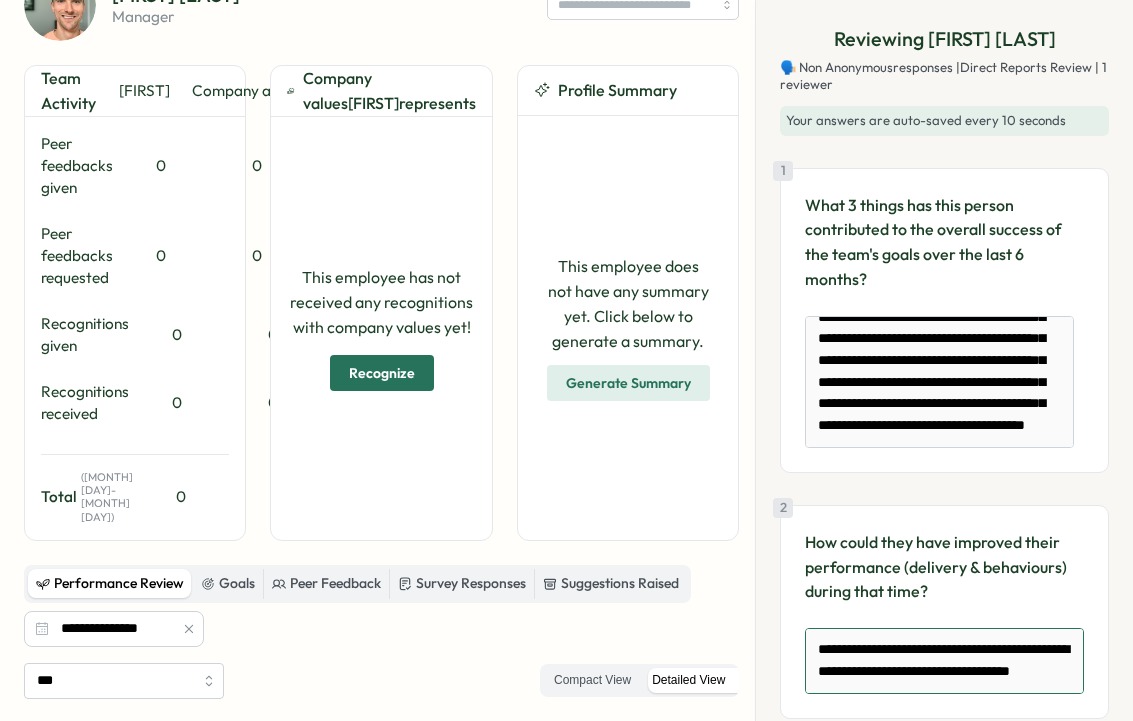 scroll, scrollTop: 659, scrollLeft: 0, axis: vertical 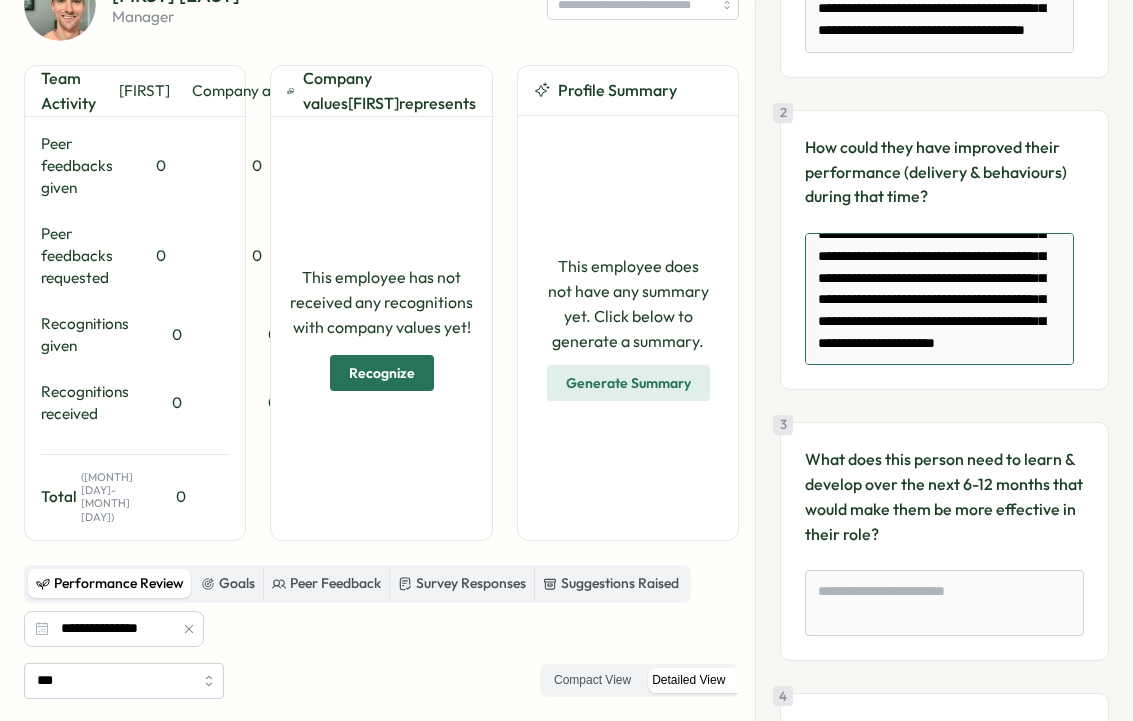 type on "**********" 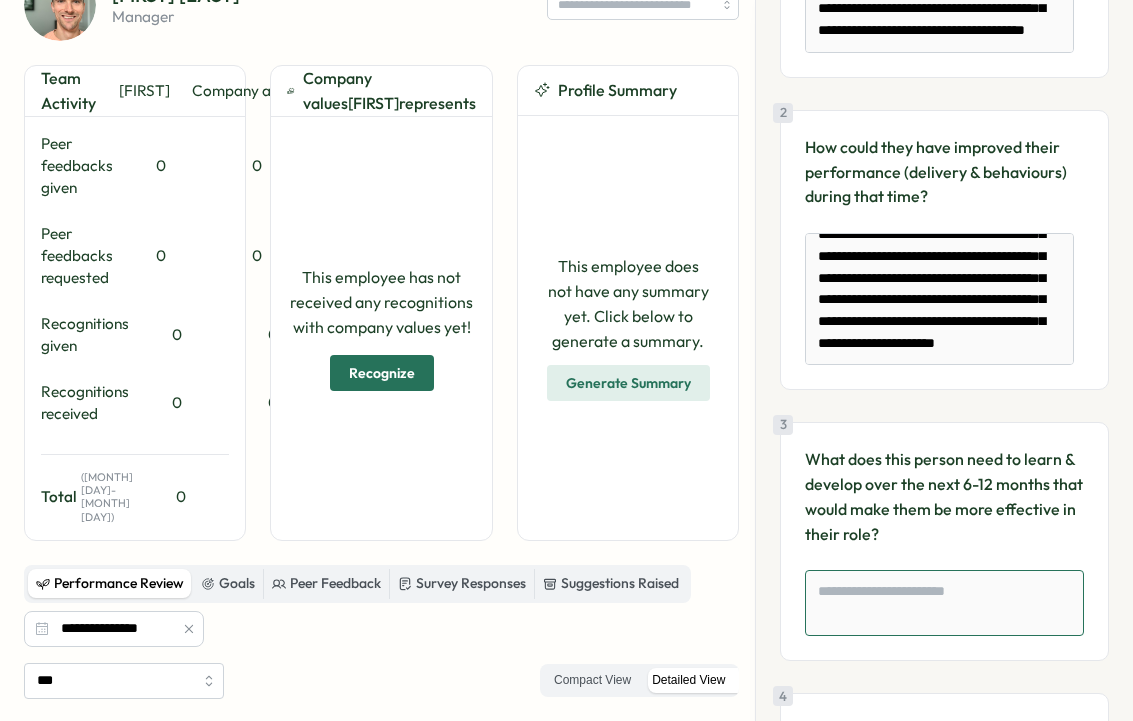 click at bounding box center [944, 603] 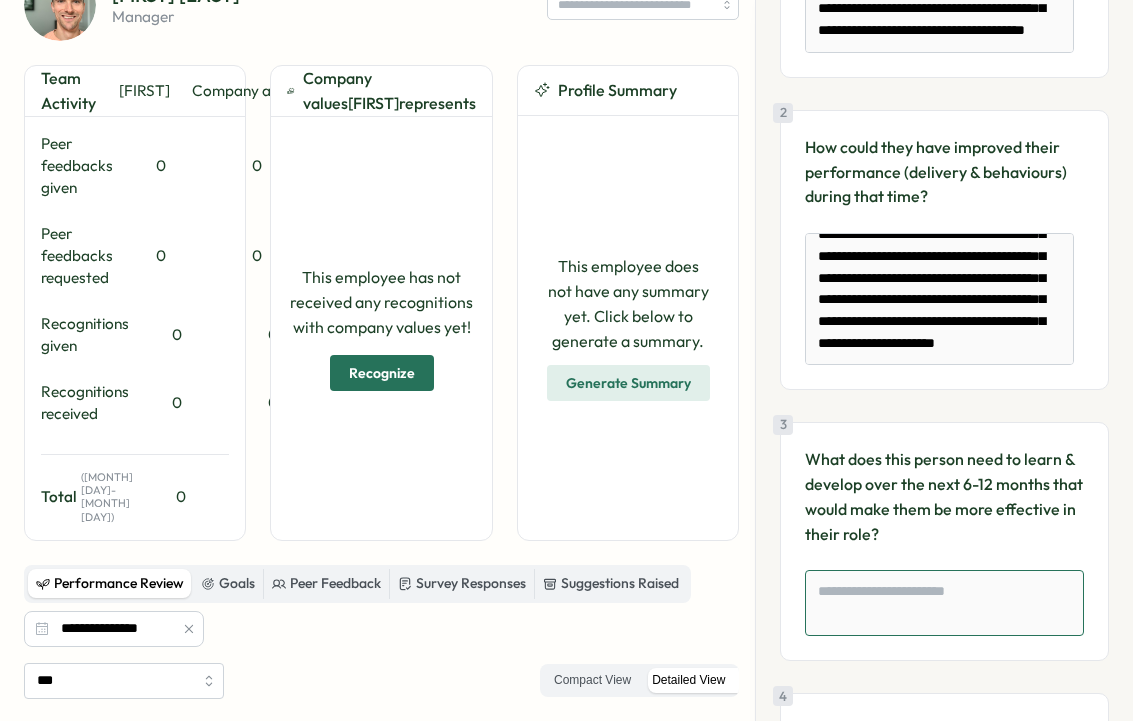 scroll, scrollTop: 412, scrollLeft: 0, axis: vertical 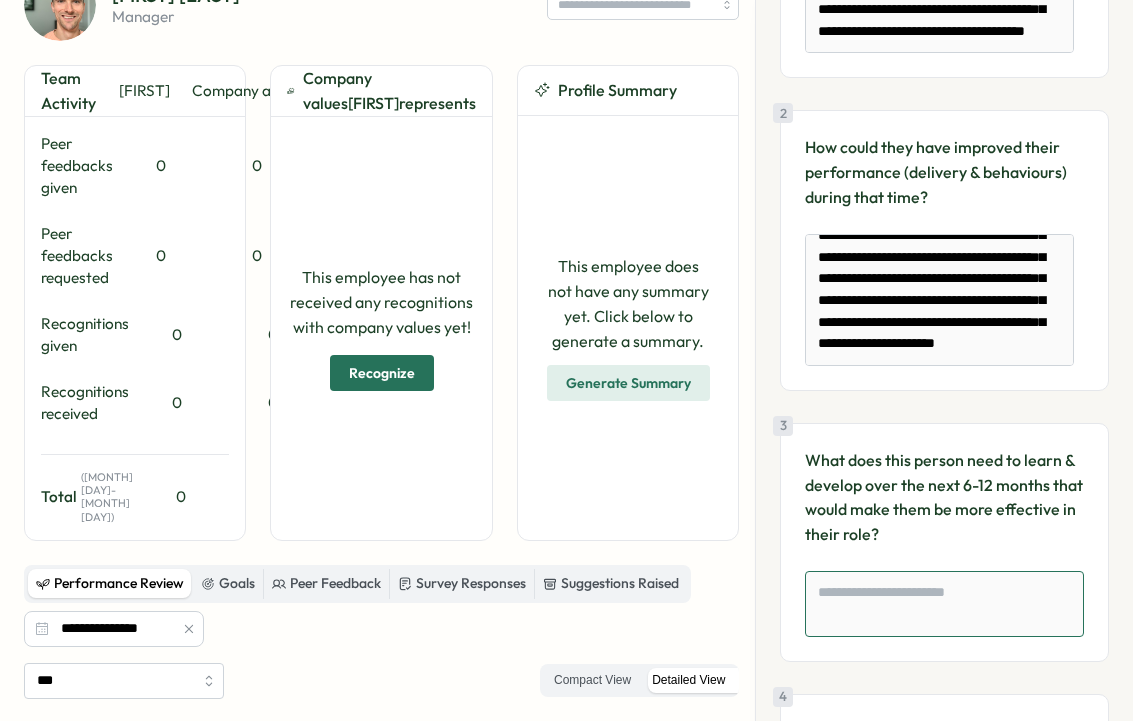 click at bounding box center [944, 604] 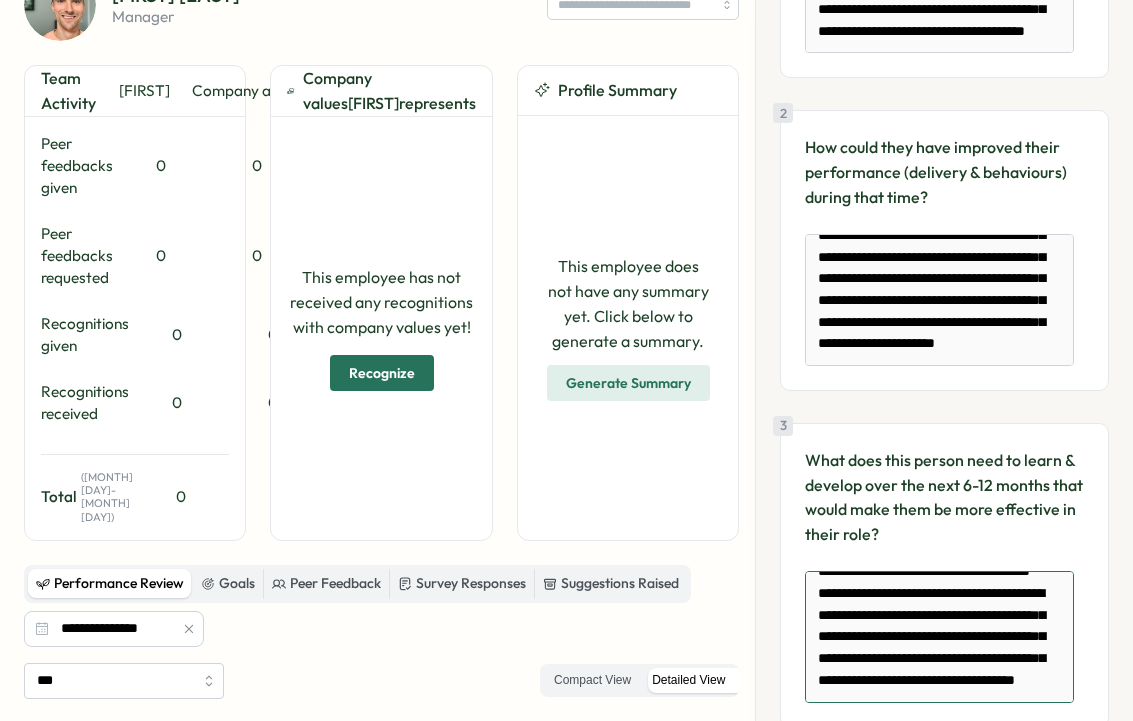 scroll, scrollTop: 714, scrollLeft: 0, axis: vertical 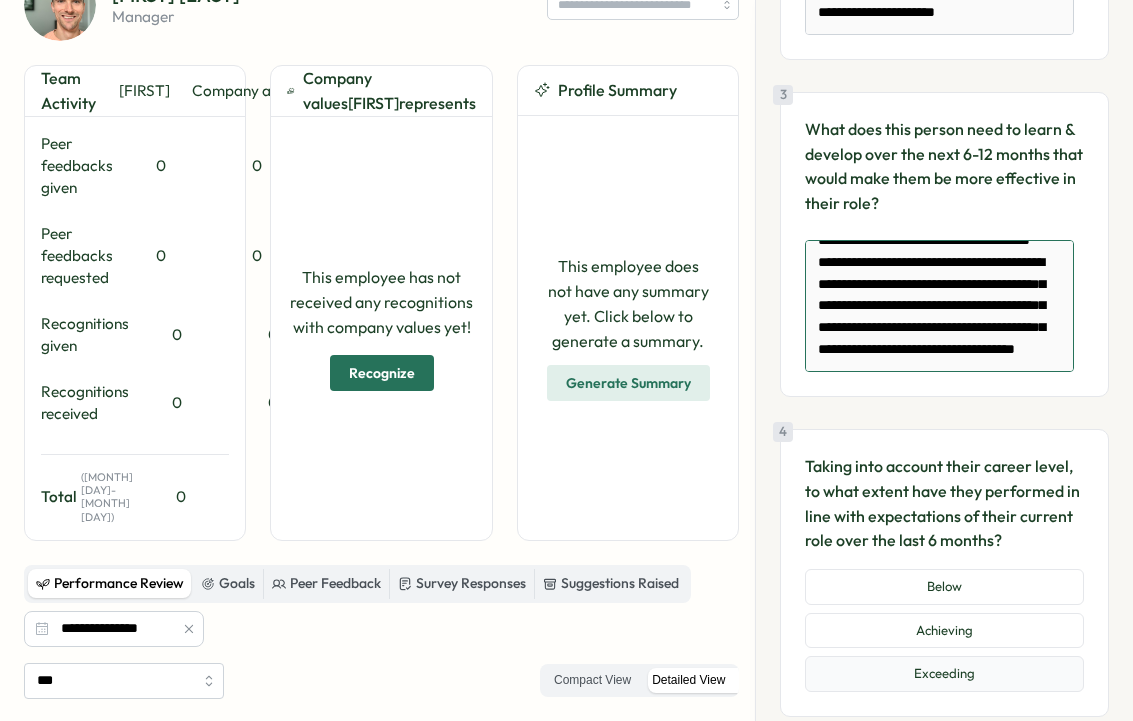 type on "**********" 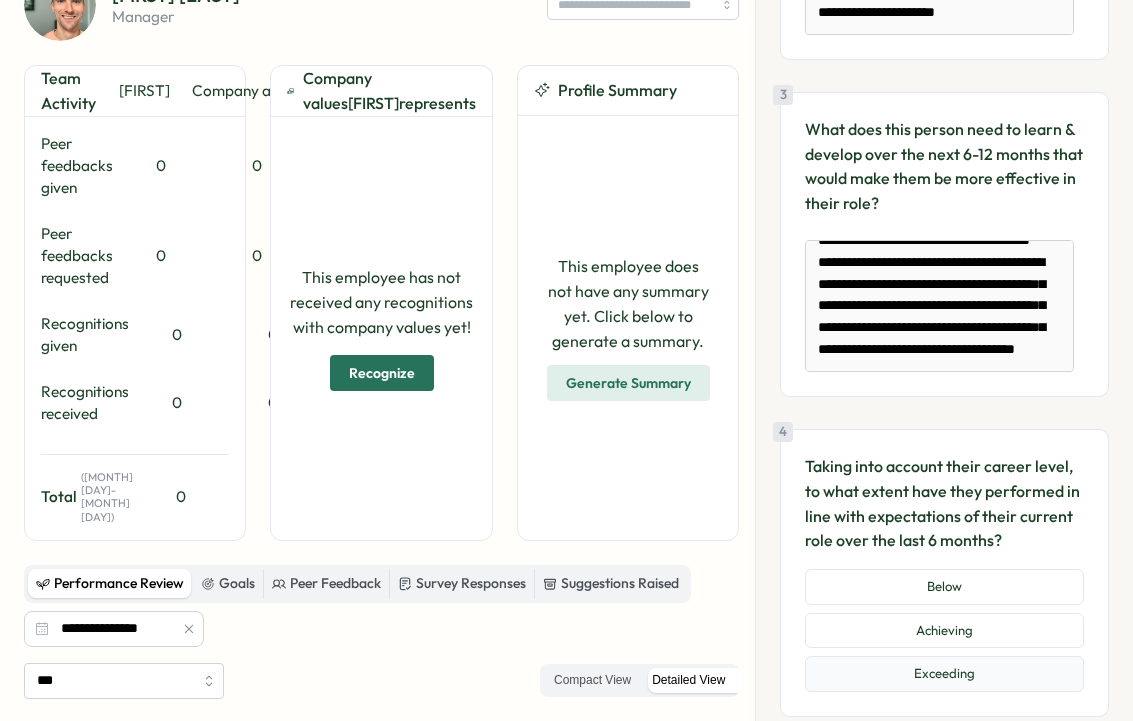 click on "Exceeding" at bounding box center [944, 674] 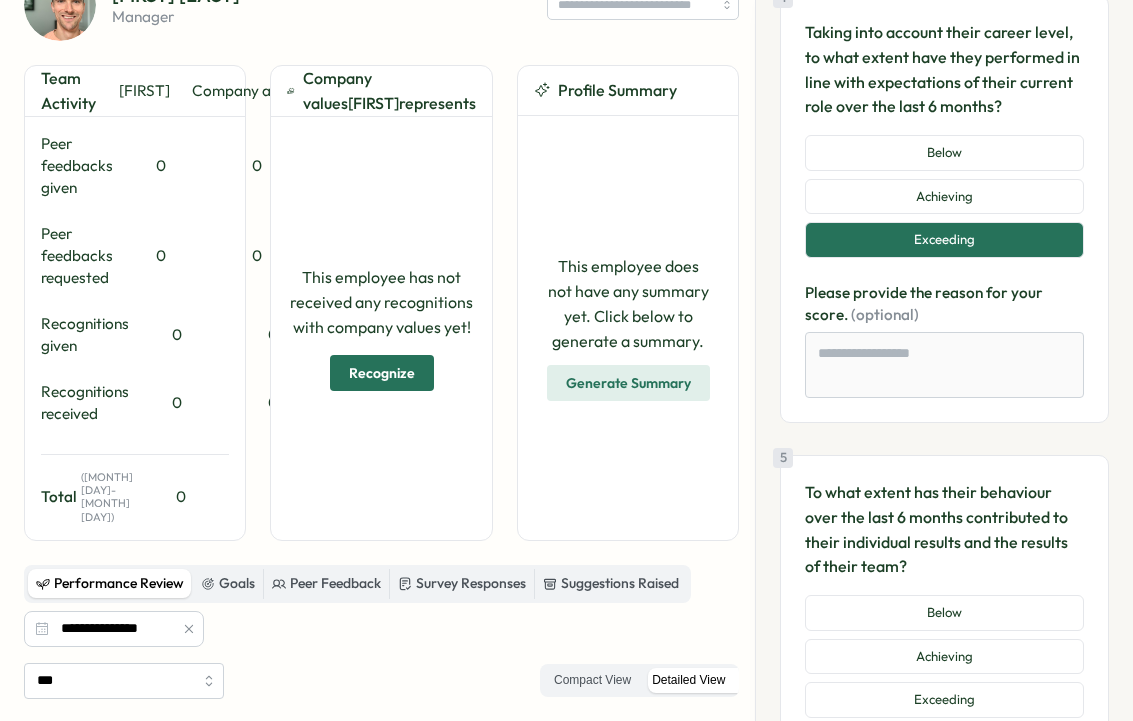scroll, scrollTop: 1193, scrollLeft: 0, axis: vertical 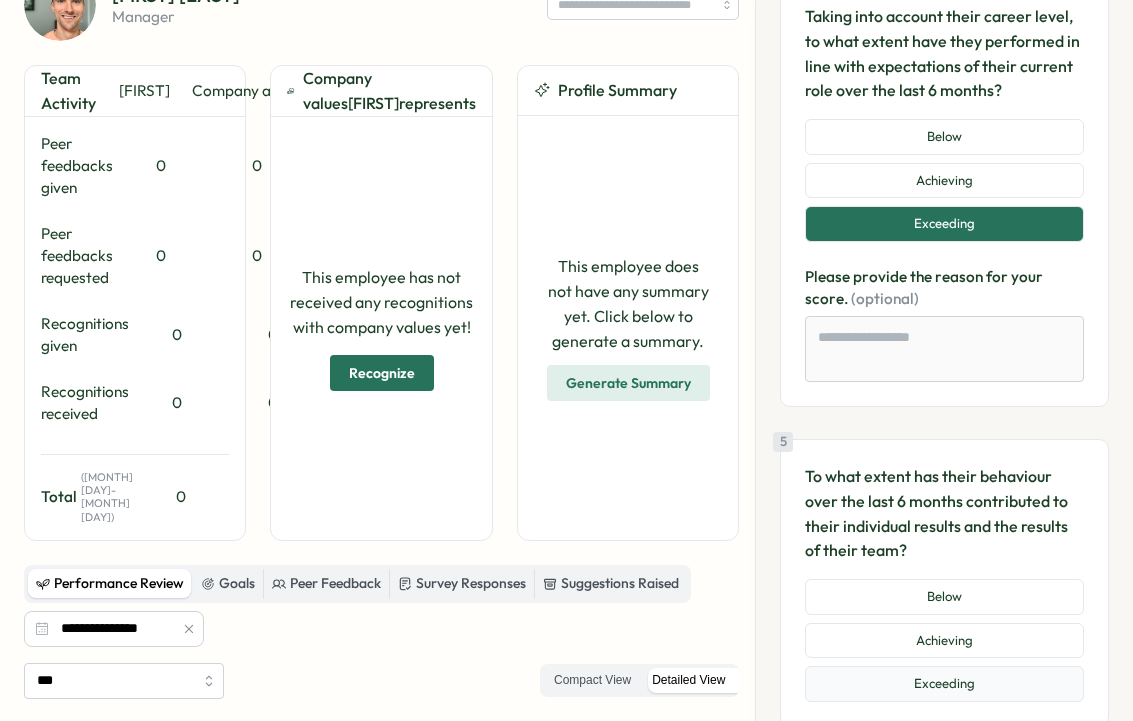 click on "Exceeding" at bounding box center (944, 684) 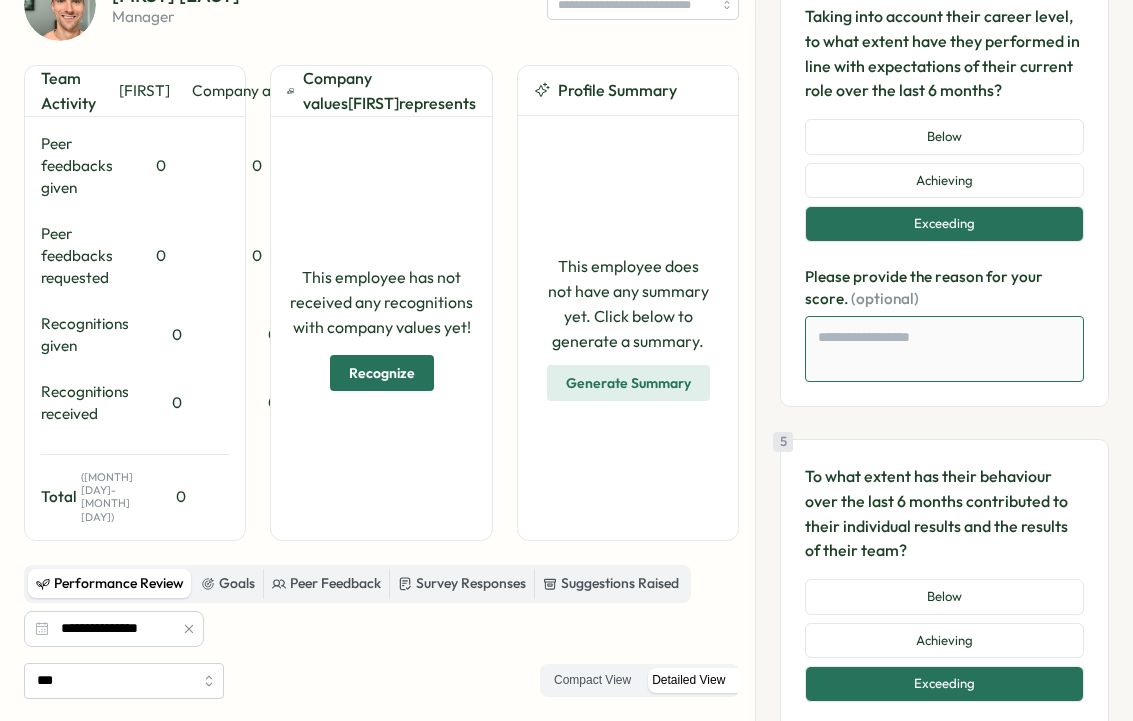 click at bounding box center (944, 349) 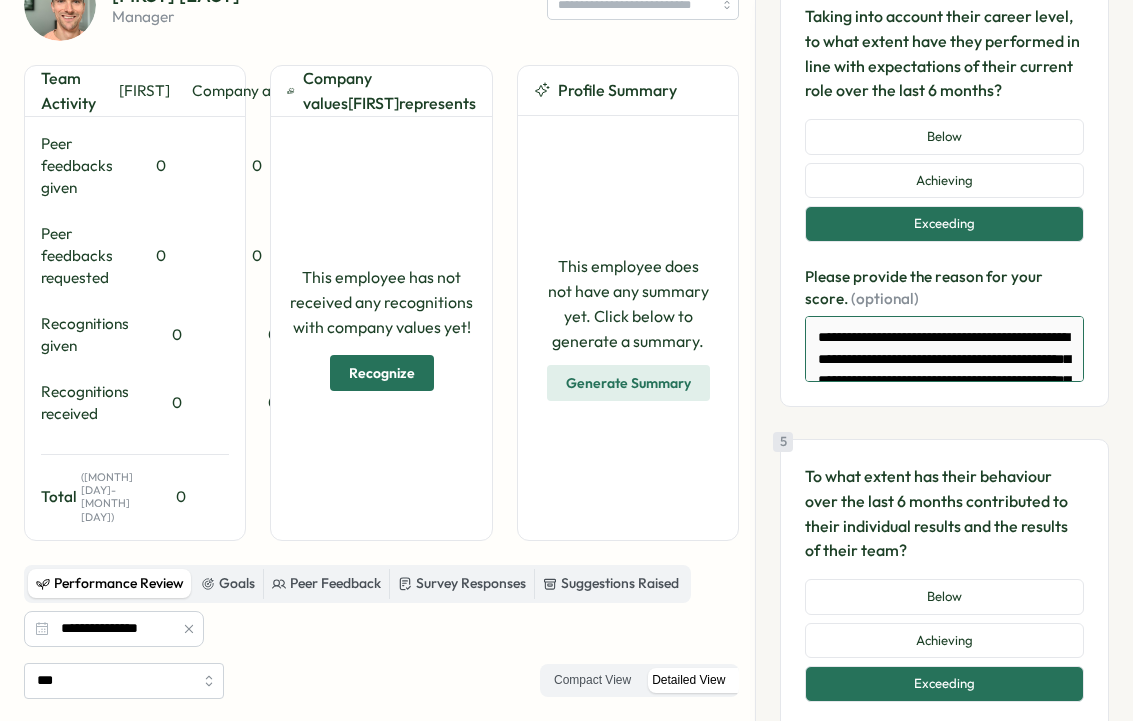 scroll, scrollTop: 73, scrollLeft: 0, axis: vertical 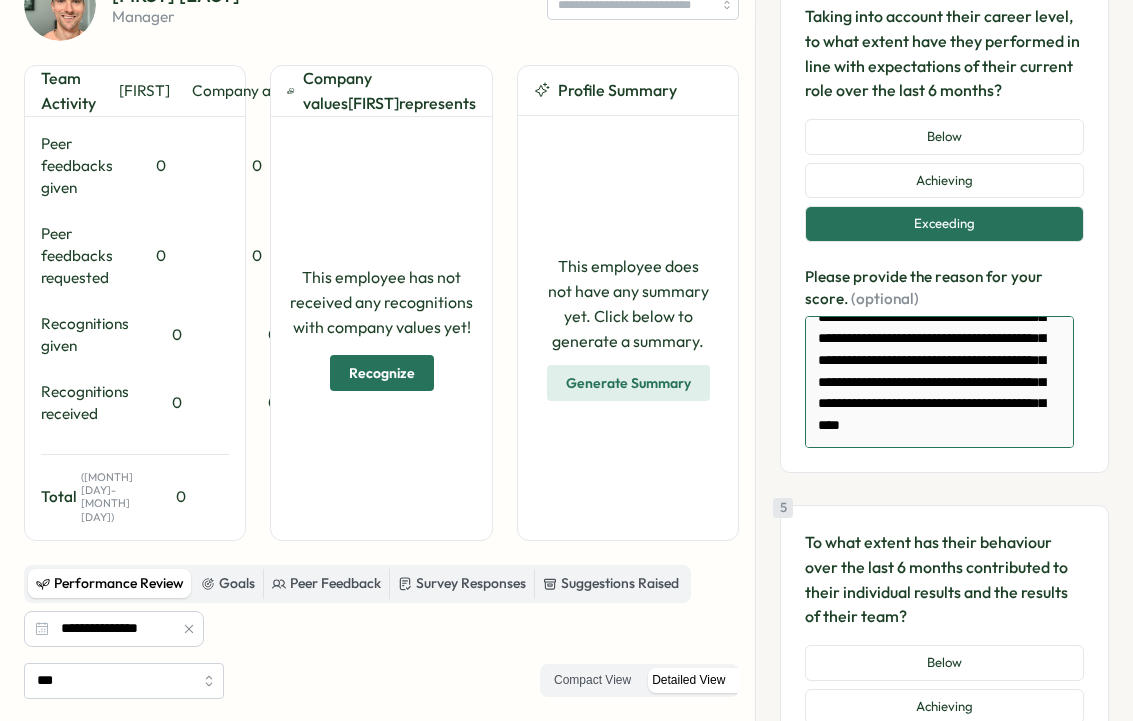 type on "**********" 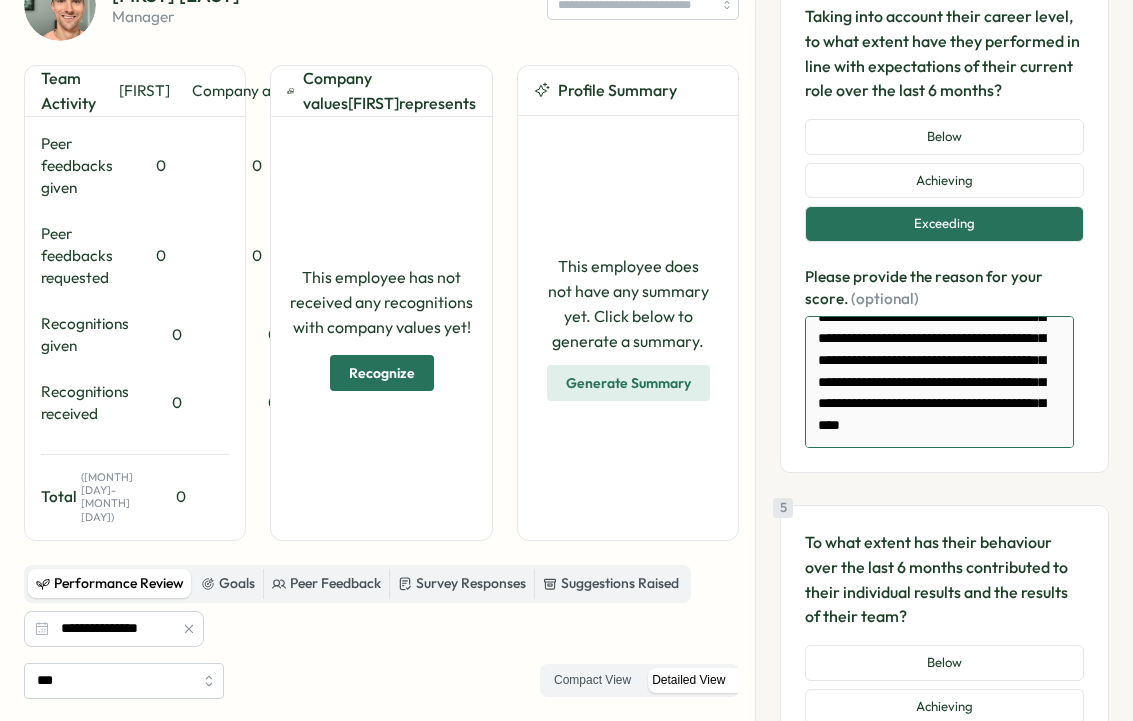 scroll, scrollTop: 85, scrollLeft: 0, axis: vertical 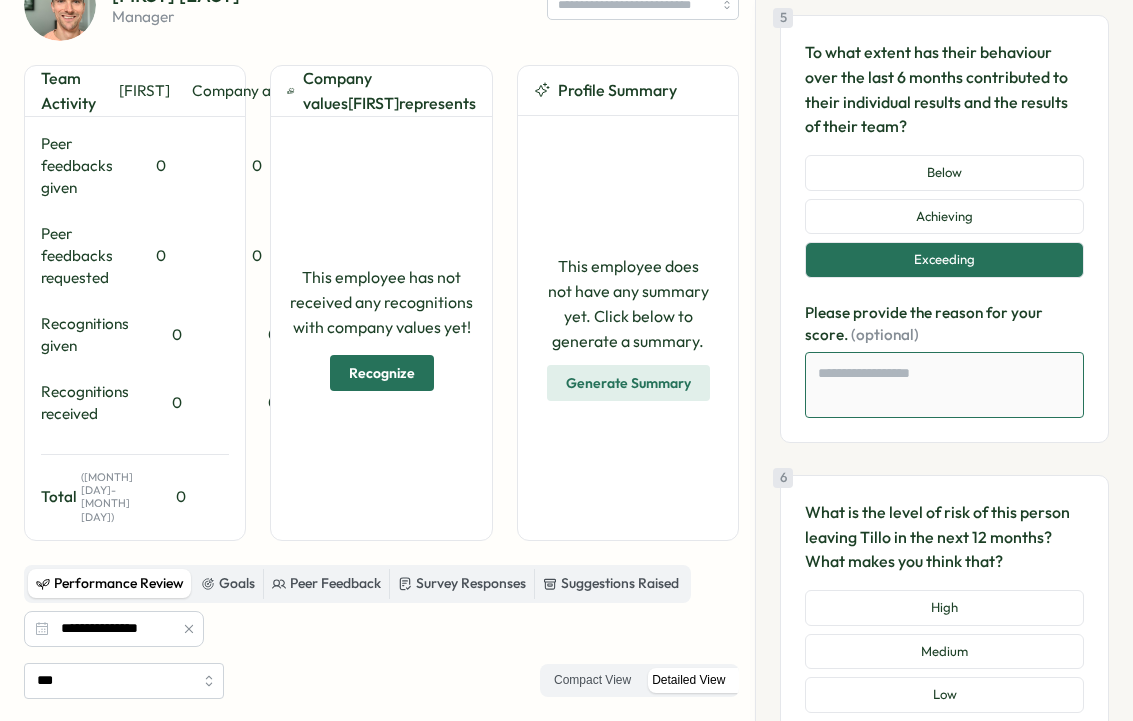 click at bounding box center (944, 385) 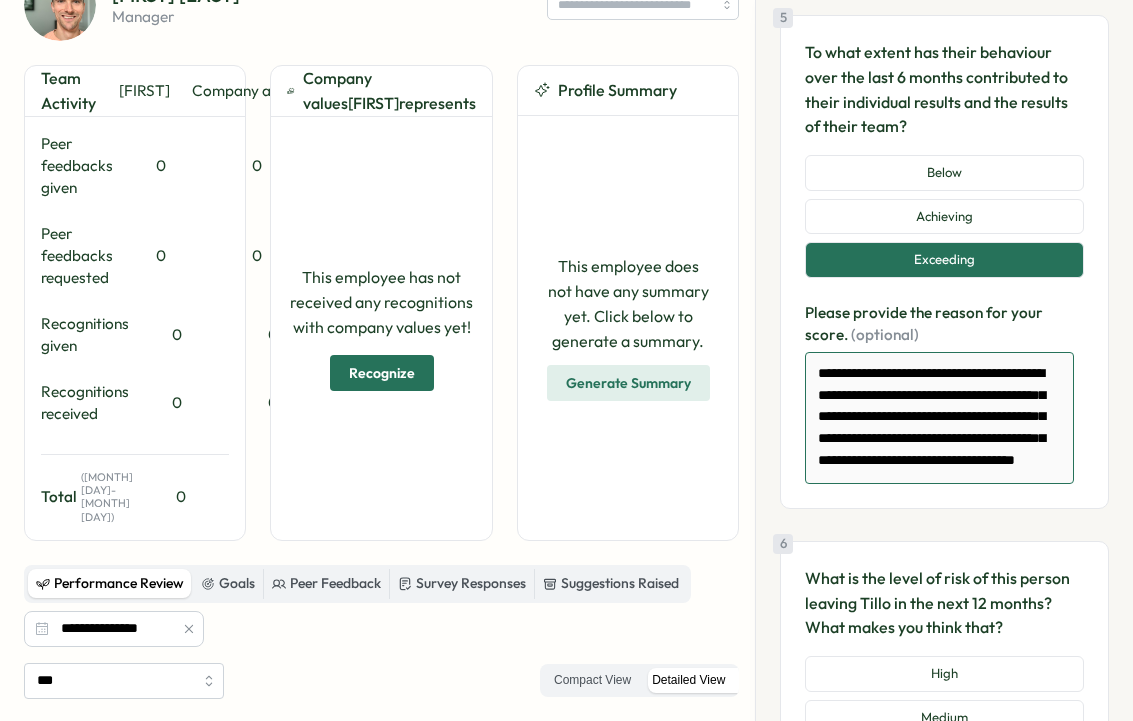 scroll, scrollTop: 42, scrollLeft: 0, axis: vertical 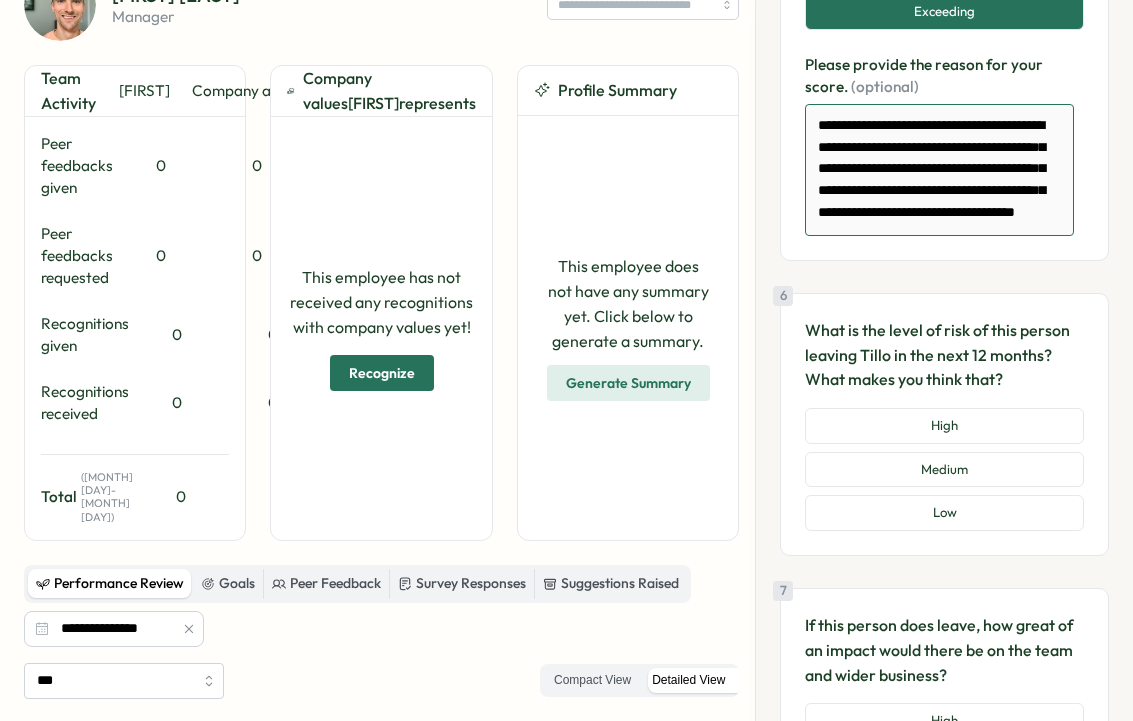 type on "**********" 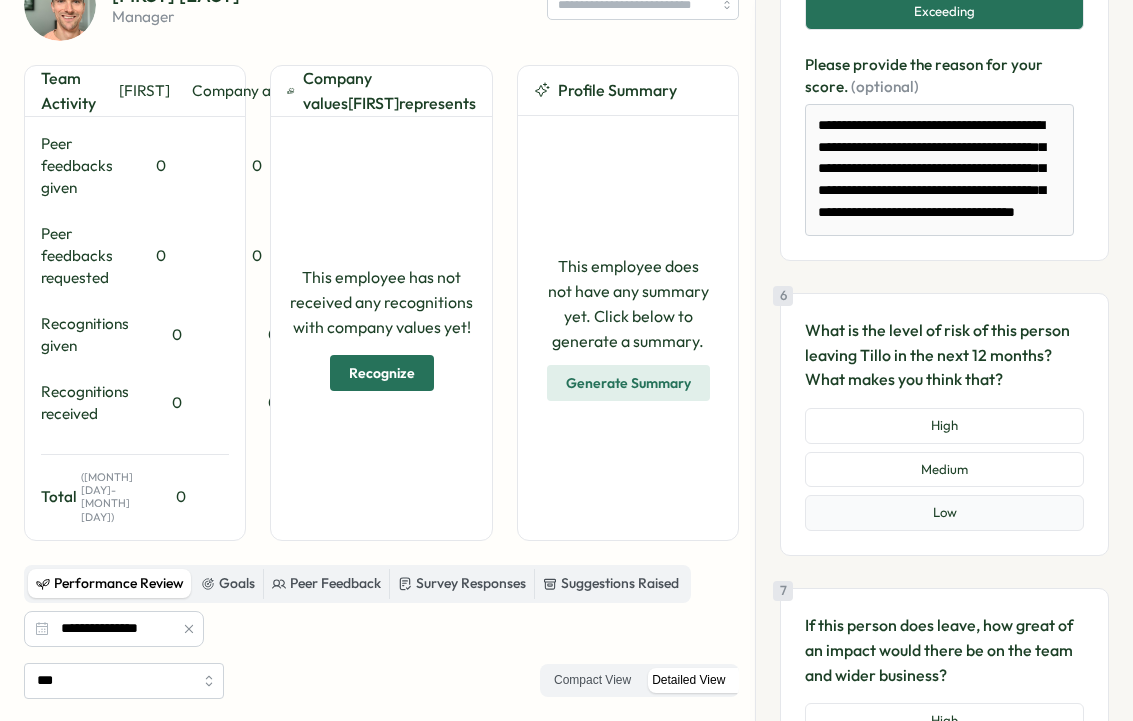 click on "Low" at bounding box center [944, 513] 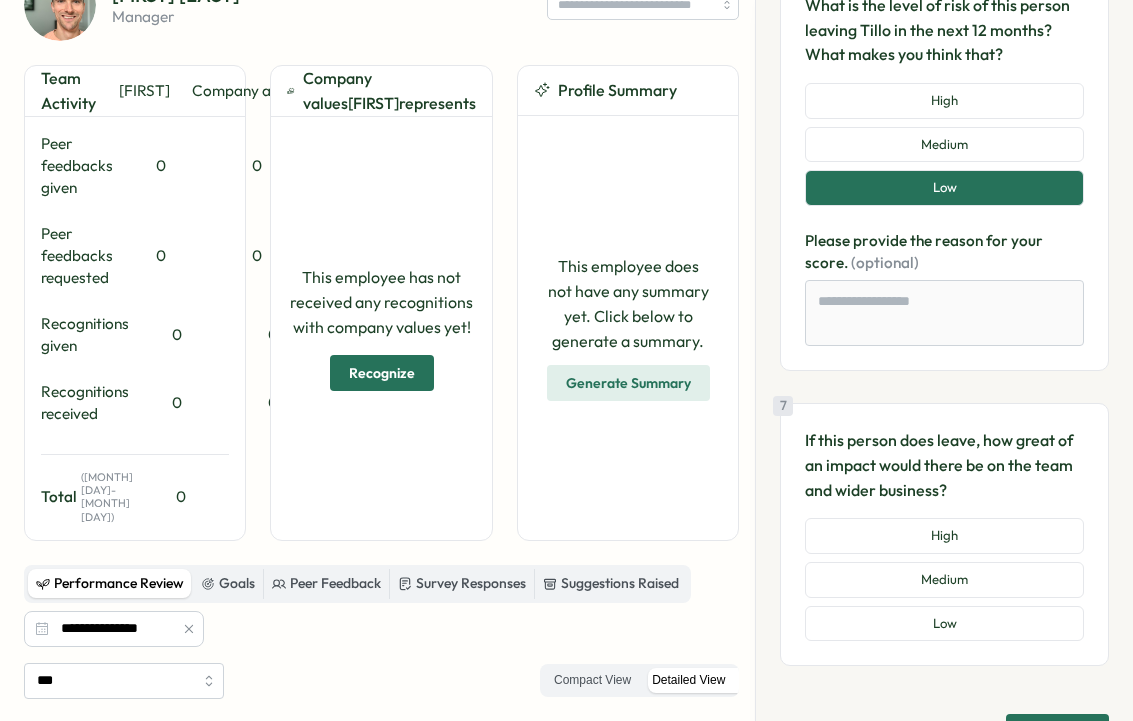scroll, scrollTop: 2258, scrollLeft: 0, axis: vertical 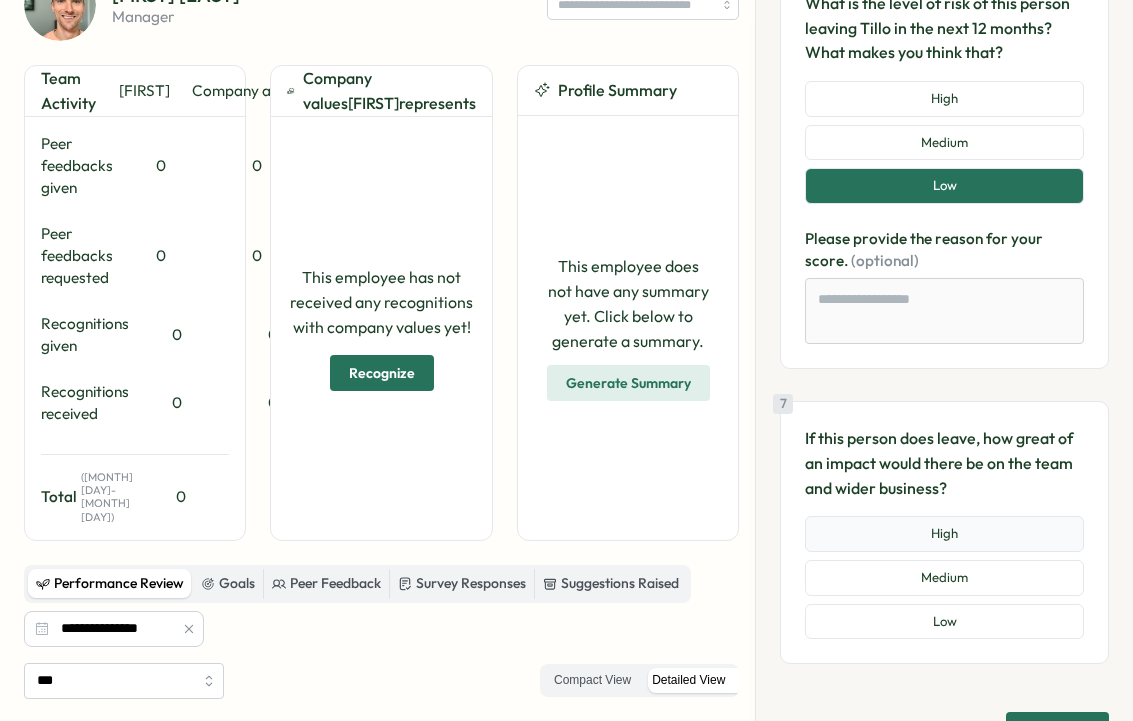 click on "High" at bounding box center [944, 534] 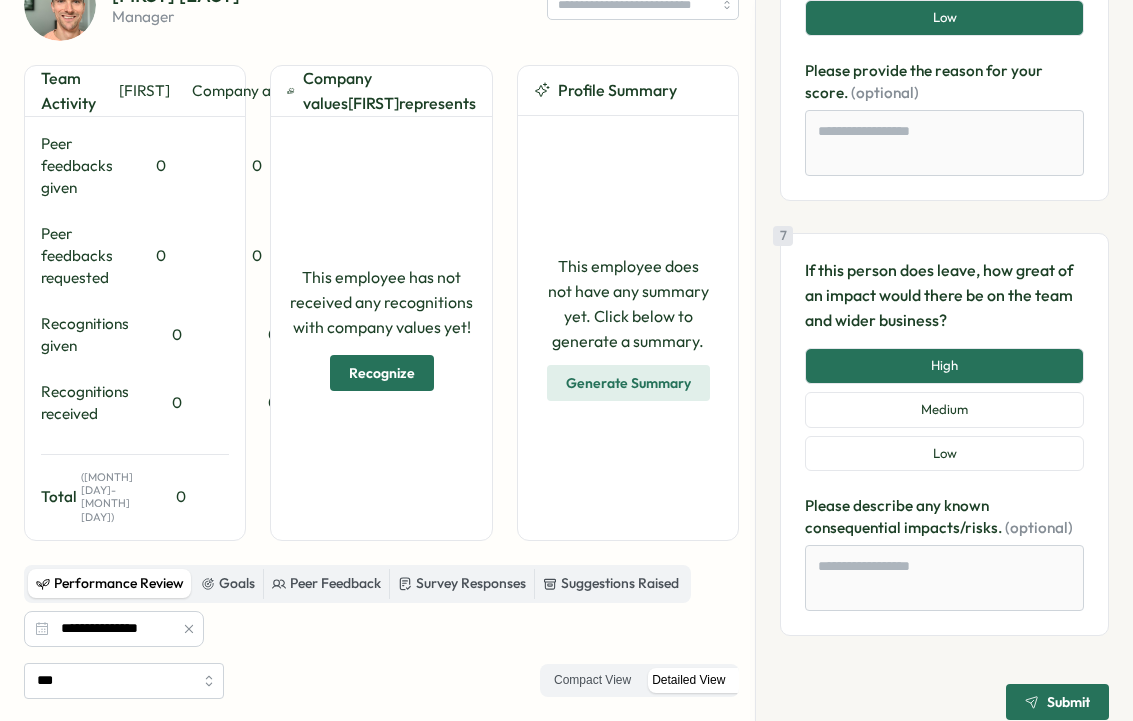scroll, scrollTop: 2449, scrollLeft: 0, axis: vertical 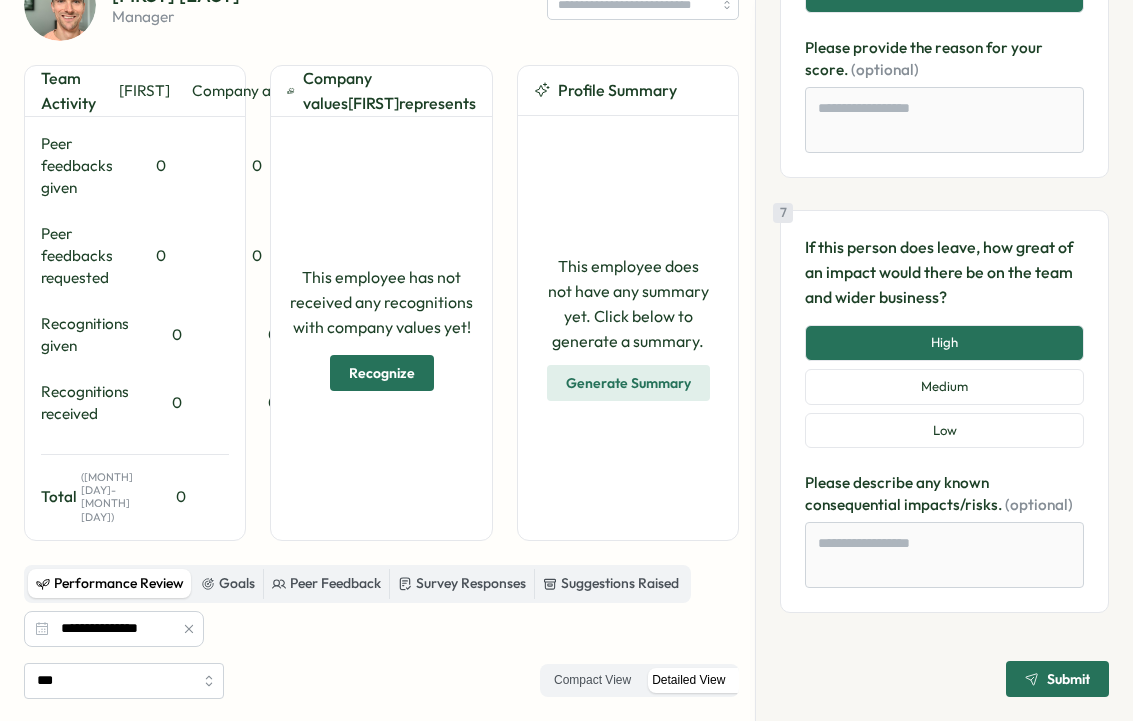 click on "Submit" at bounding box center [1068, 679] 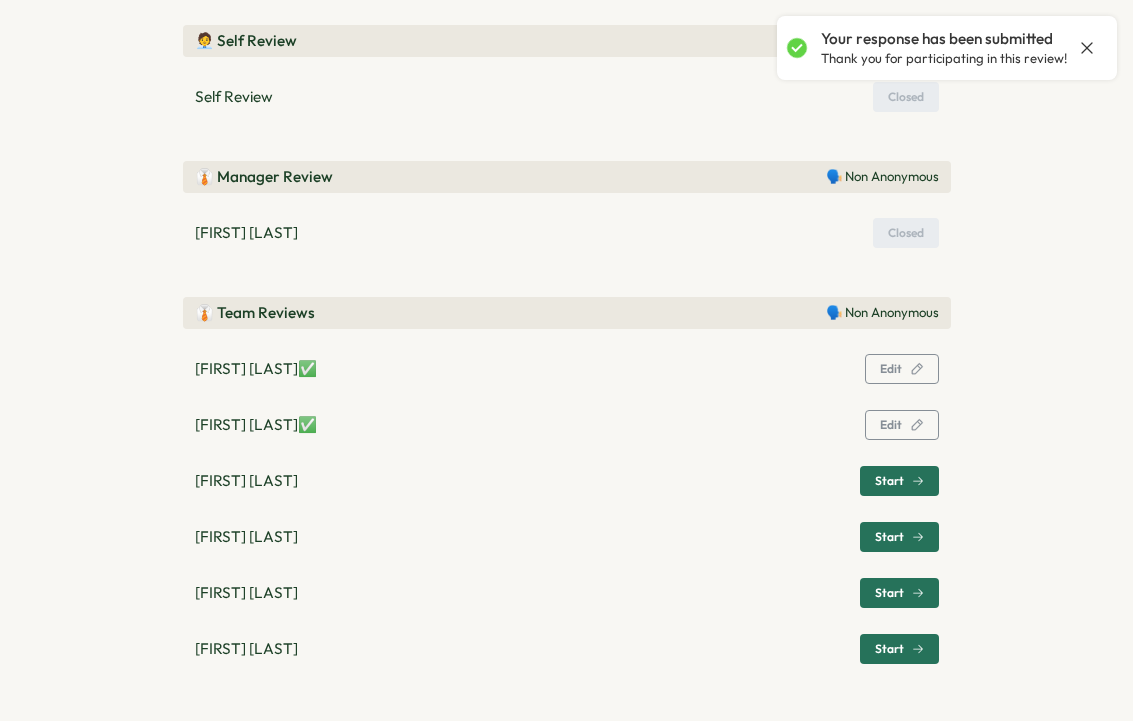 scroll, scrollTop: 510, scrollLeft: 0, axis: vertical 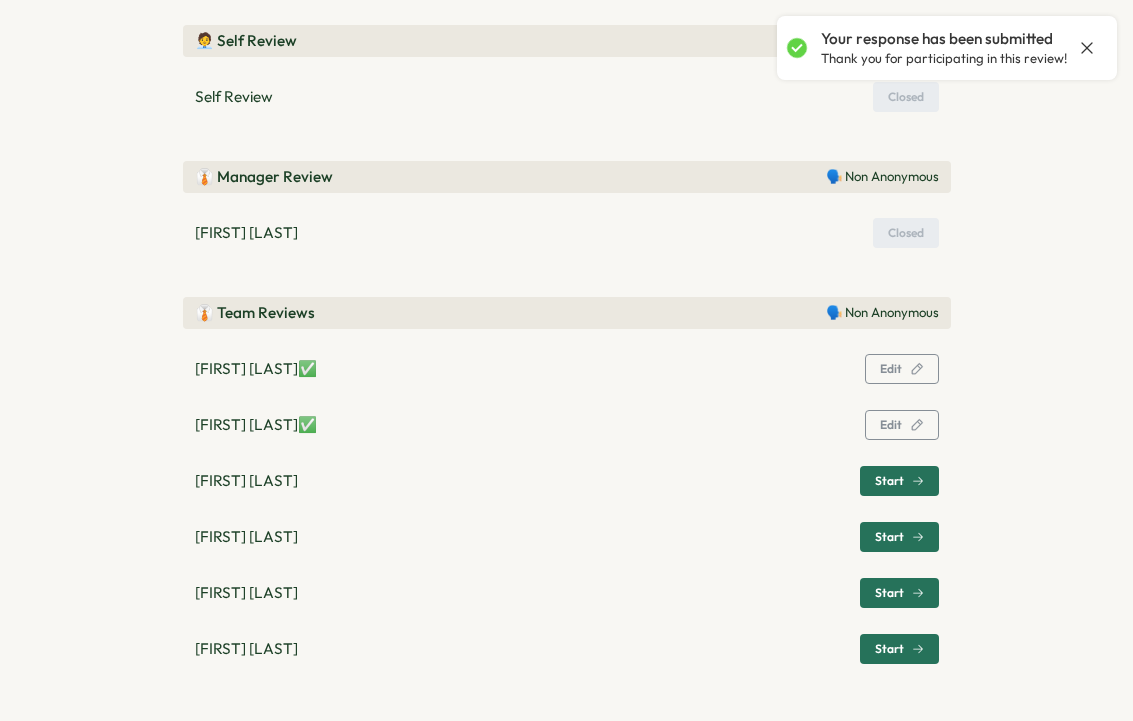 click on "Start" at bounding box center (899, 481) 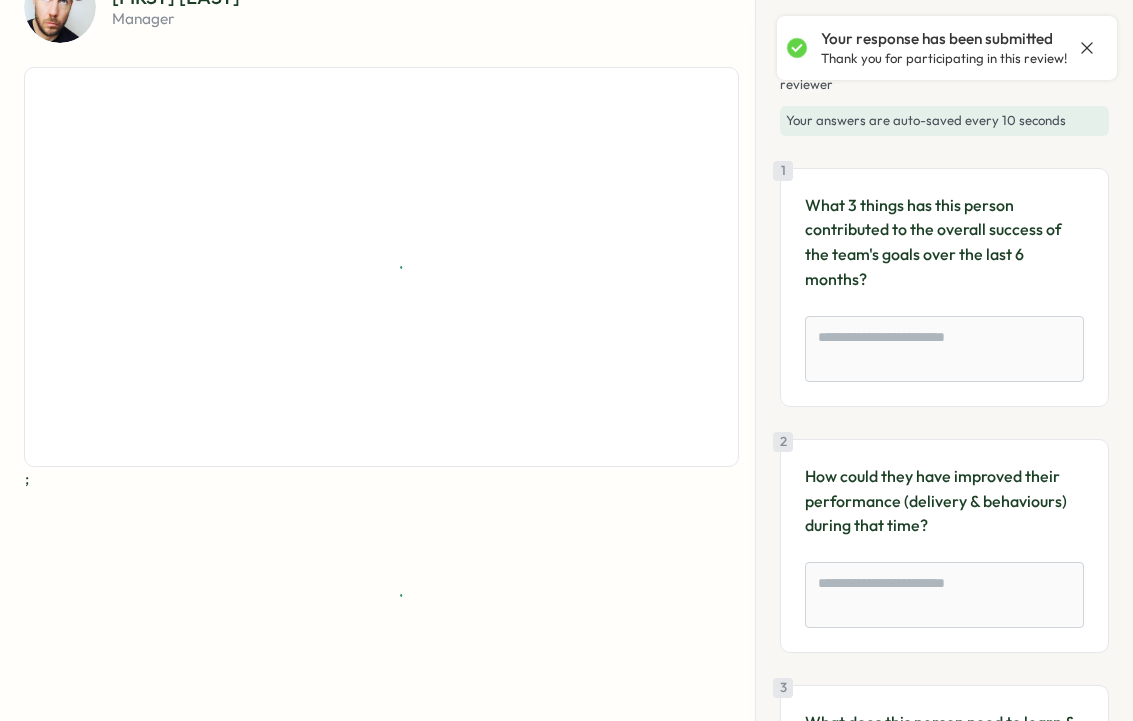 scroll, scrollTop: 117, scrollLeft: 0, axis: vertical 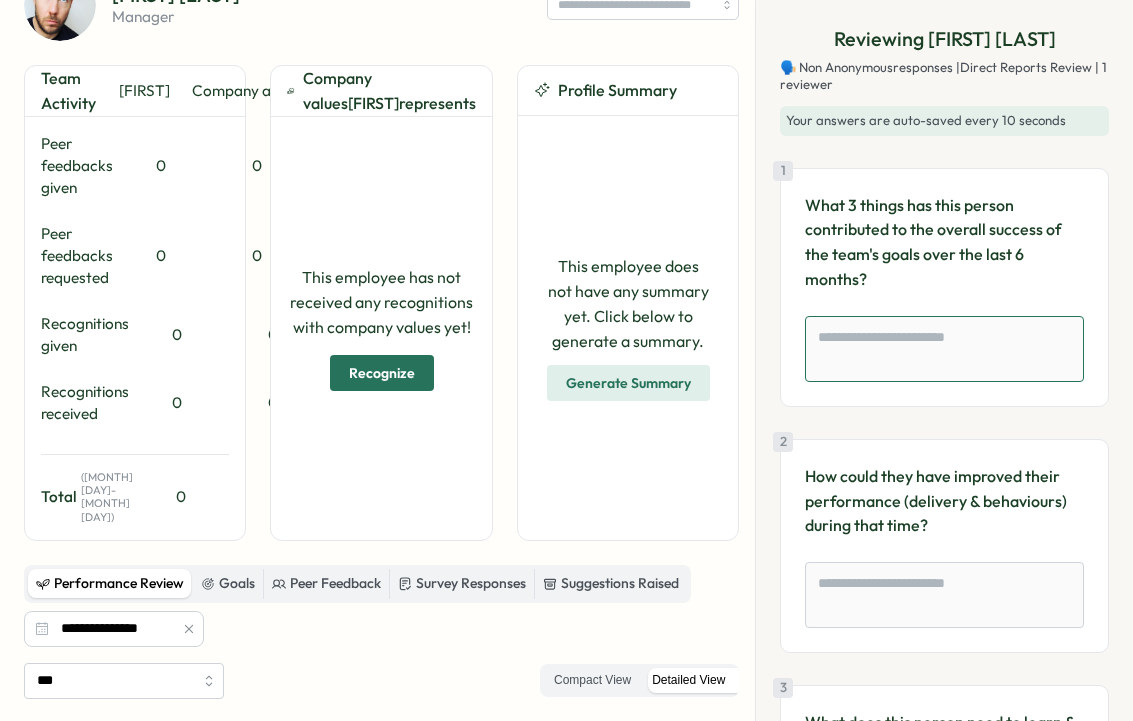 click at bounding box center [944, 349] 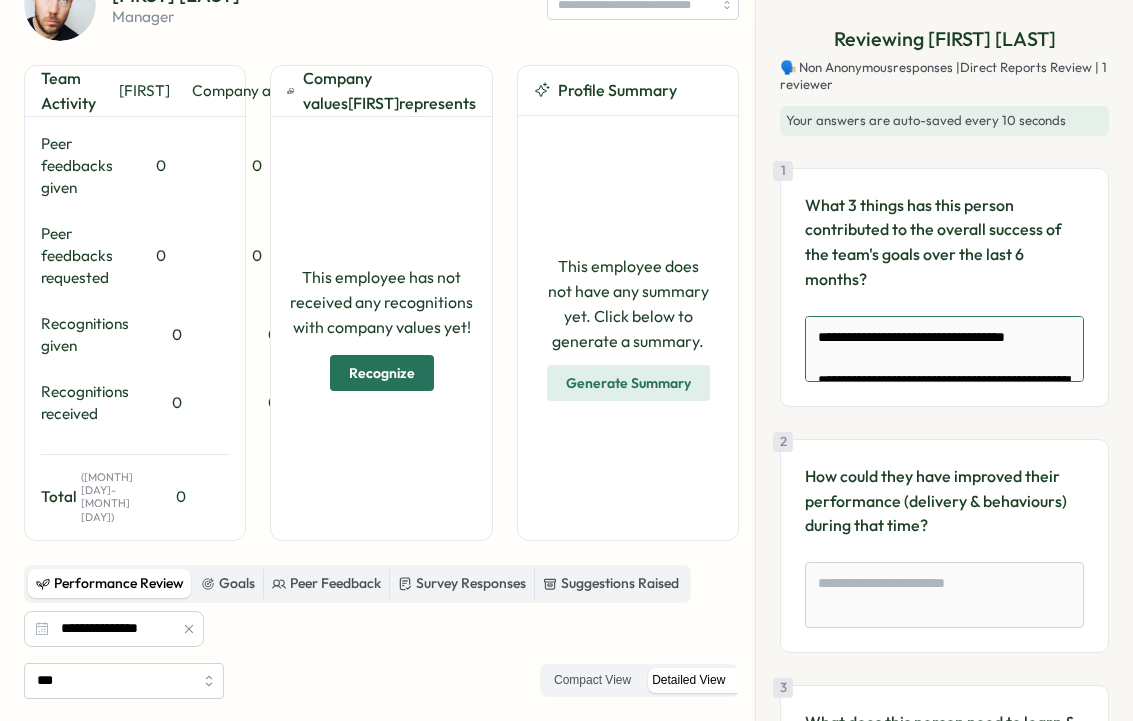 scroll, scrollTop: 832, scrollLeft: 0, axis: vertical 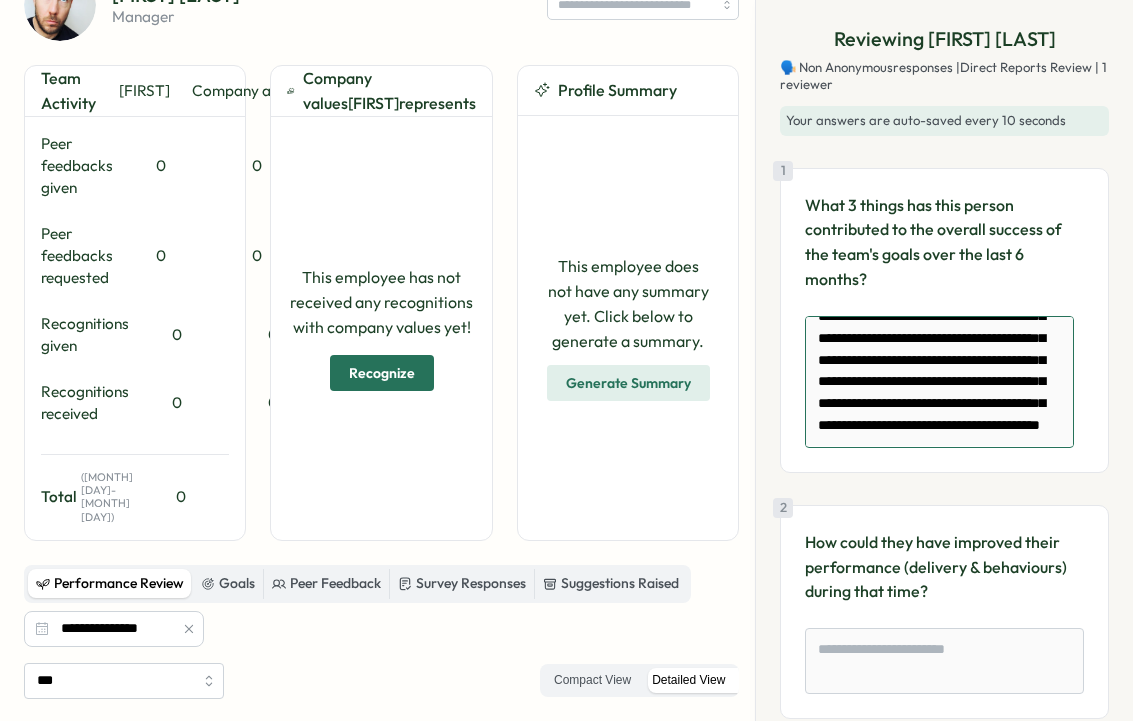 type on "**********" 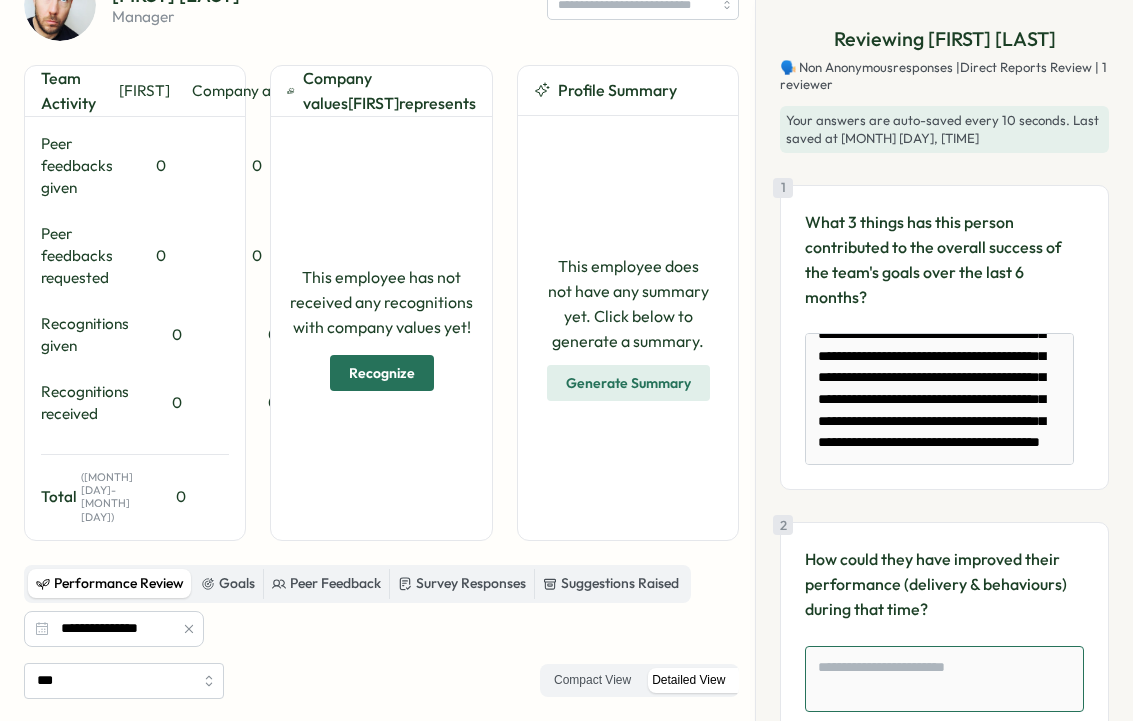 click at bounding box center [944, 679] 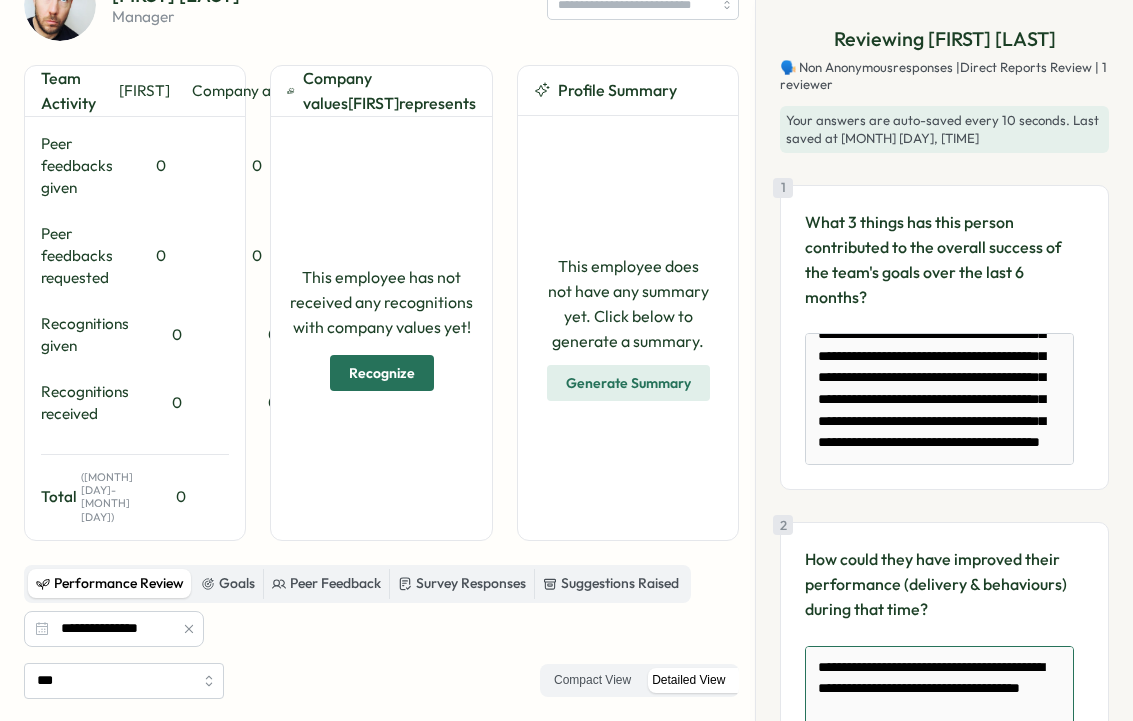 scroll, scrollTop: 897, scrollLeft: 0, axis: vertical 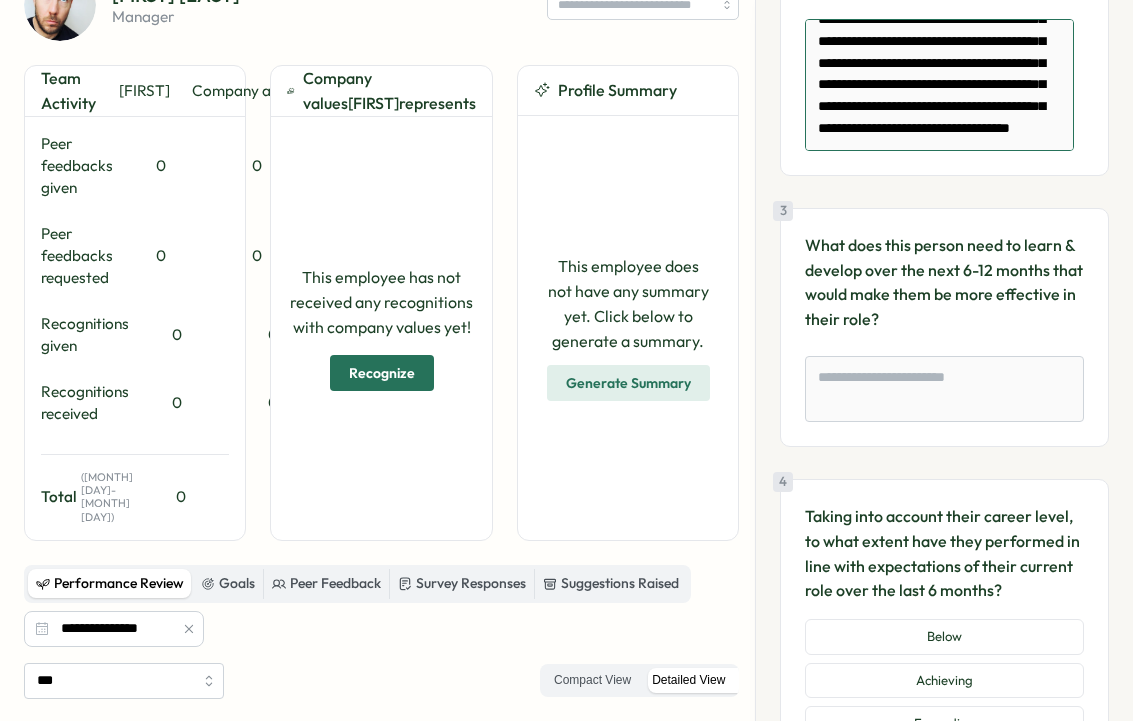 type on "**********" 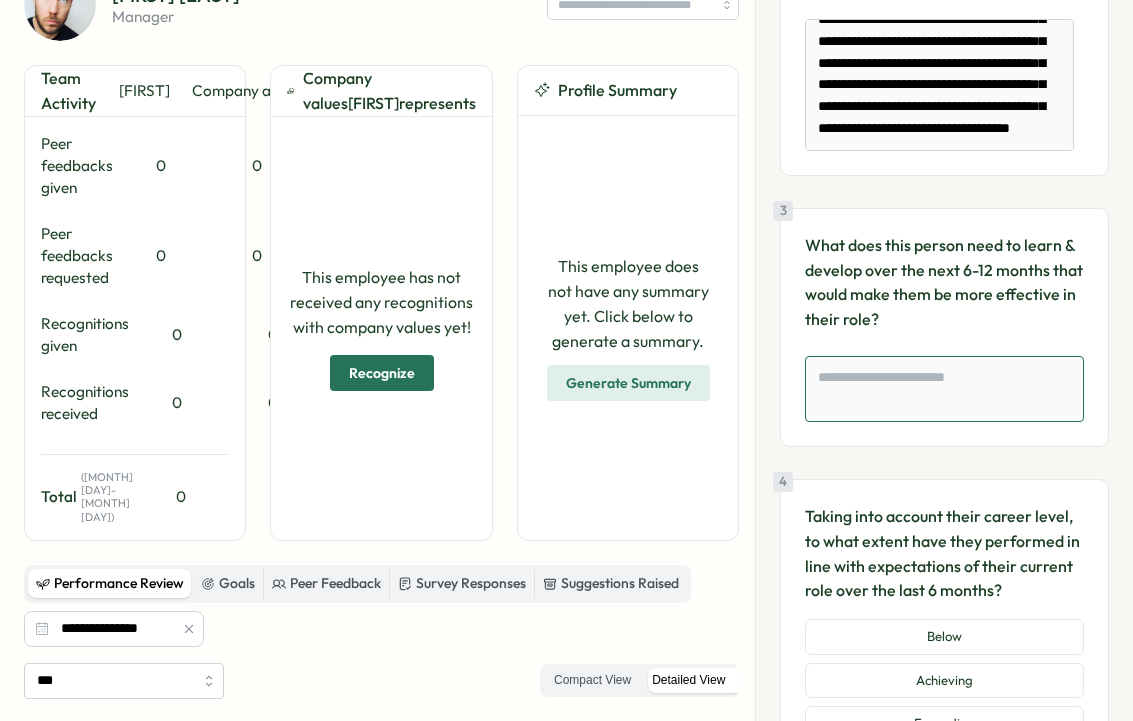click at bounding box center [944, 389] 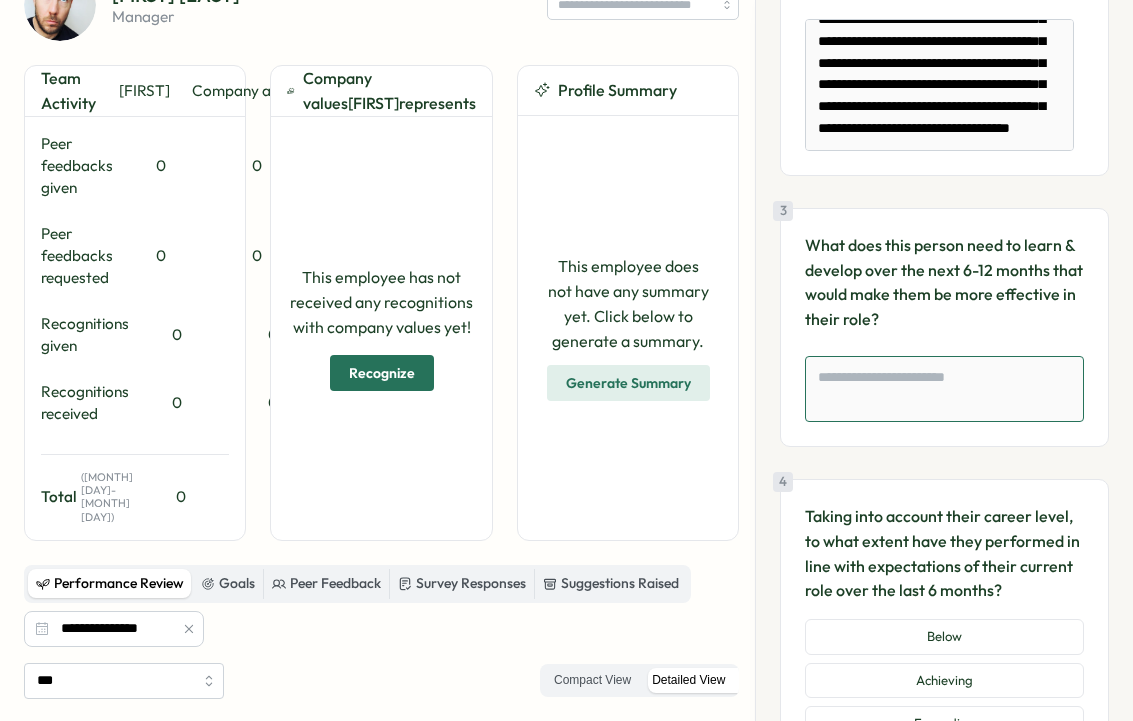 click at bounding box center (944, 389) 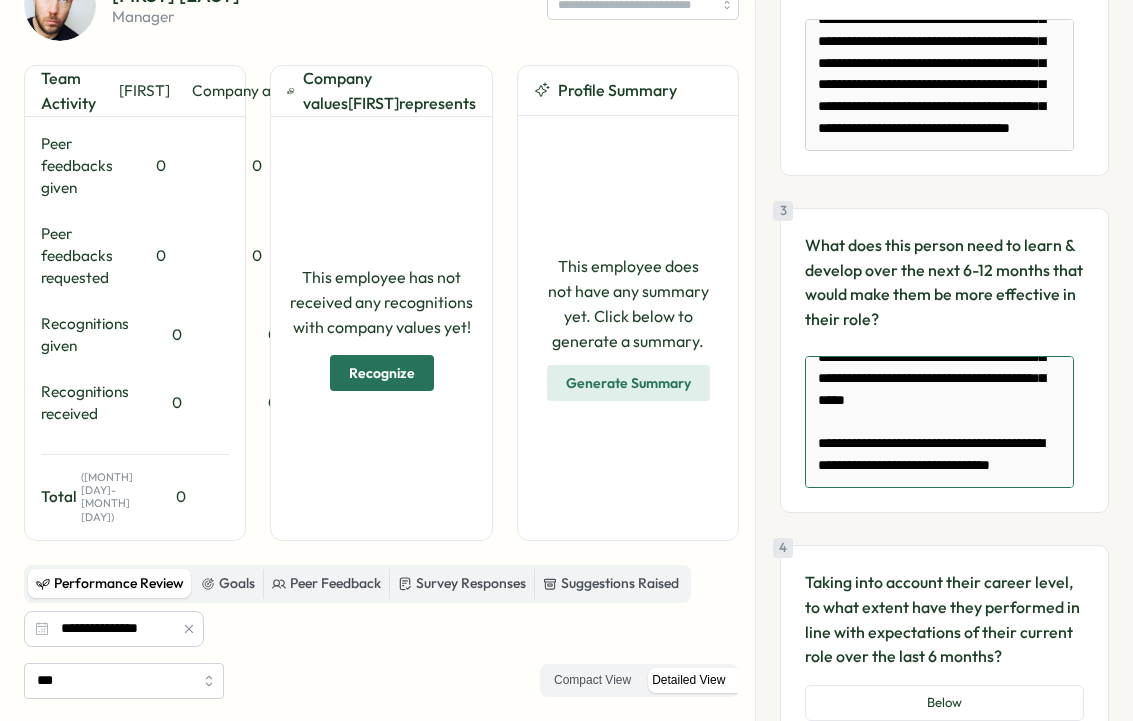 scroll, scrollTop: 475, scrollLeft: 0, axis: vertical 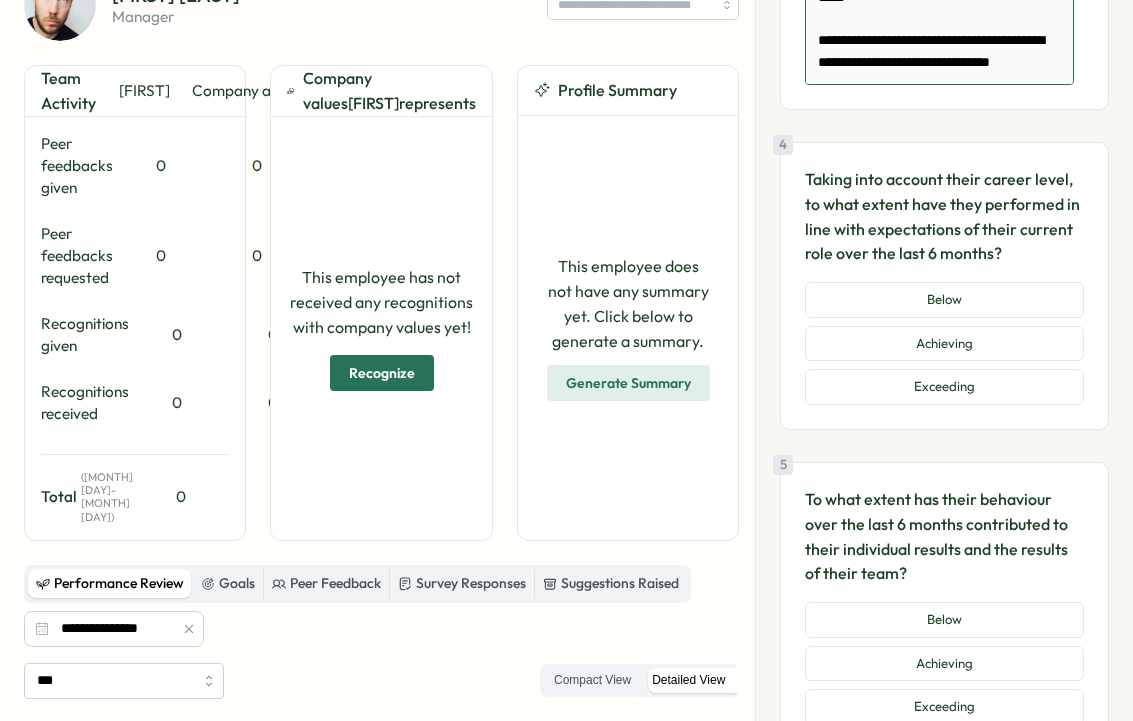 type on "**********" 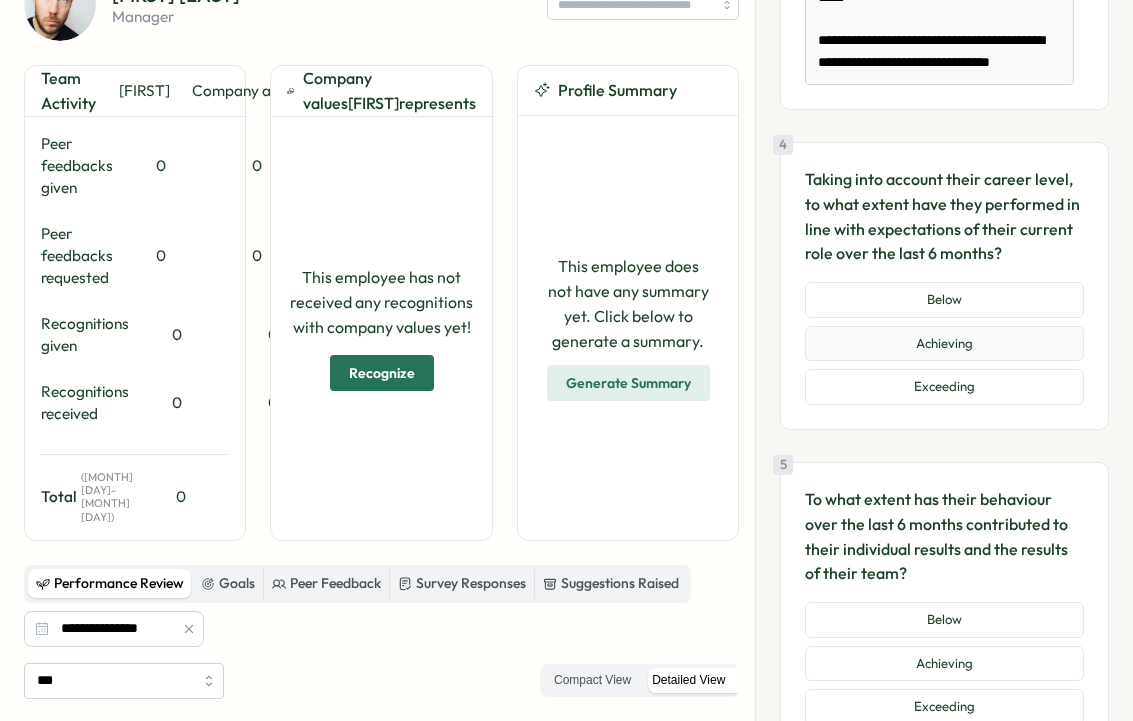 click on "Achieving" at bounding box center [944, 344] 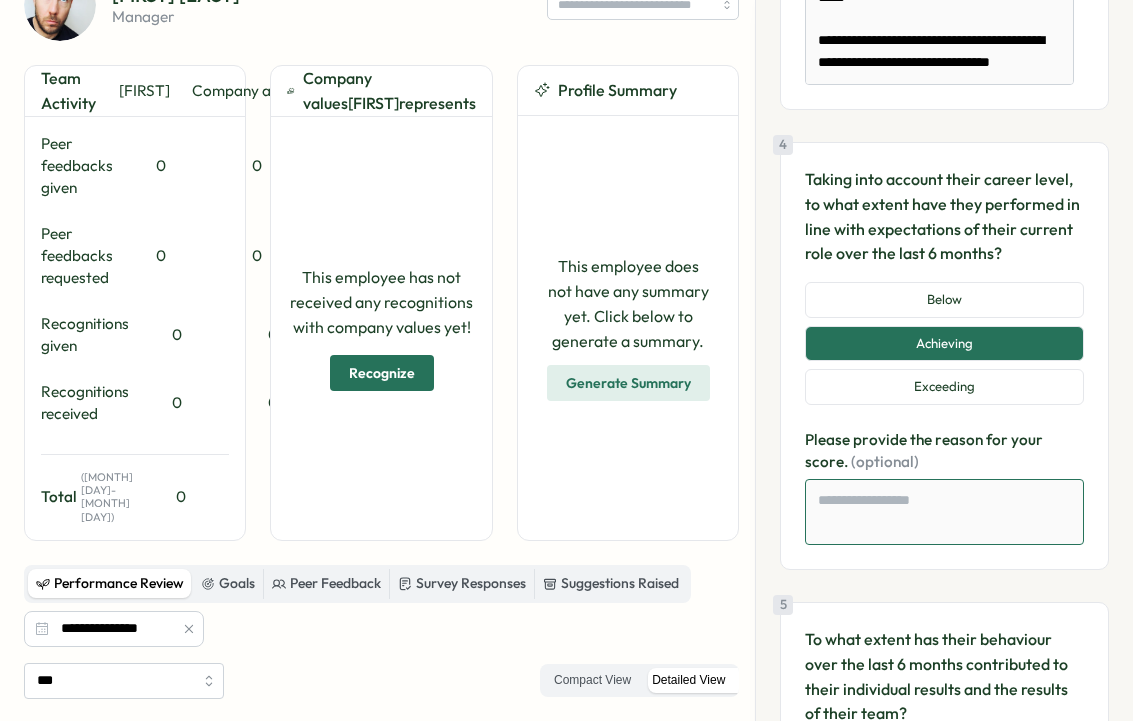 click at bounding box center [944, 512] 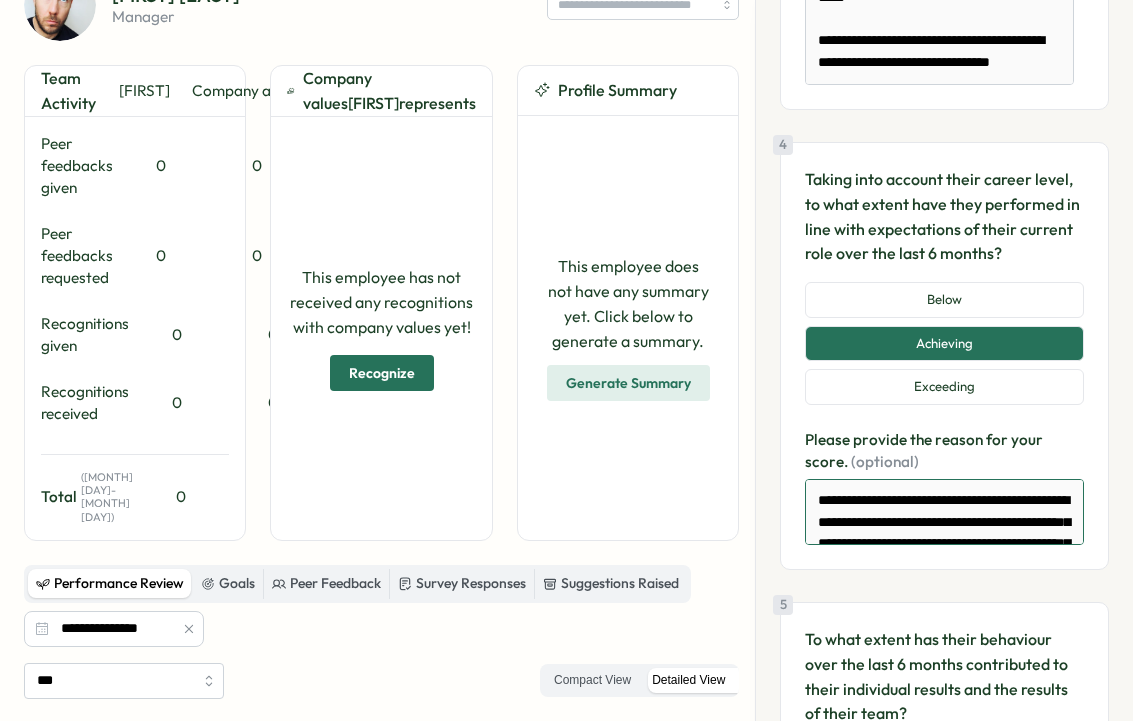 scroll, scrollTop: 73, scrollLeft: 0, axis: vertical 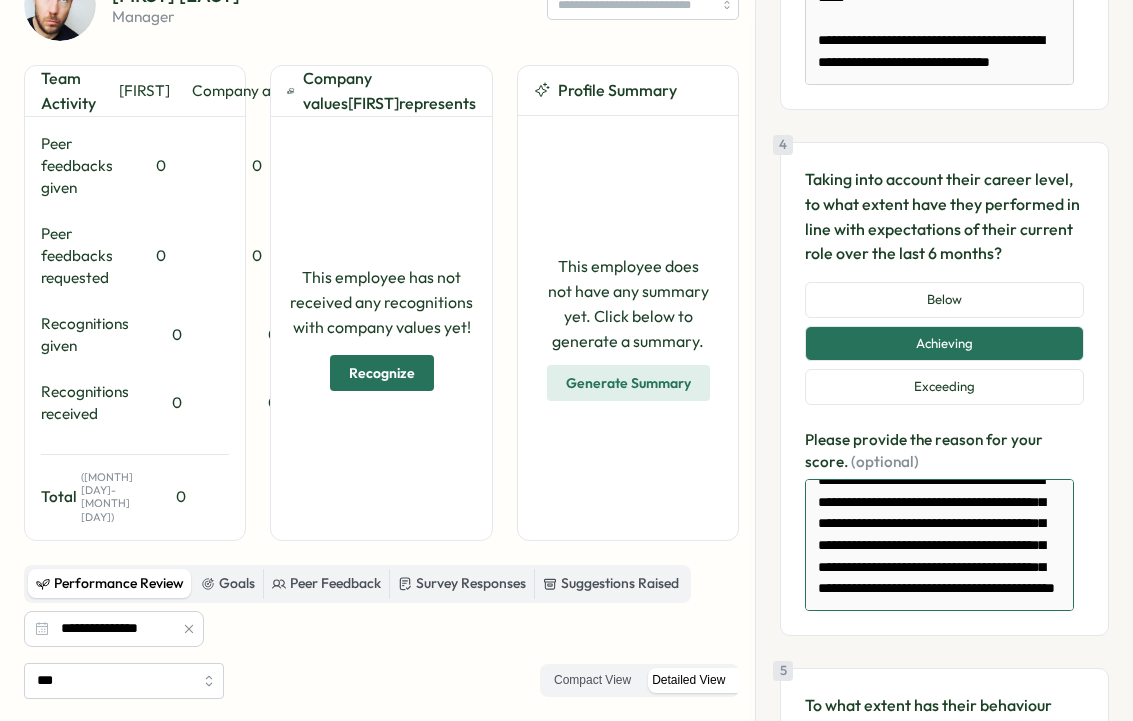 type on "**********" 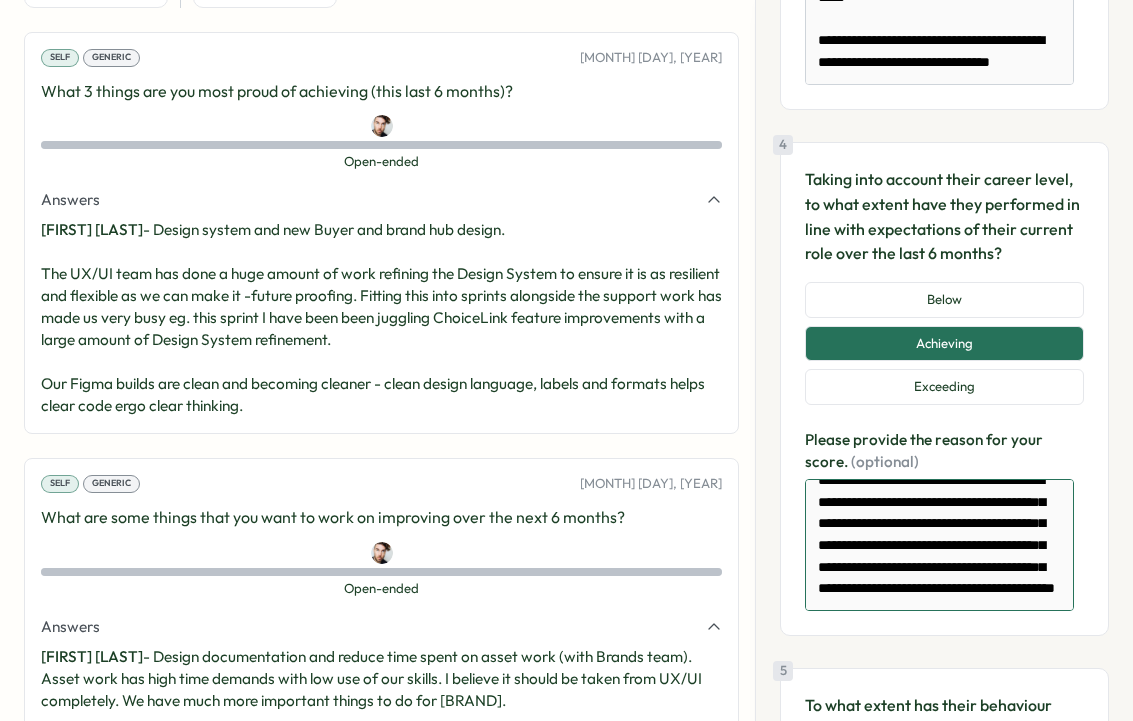 scroll, scrollTop: 932, scrollLeft: 0, axis: vertical 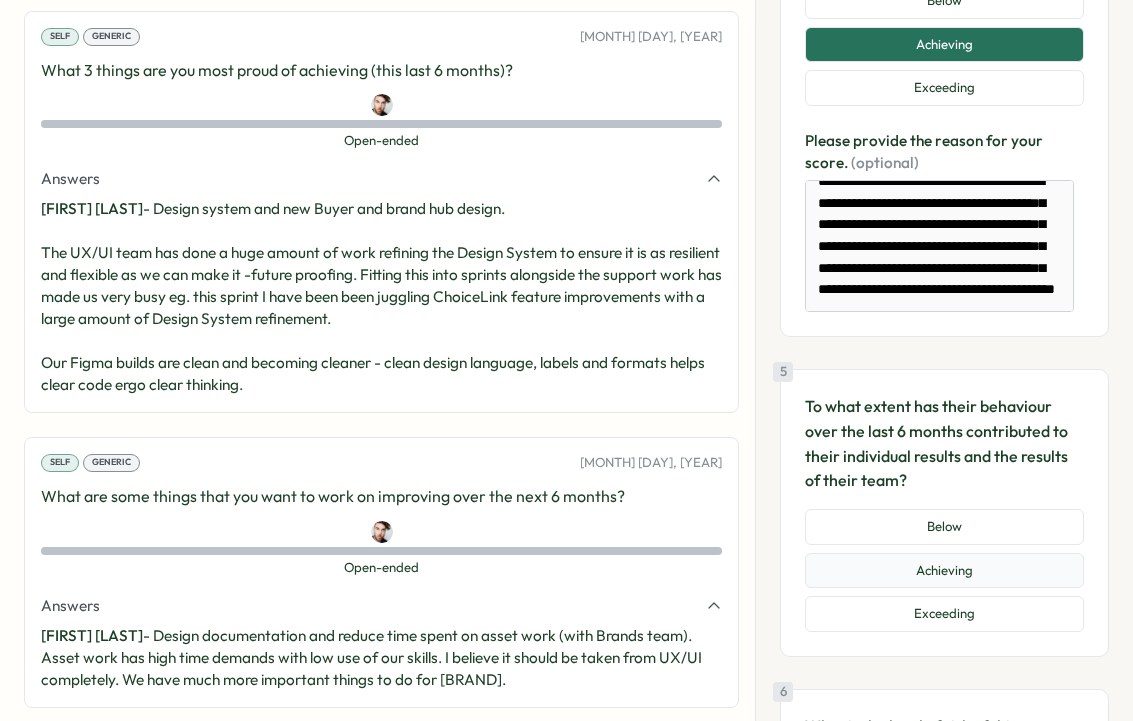 click on "Achieving" at bounding box center [944, 571] 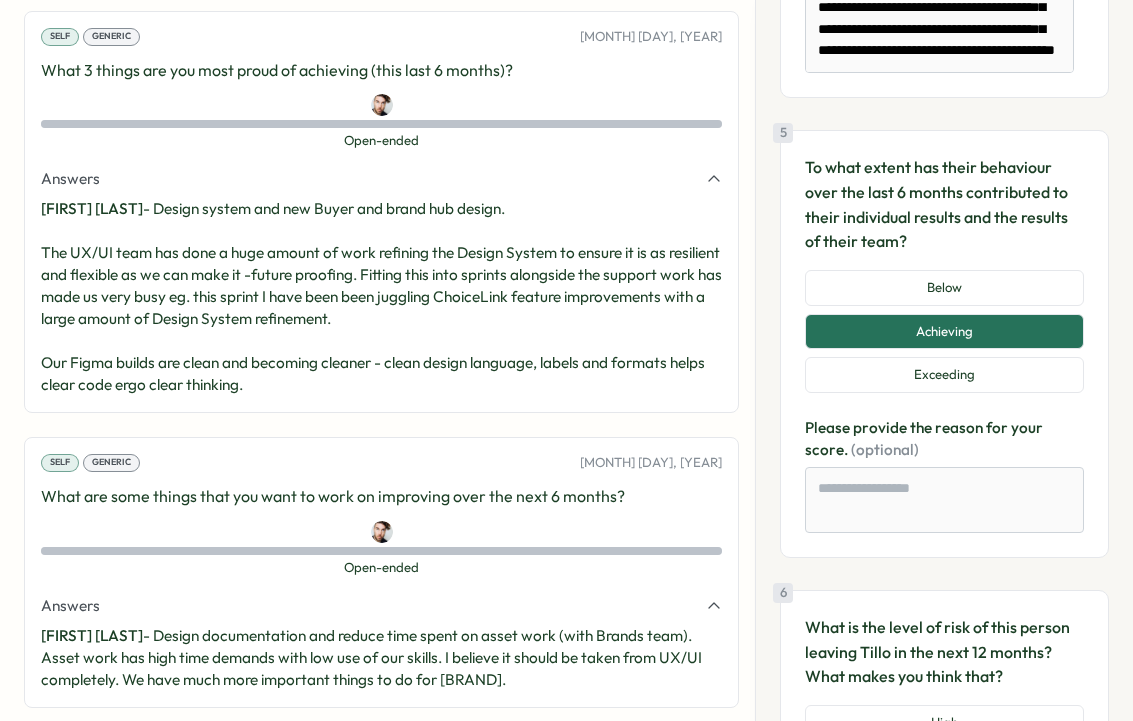 scroll, scrollTop: 1713, scrollLeft: 0, axis: vertical 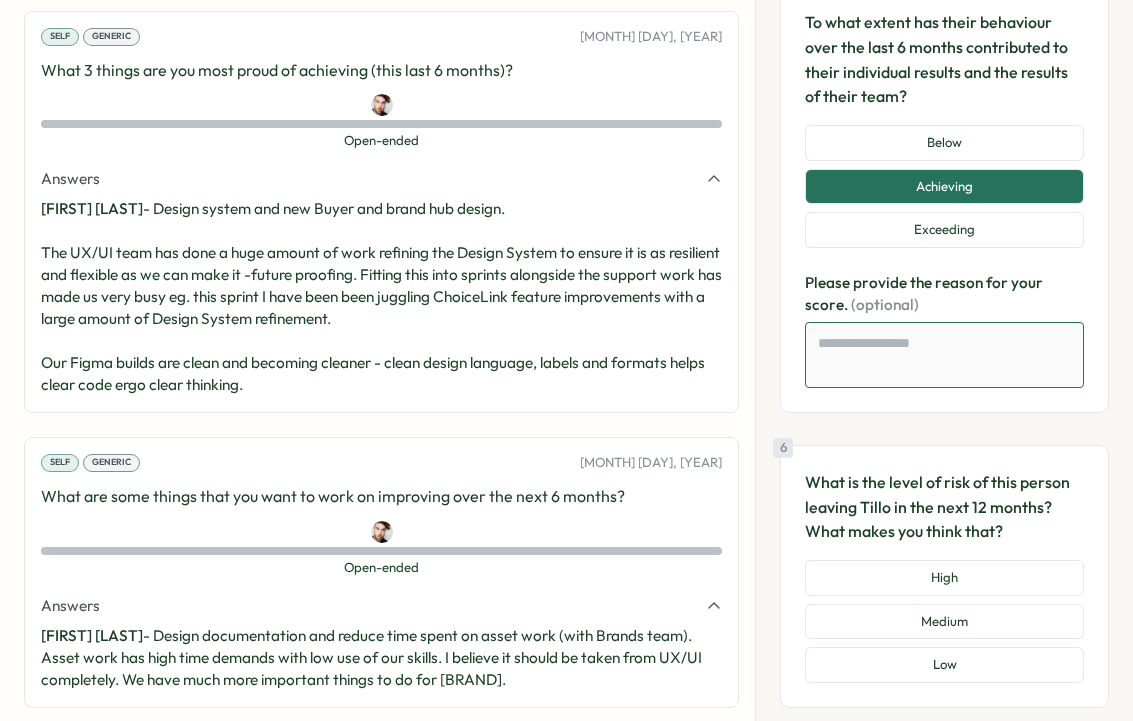 click at bounding box center (944, 355) 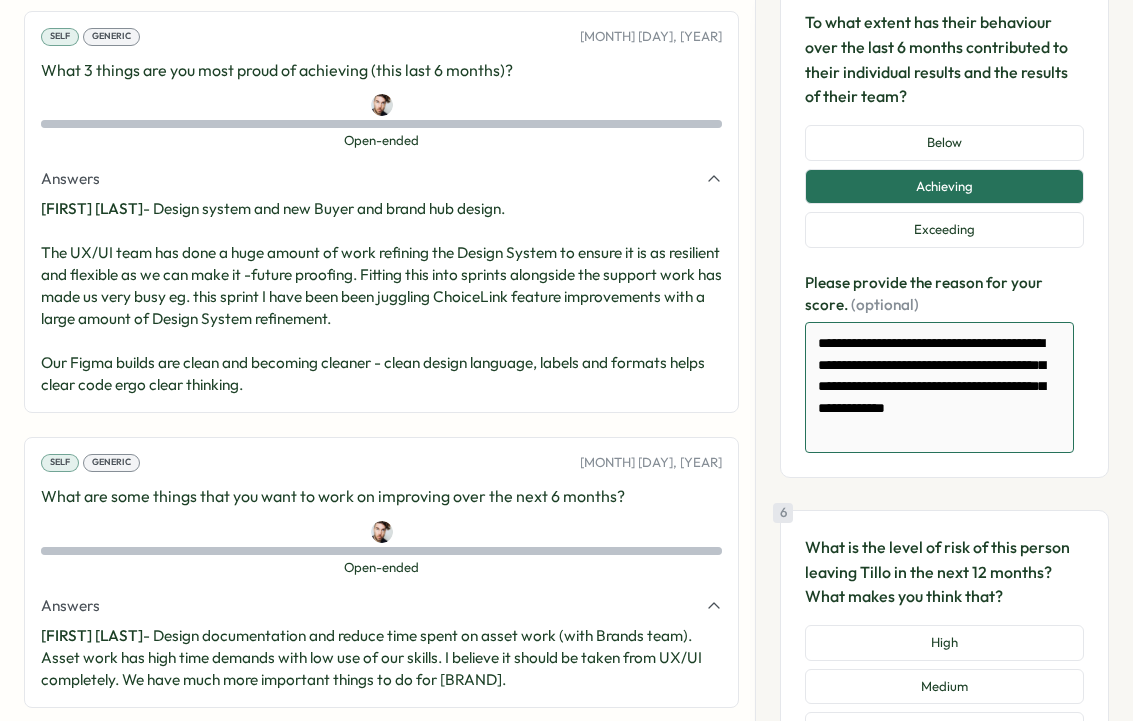 type on "**********" 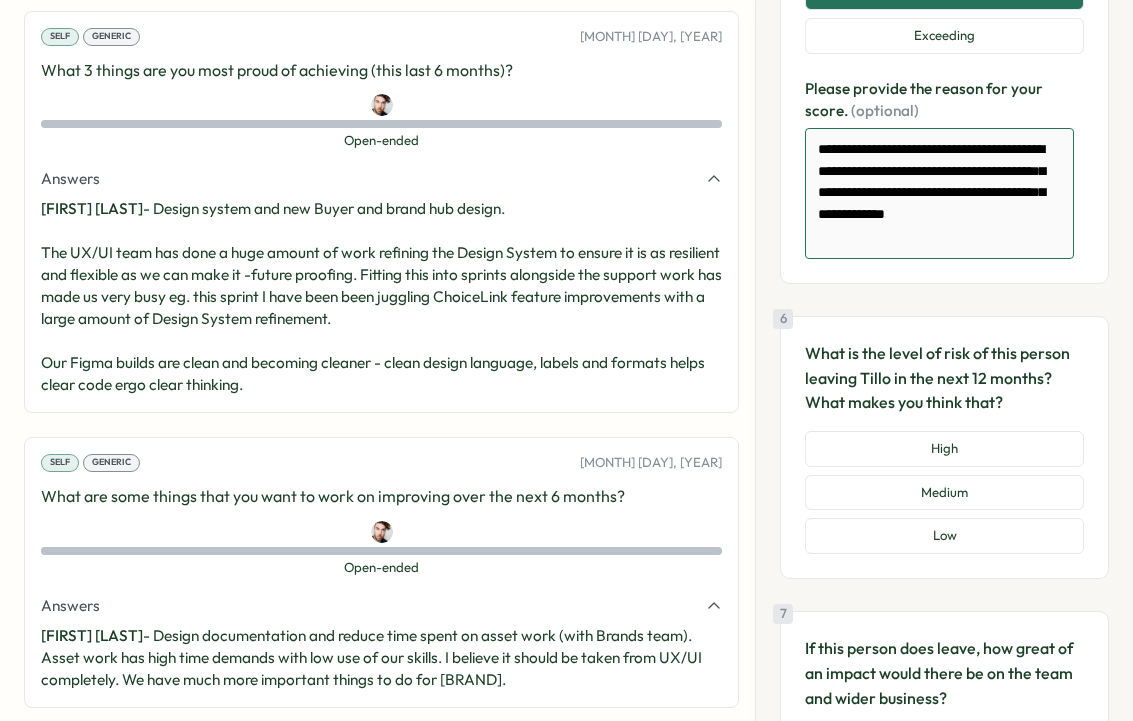 scroll, scrollTop: 1924, scrollLeft: 0, axis: vertical 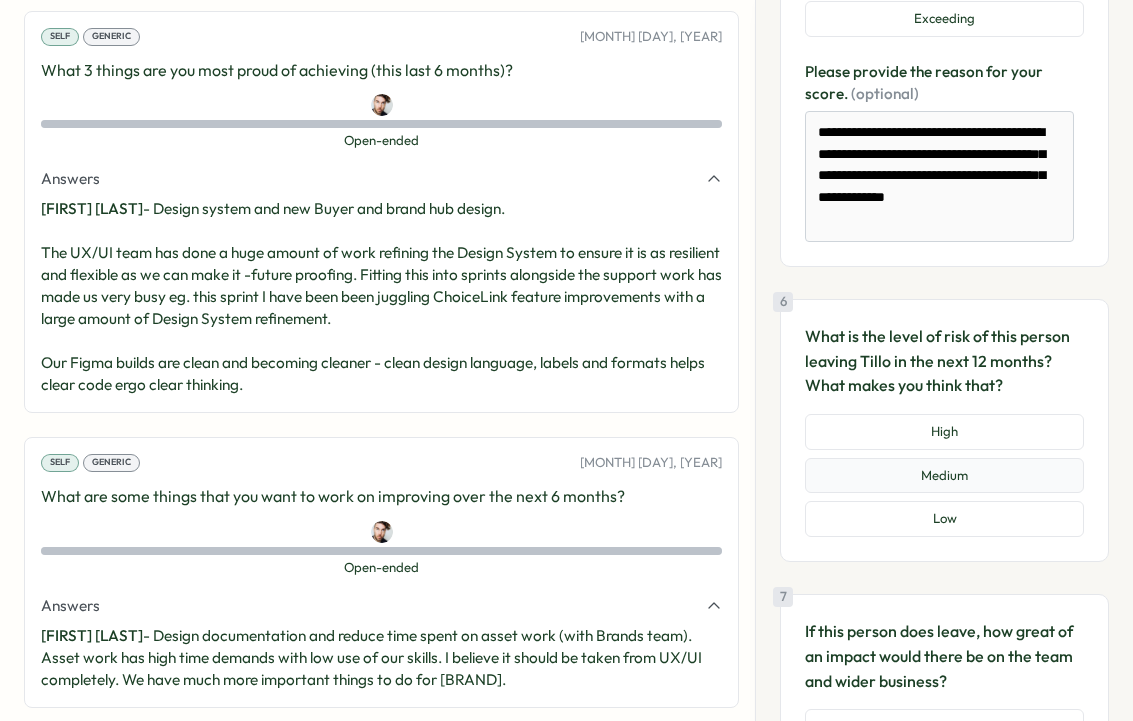 click on "Medium" at bounding box center (944, 476) 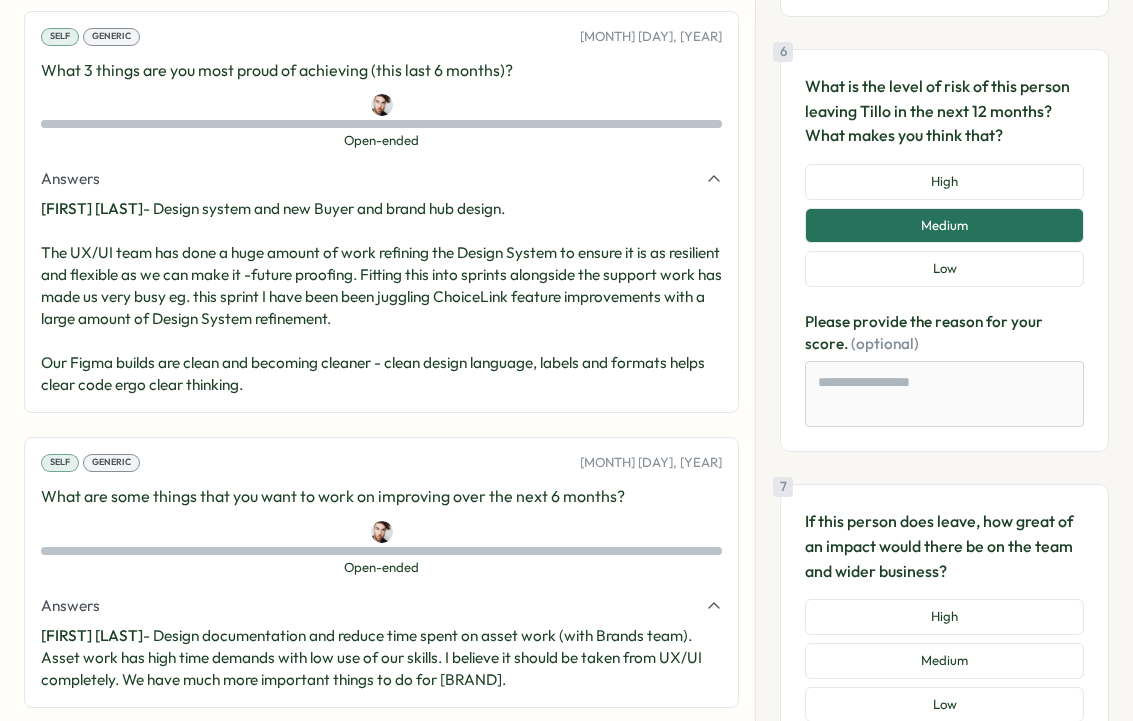 scroll, scrollTop: 2178, scrollLeft: 0, axis: vertical 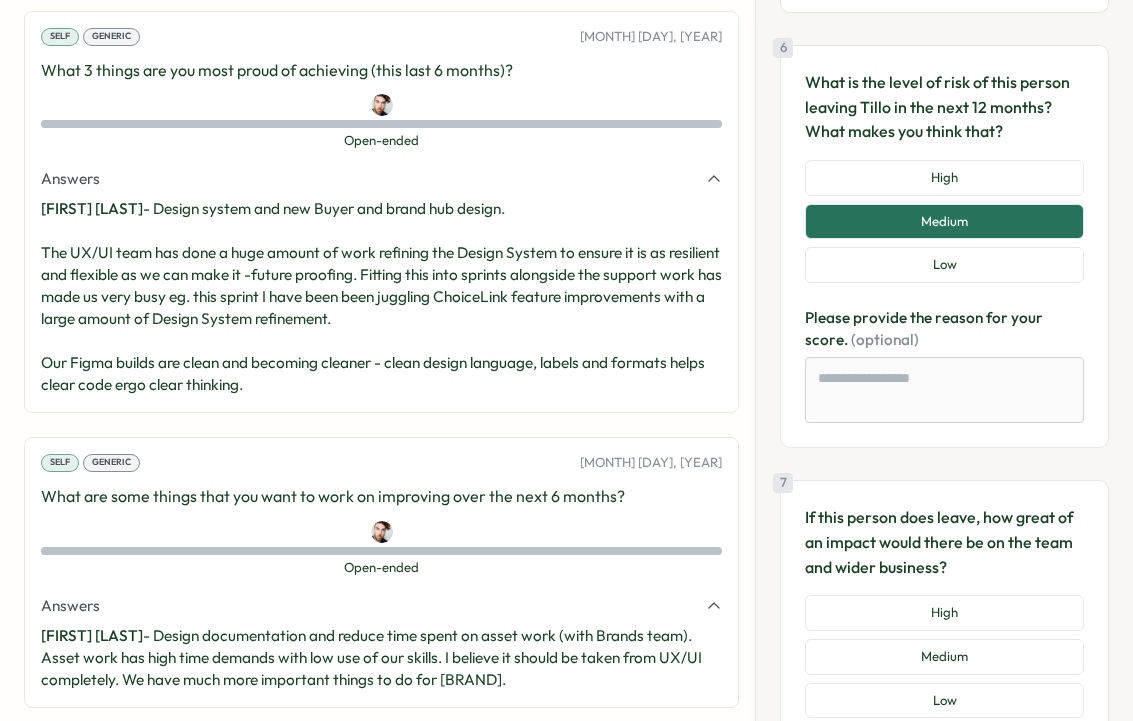 click on "High Medium Low" at bounding box center (944, 656) 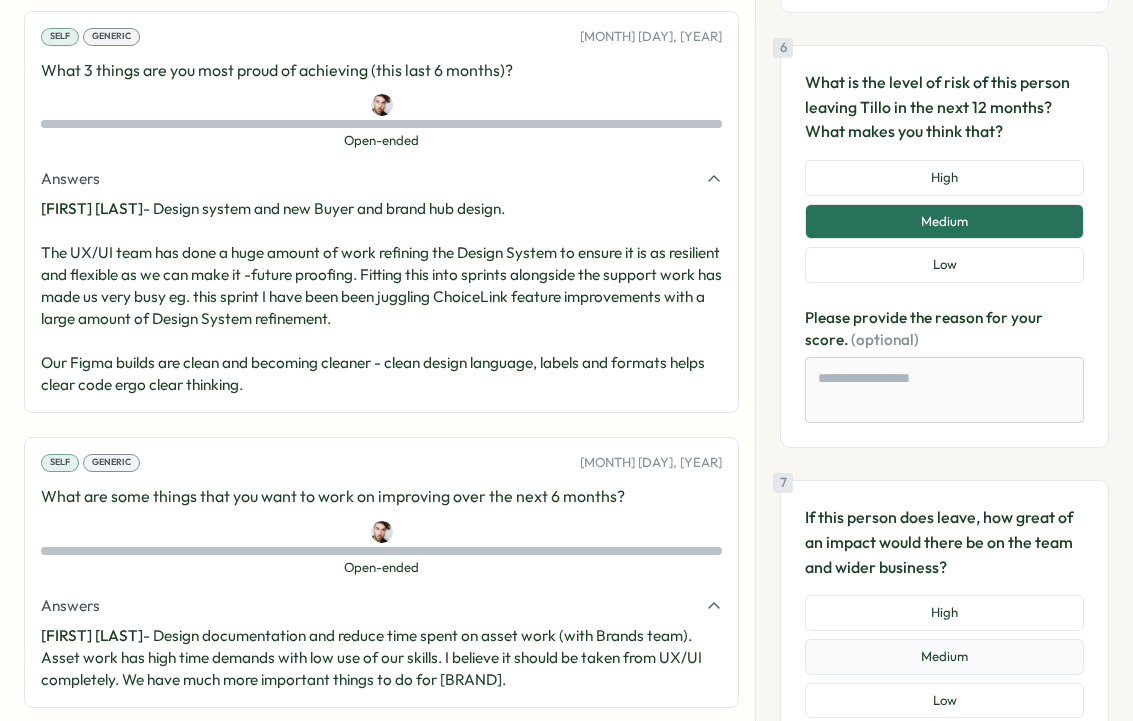 click on "Medium" at bounding box center [944, 657] 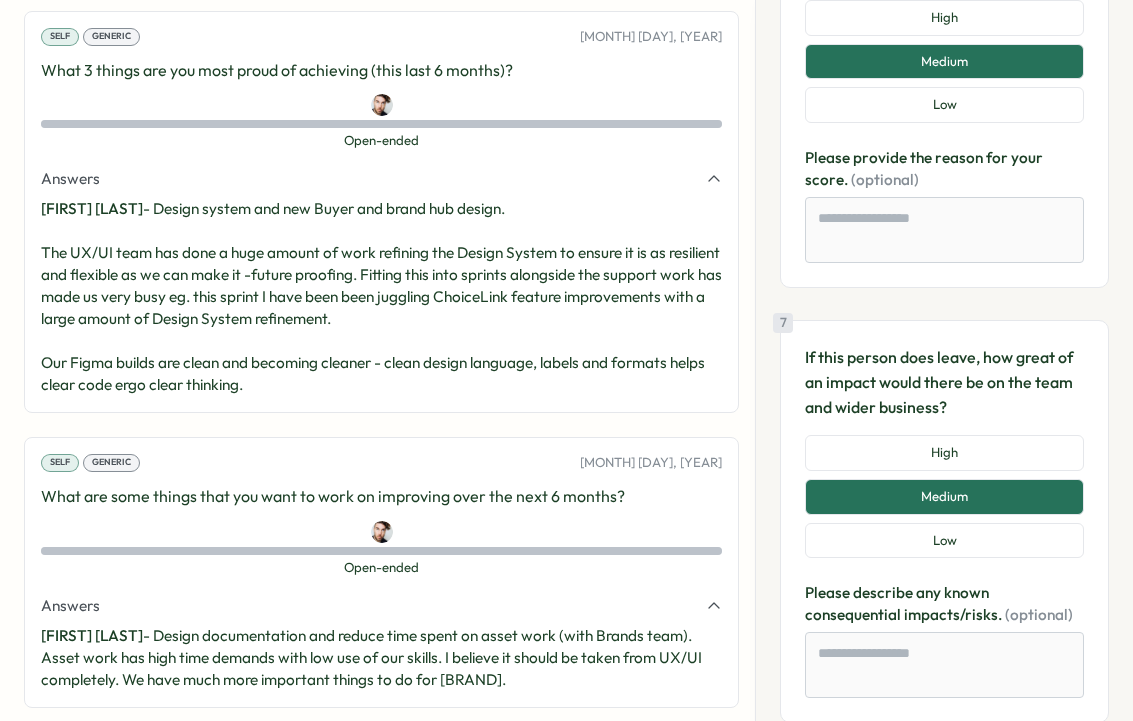 scroll, scrollTop: 2448, scrollLeft: 0, axis: vertical 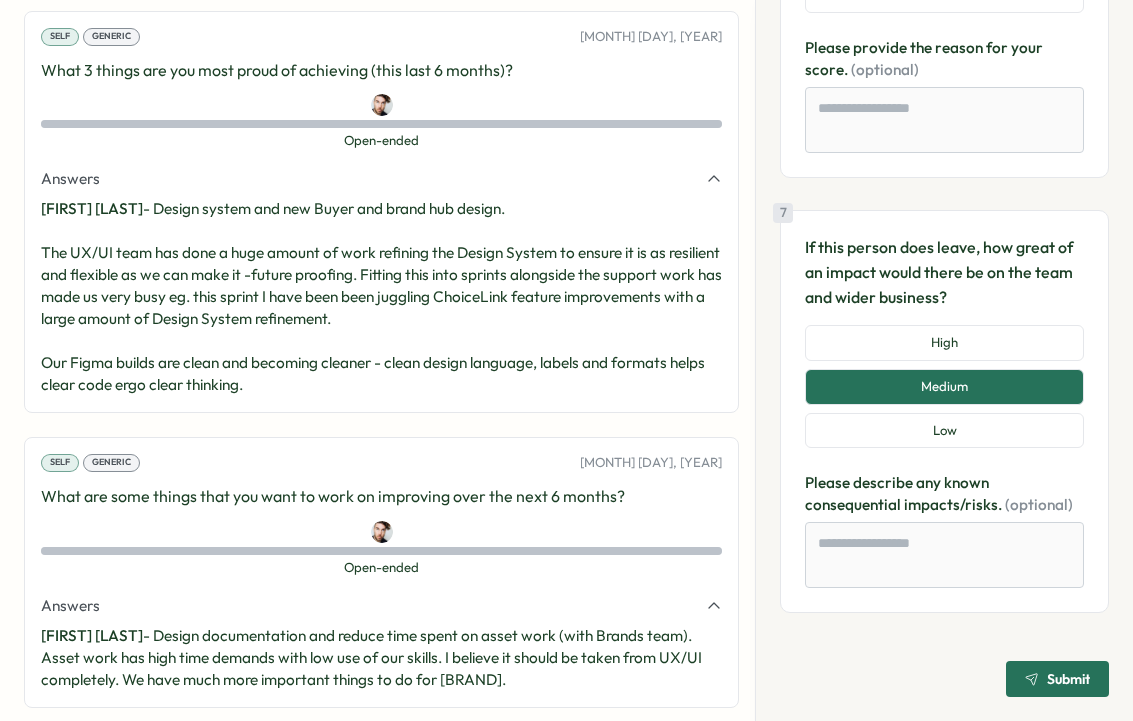click 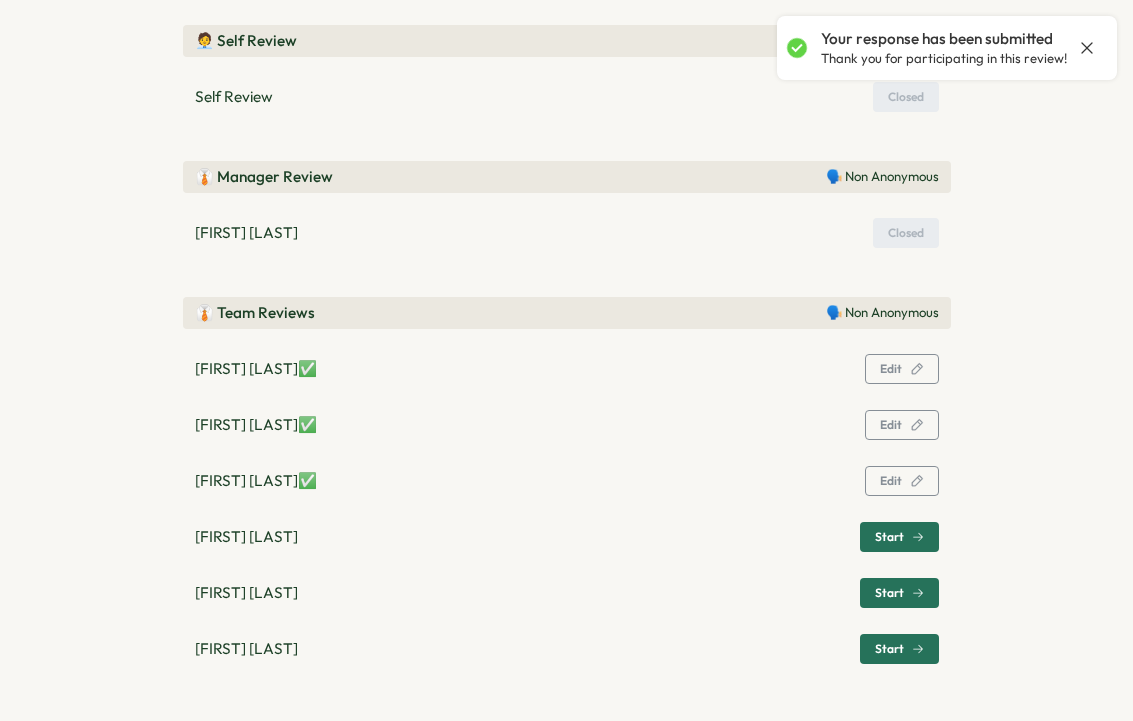 scroll, scrollTop: 510, scrollLeft: 0, axis: vertical 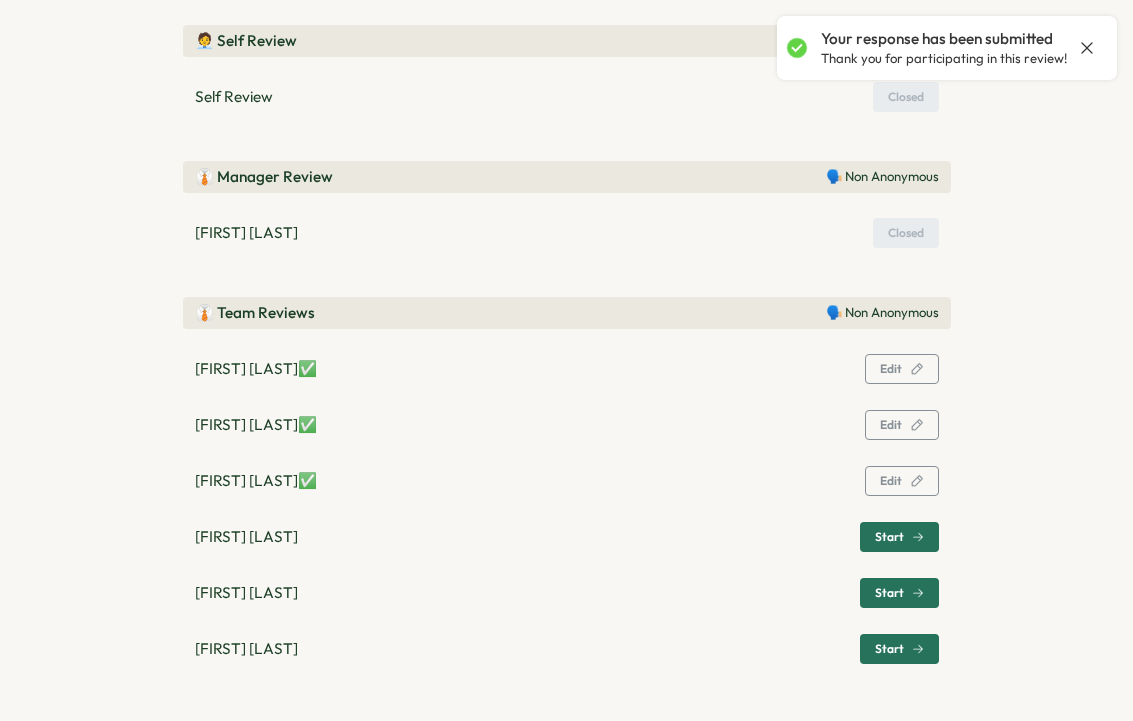 click on "Start" at bounding box center (899, 537) 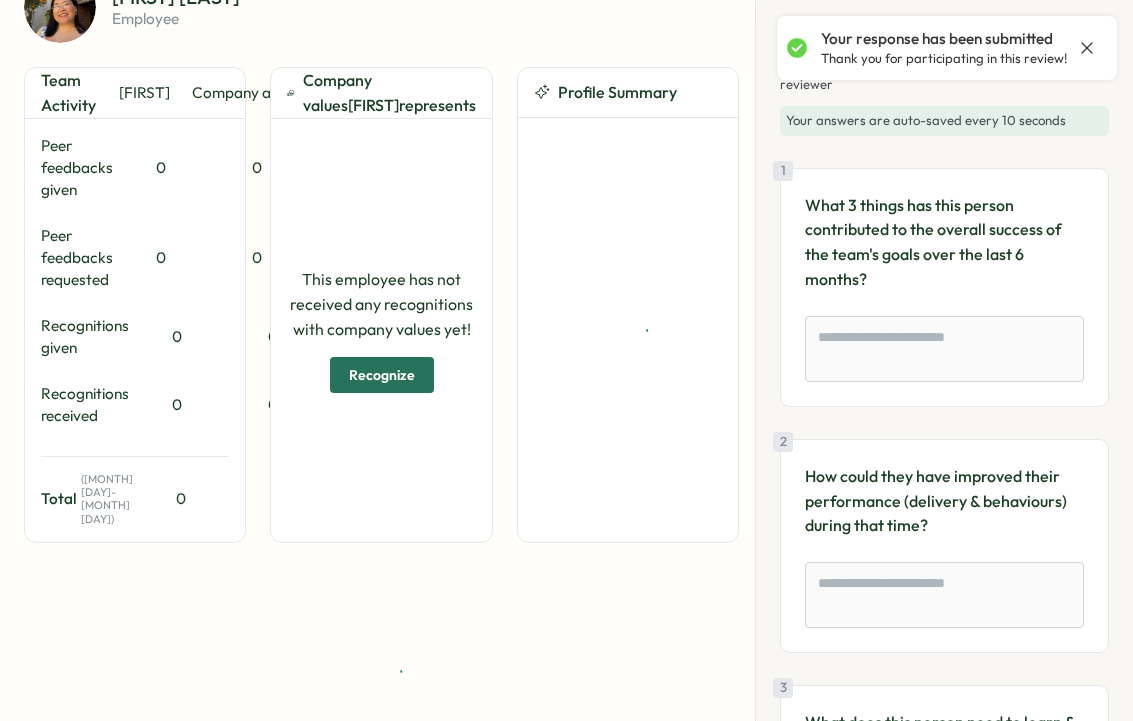 scroll, scrollTop: 117, scrollLeft: 0, axis: vertical 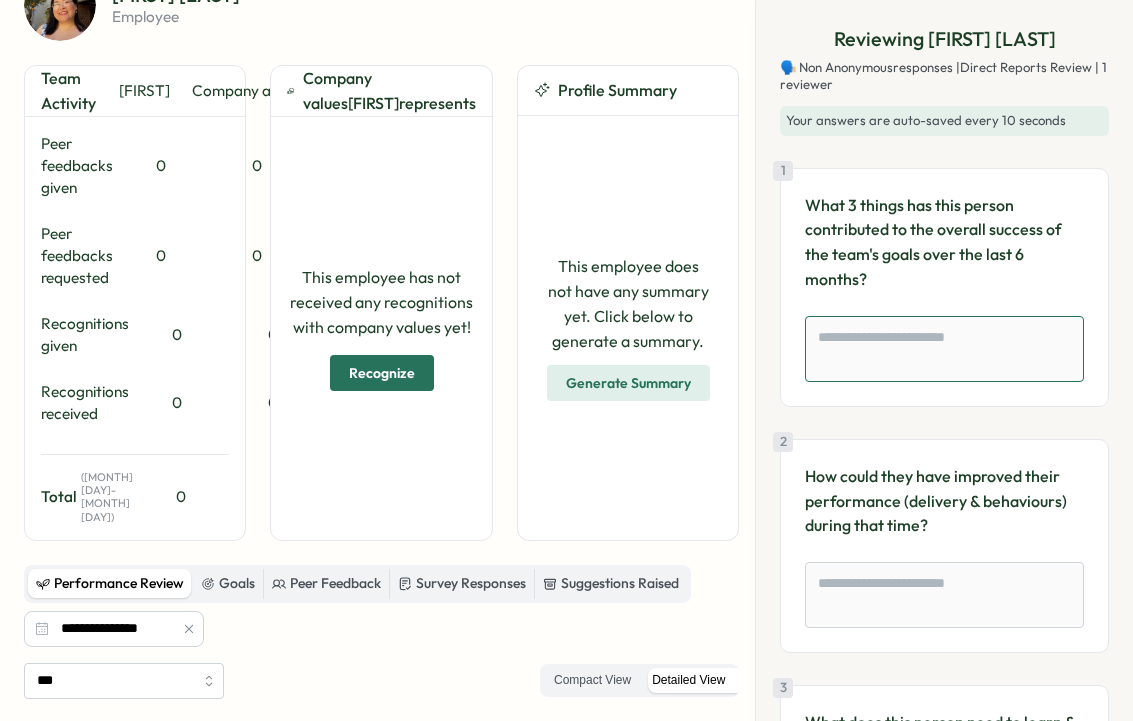 click at bounding box center [944, 349] 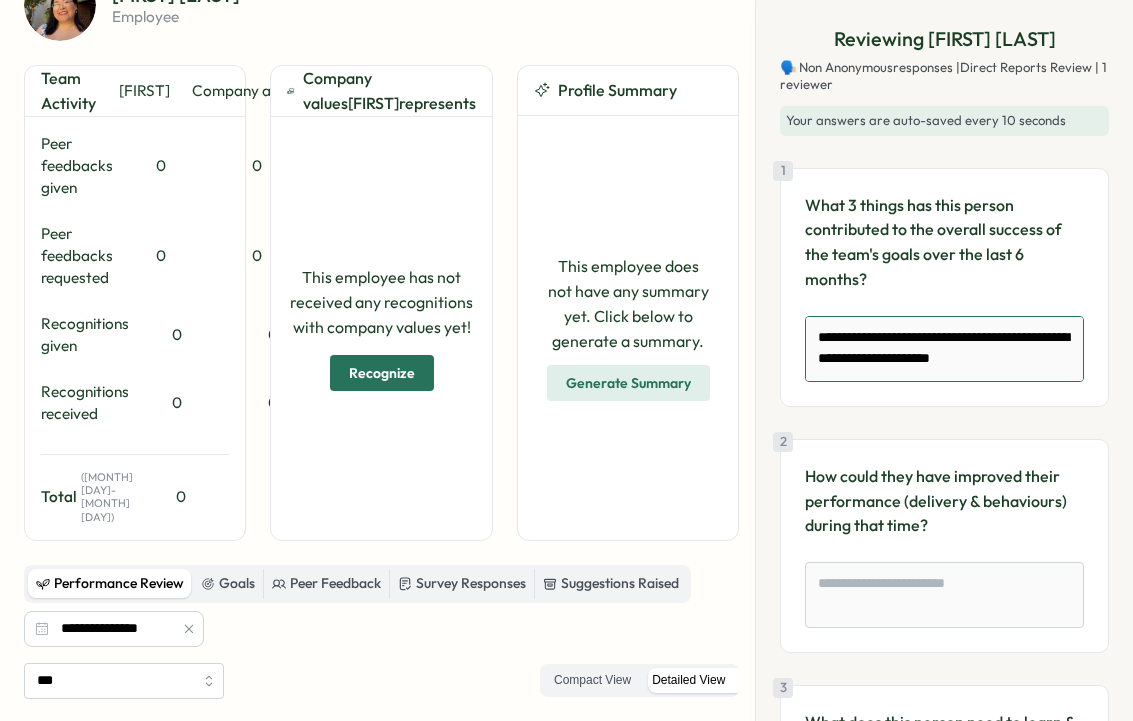 scroll, scrollTop: 1266, scrollLeft: 0, axis: vertical 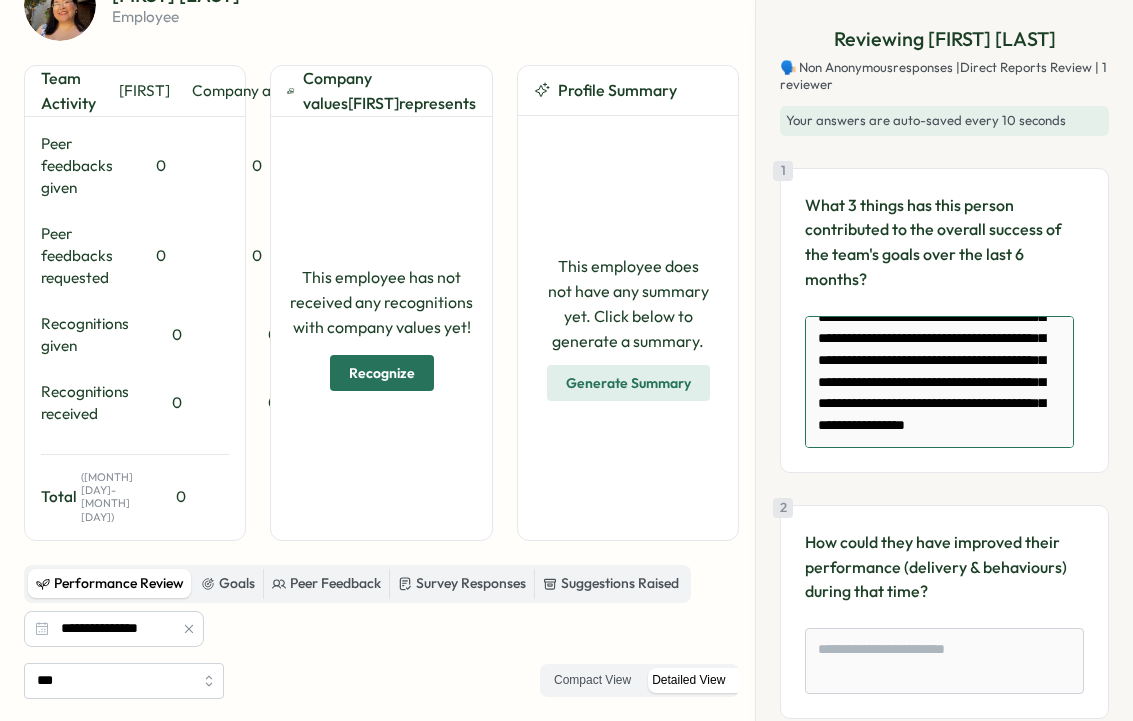 type on "**********" 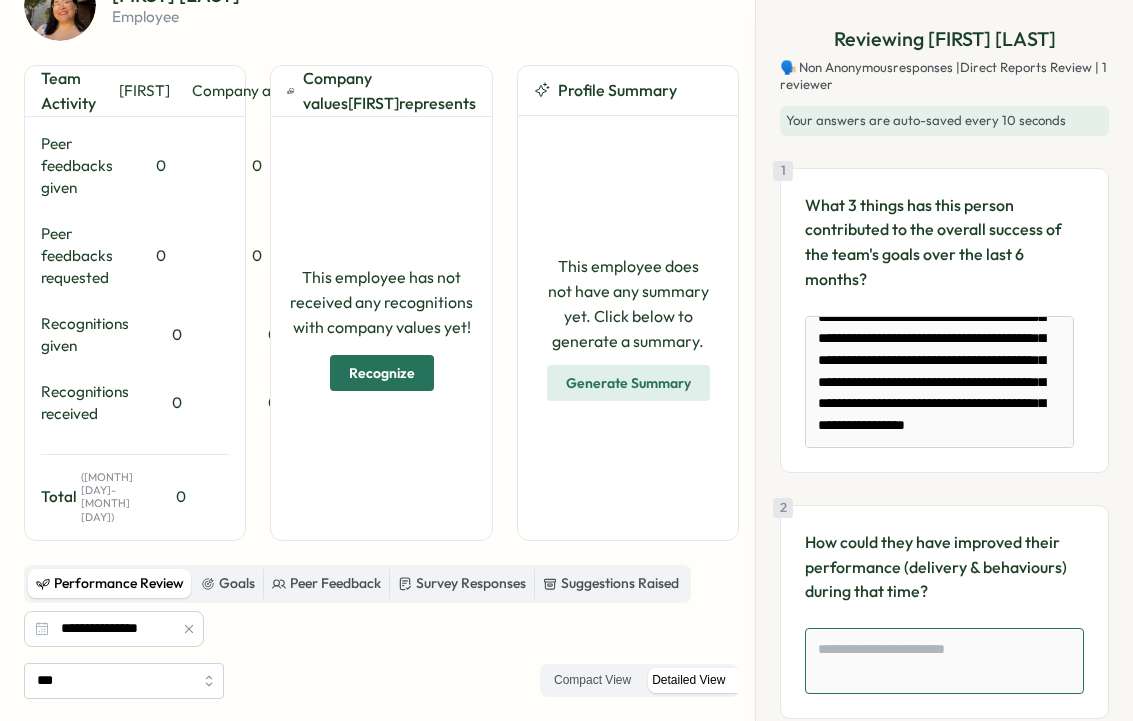 click at bounding box center [944, 661] 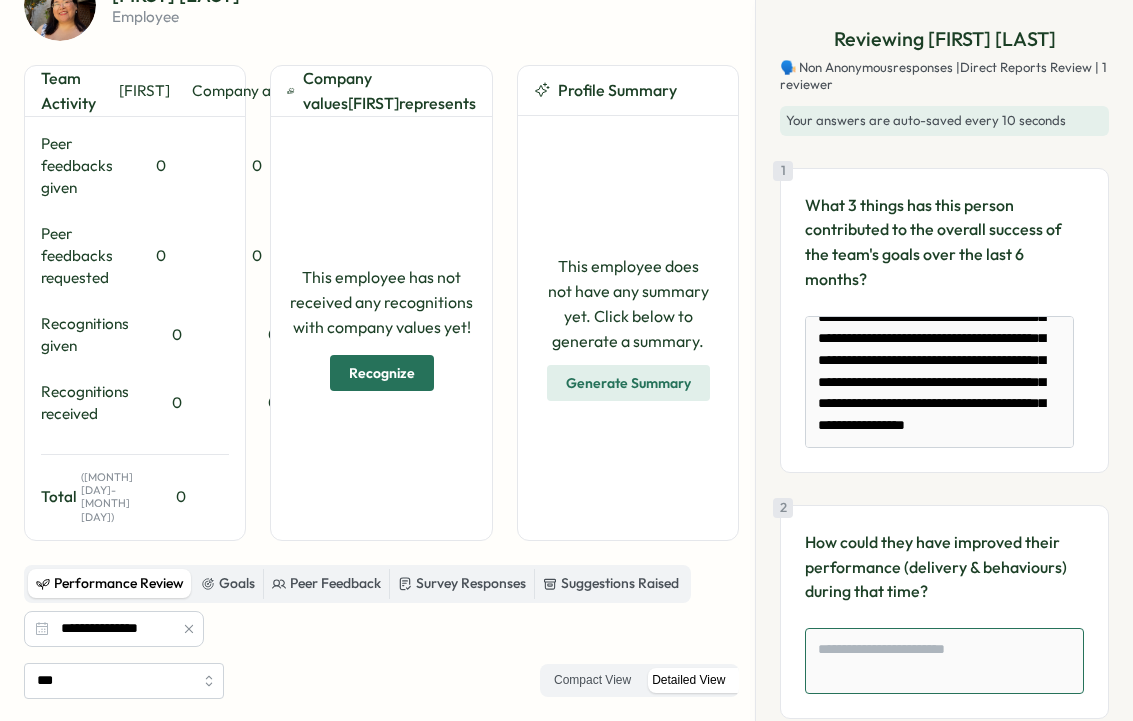 paste on "**********" 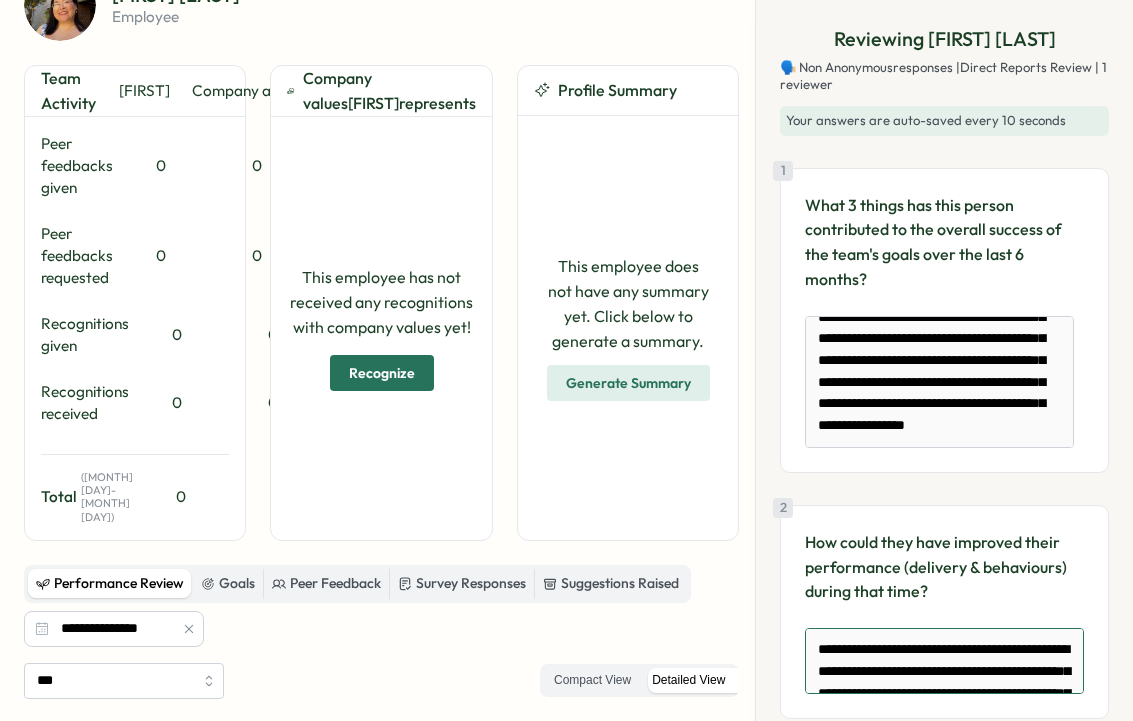 scroll, scrollTop: 116, scrollLeft: 0, axis: vertical 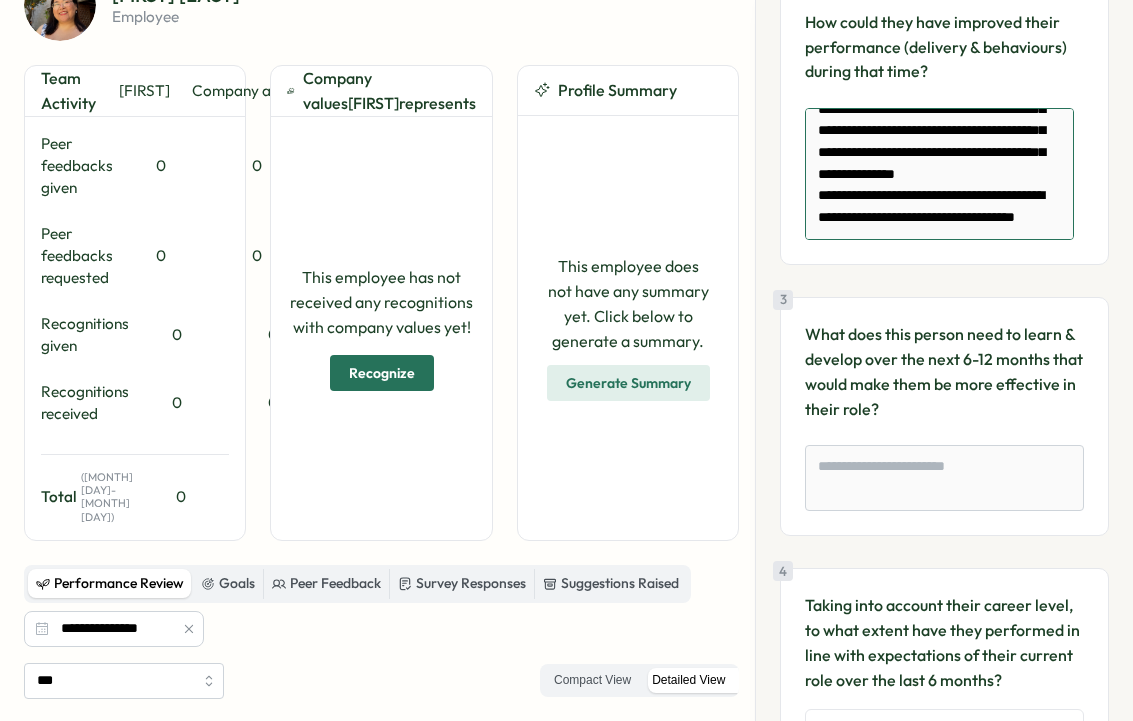type on "**********" 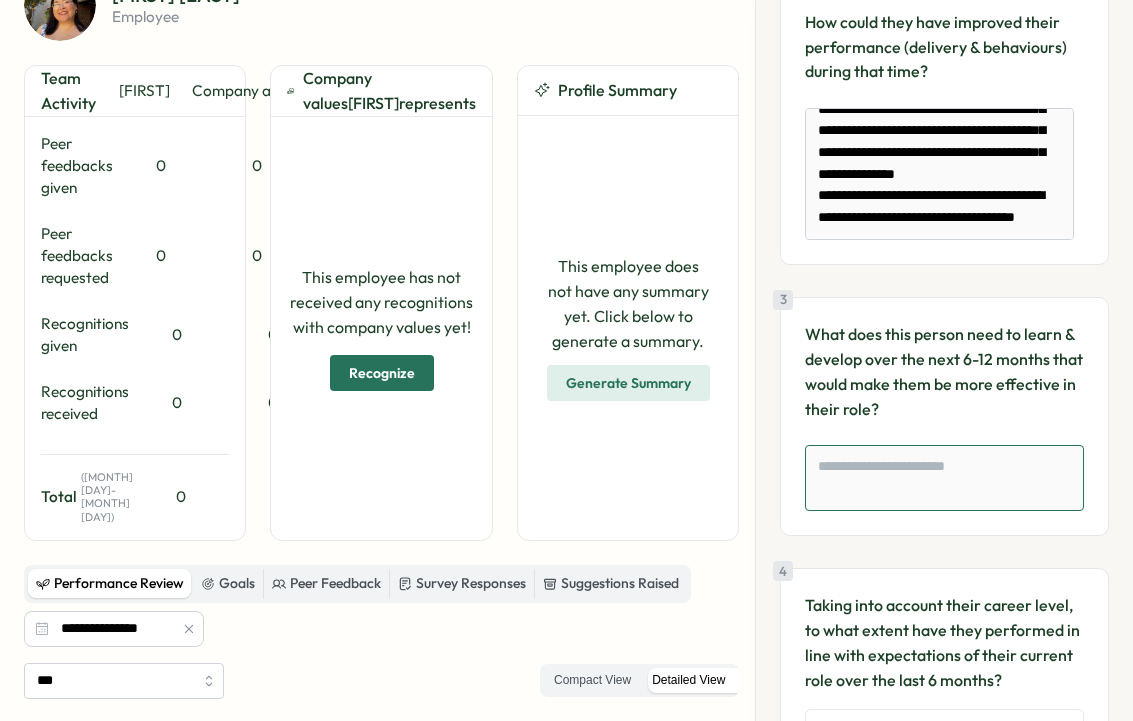 click at bounding box center (944, 478) 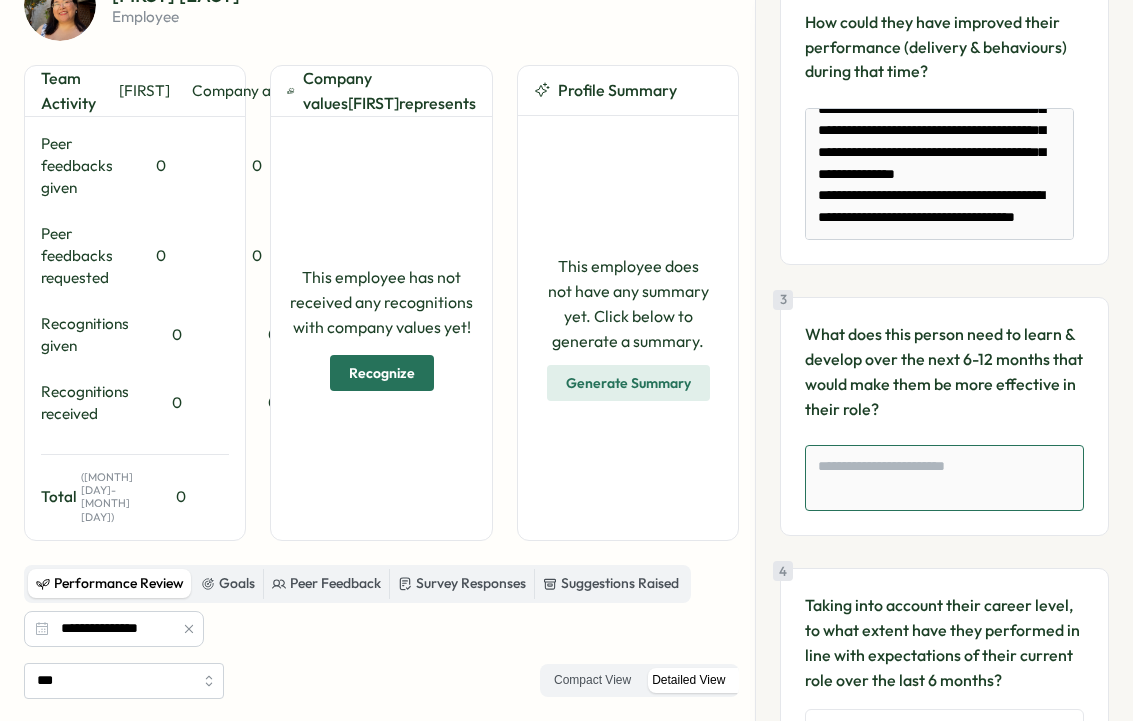 paste on "**********" 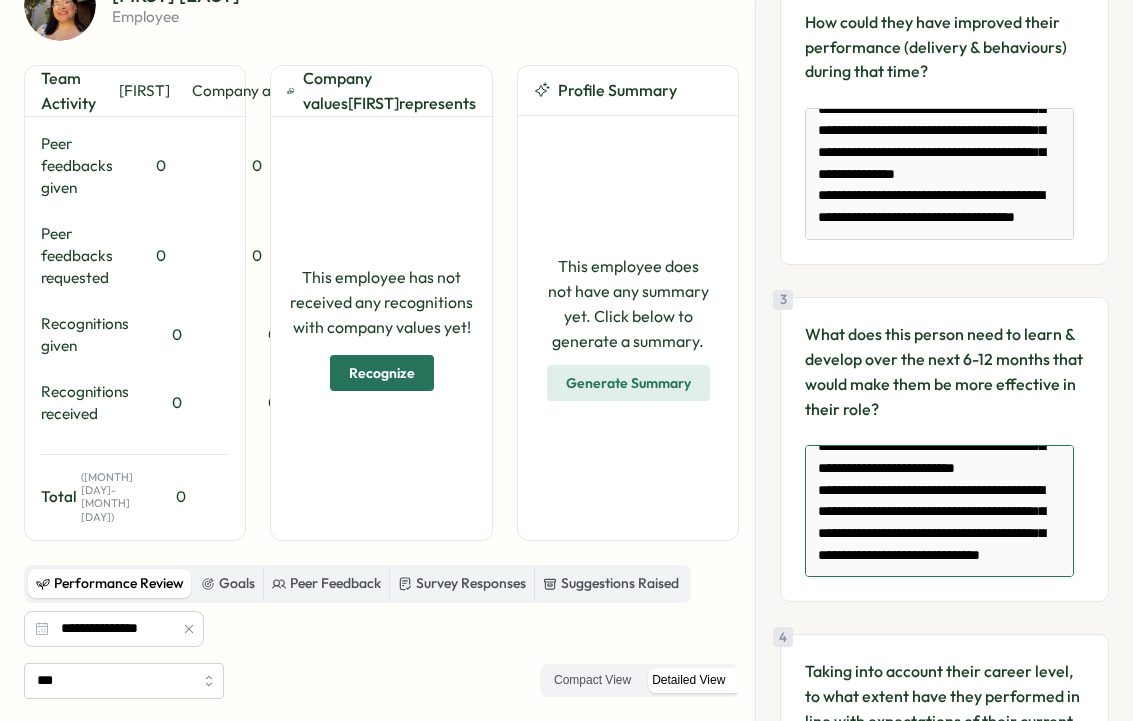 scroll, scrollTop: 280, scrollLeft: 0, axis: vertical 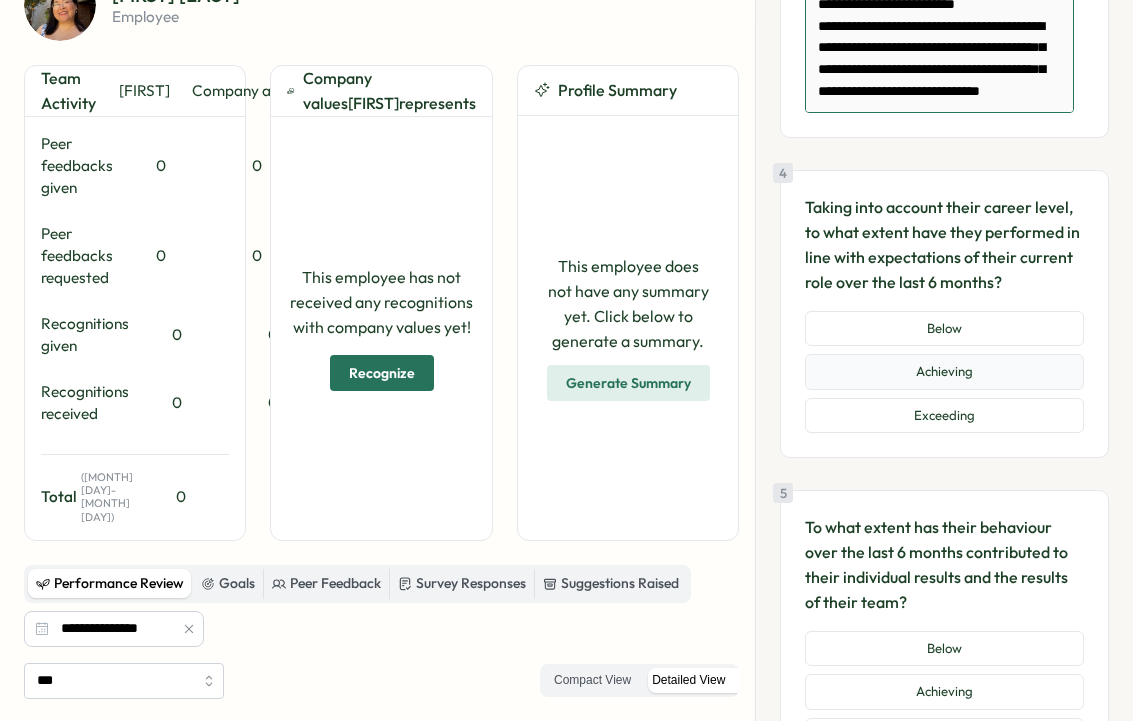 type on "**********" 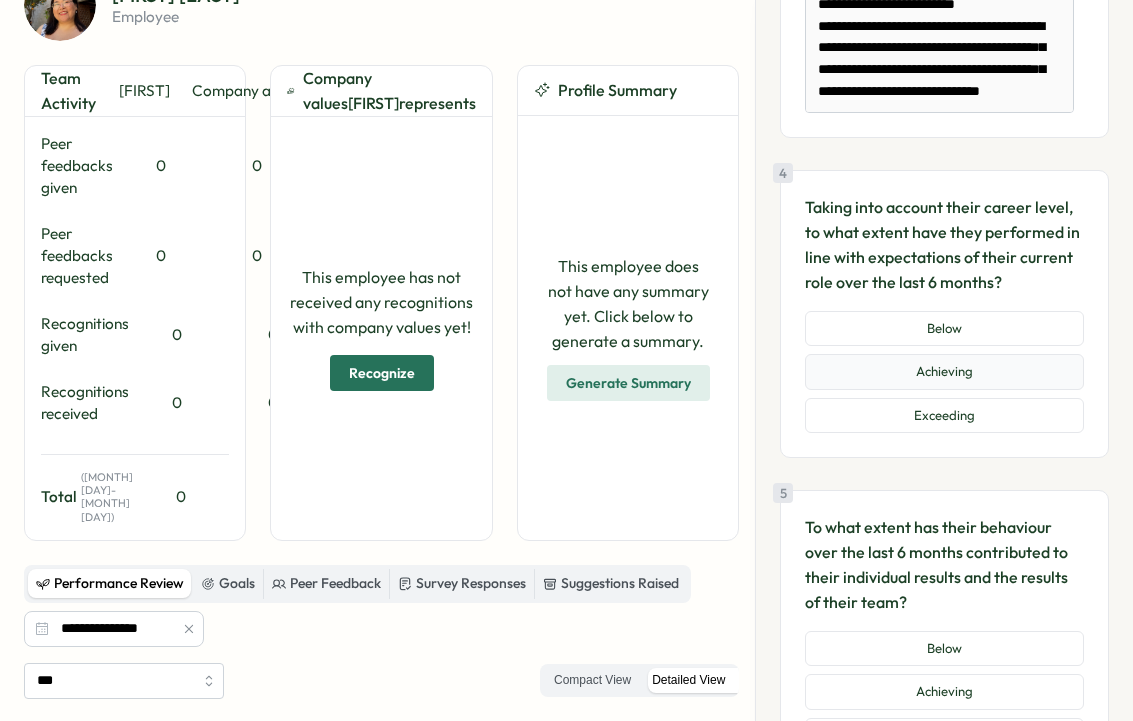 click on "Achieving" at bounding box center (944, 372) 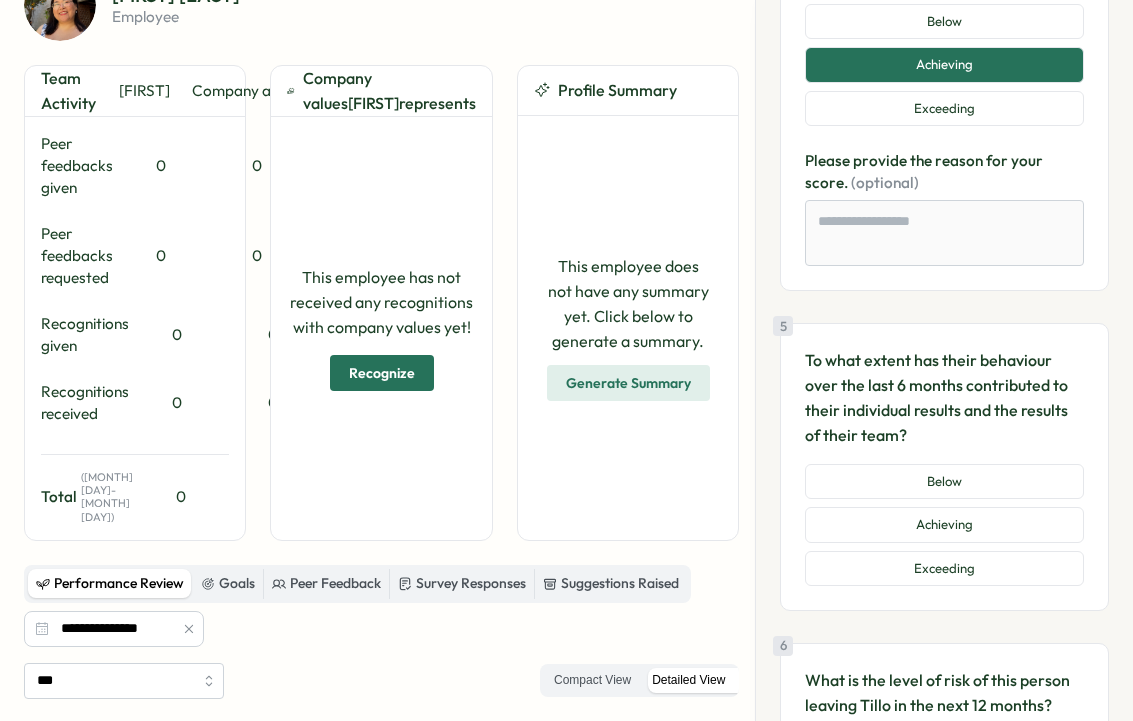 scroll, scrollTop: 1304, scrollLeft: 0, axis: vertical 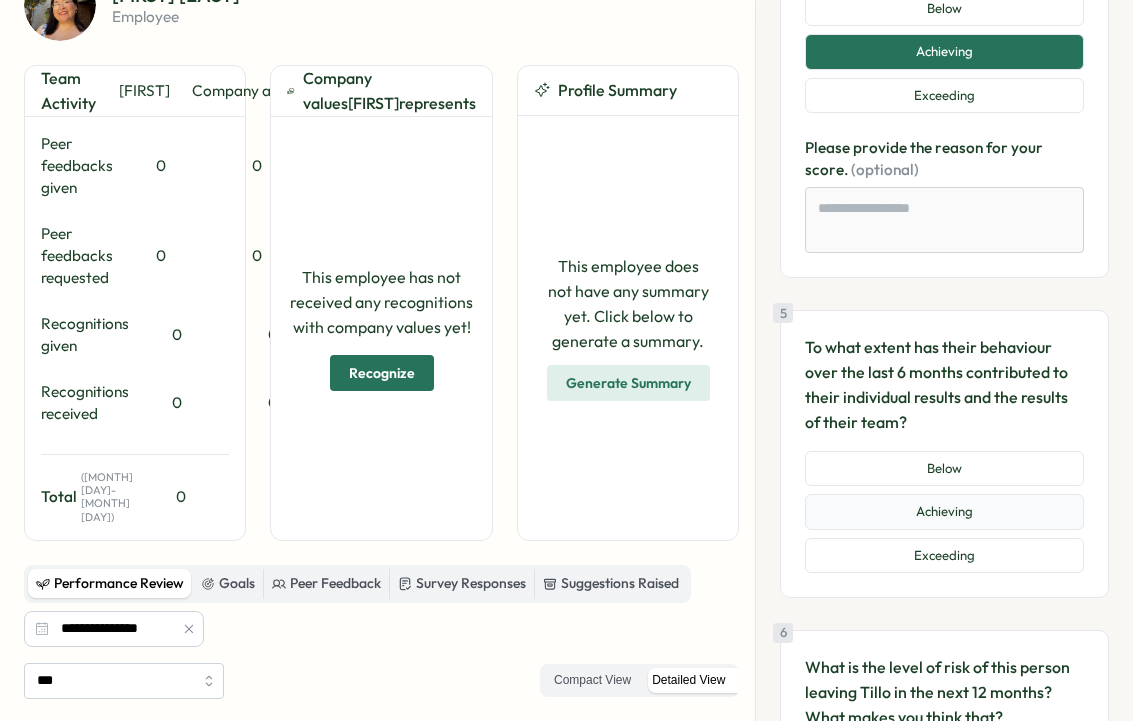 click on "Achieving" at bounding box center [944, 512] 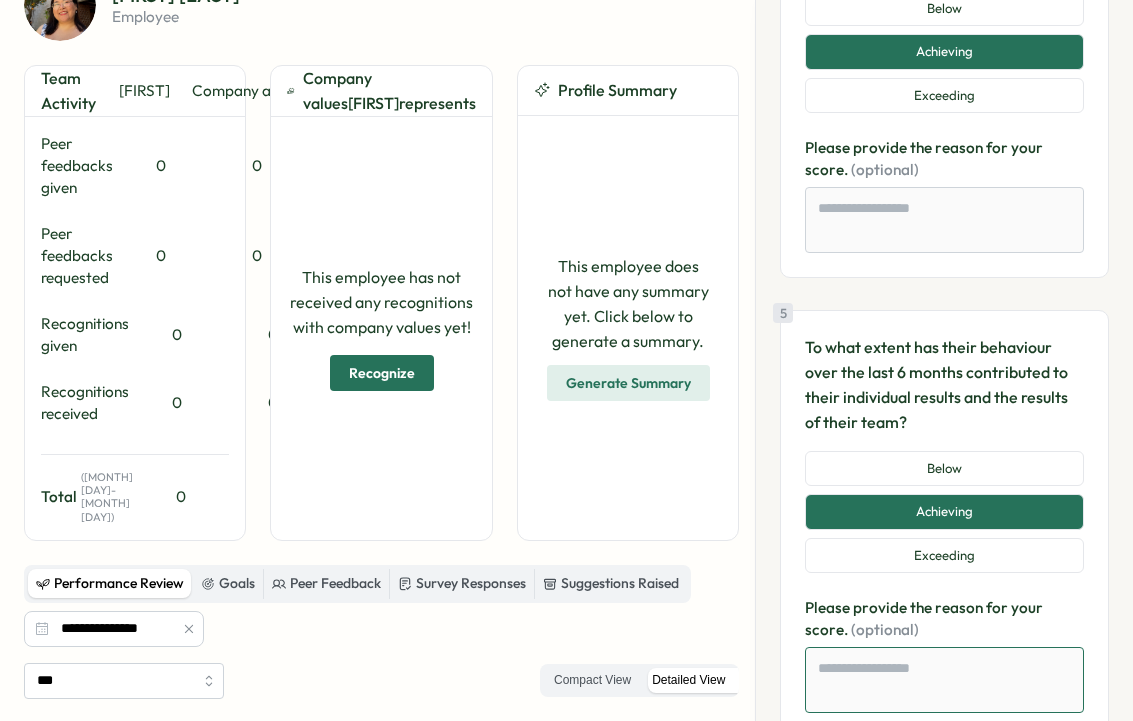 click at bounding box center (944, 680) 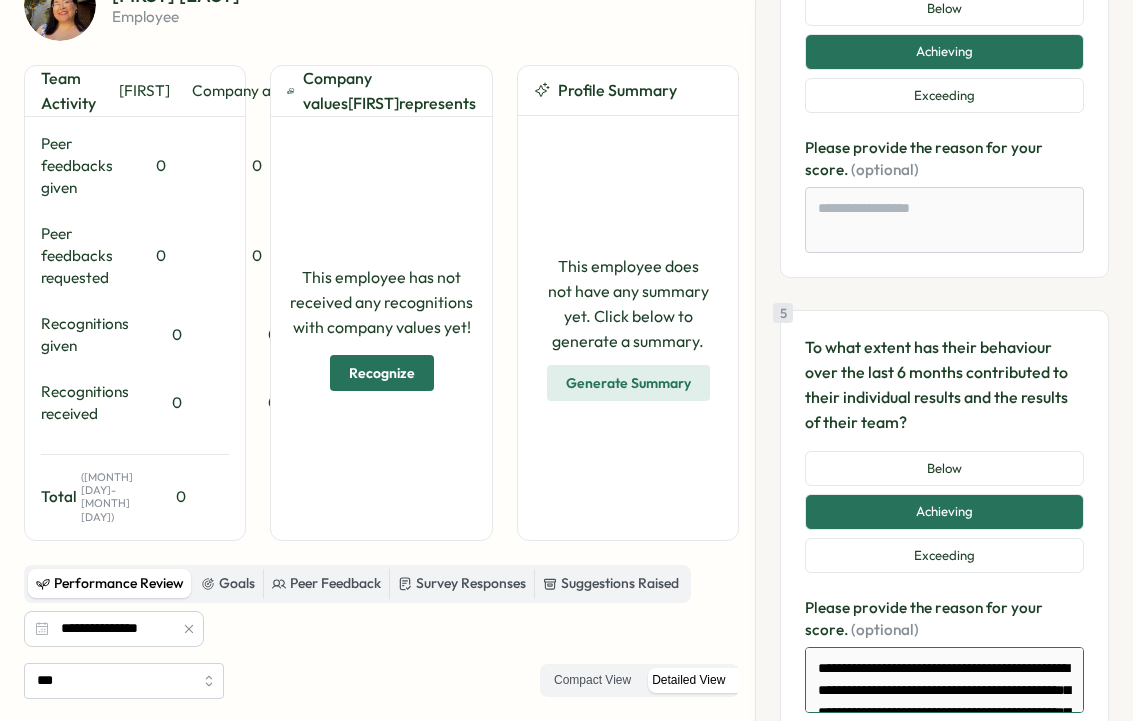 scroll, scrollTop: 137, scrollLeft: 0, axis: vertical 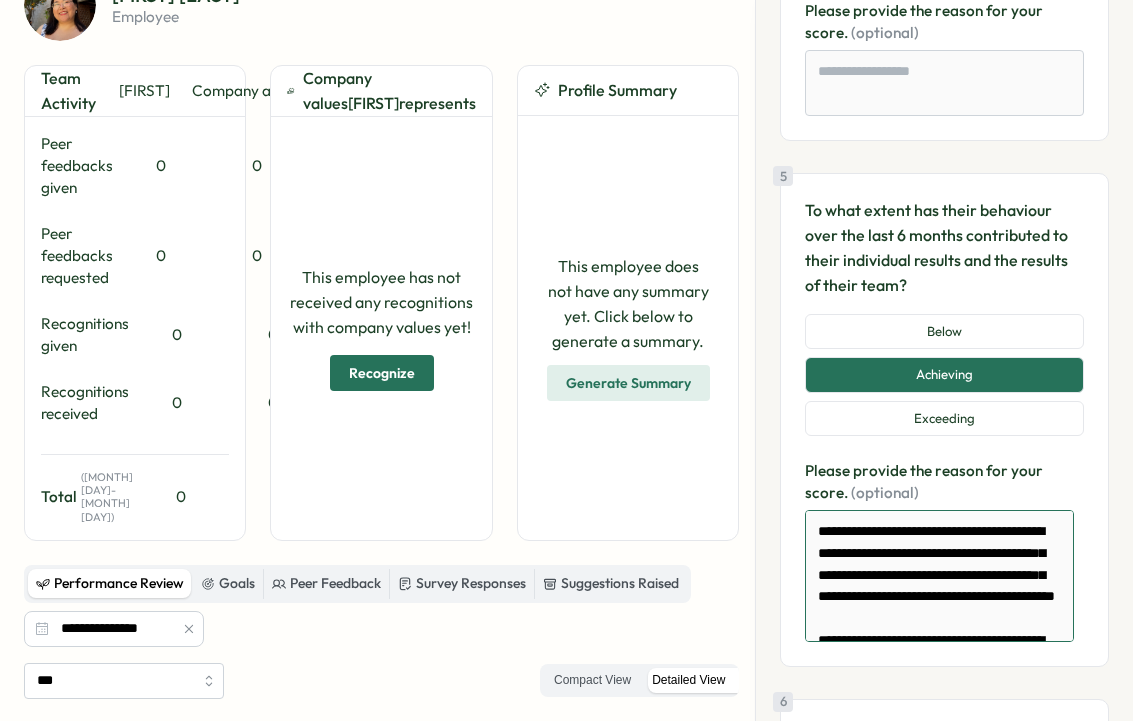 type on "*" 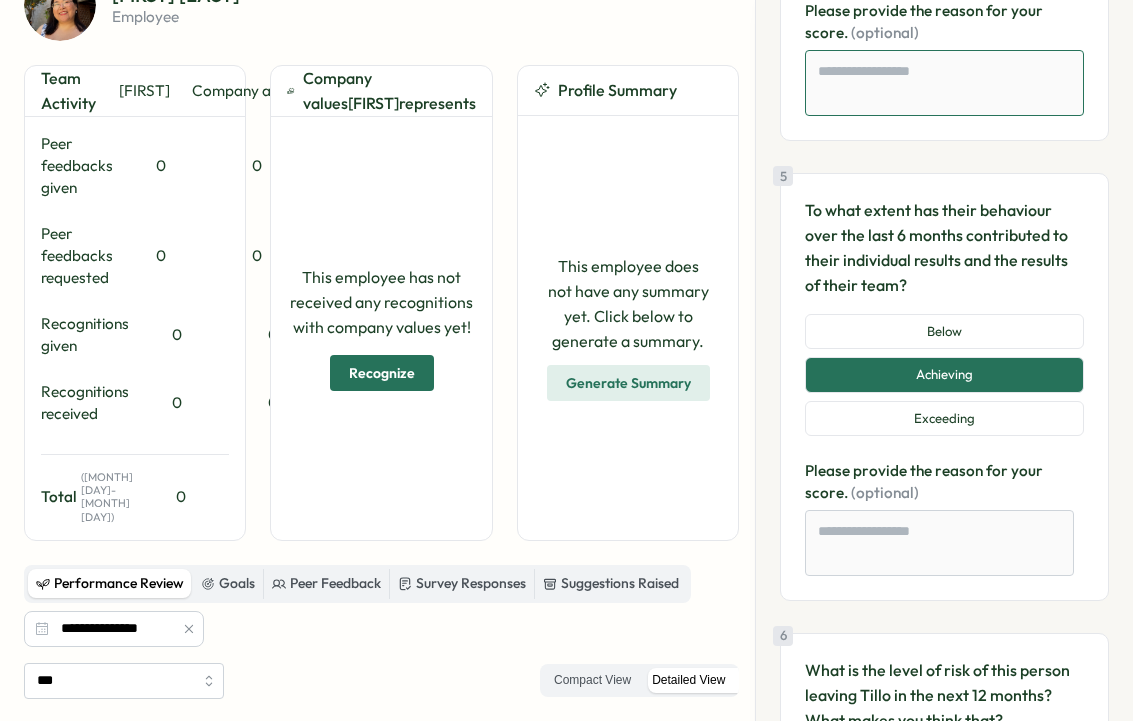 click at bounding box center (944, 83) 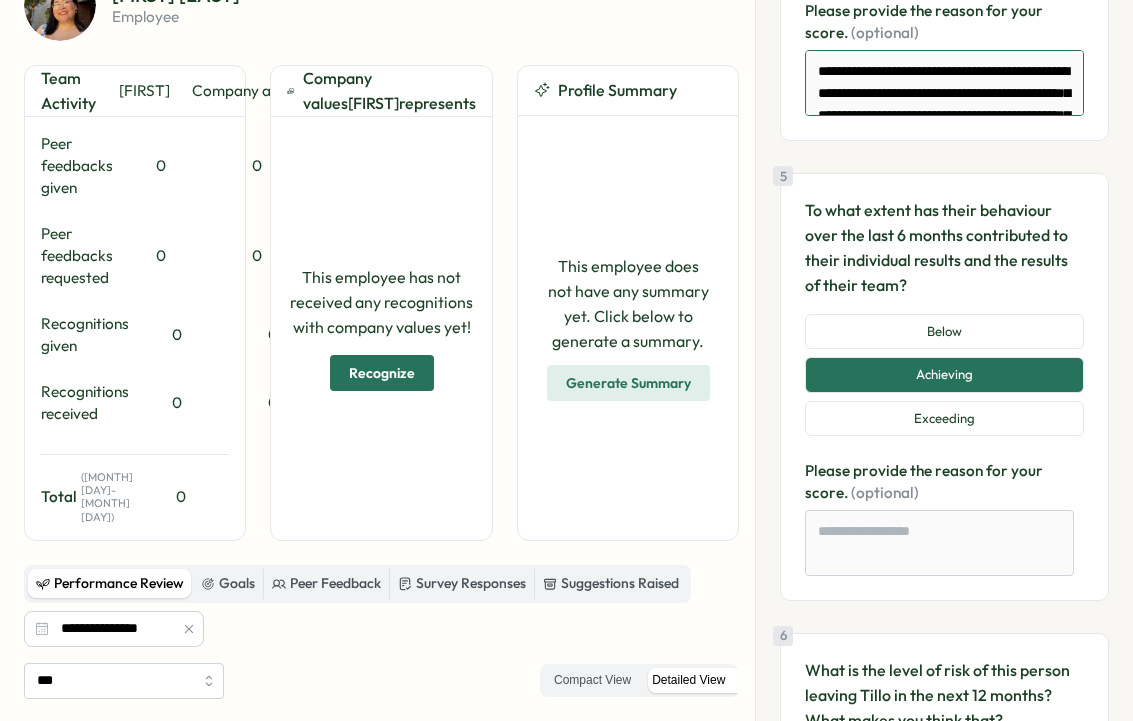 scroll, scrollTop: 138, scrollLeft: 0, axis: vertical 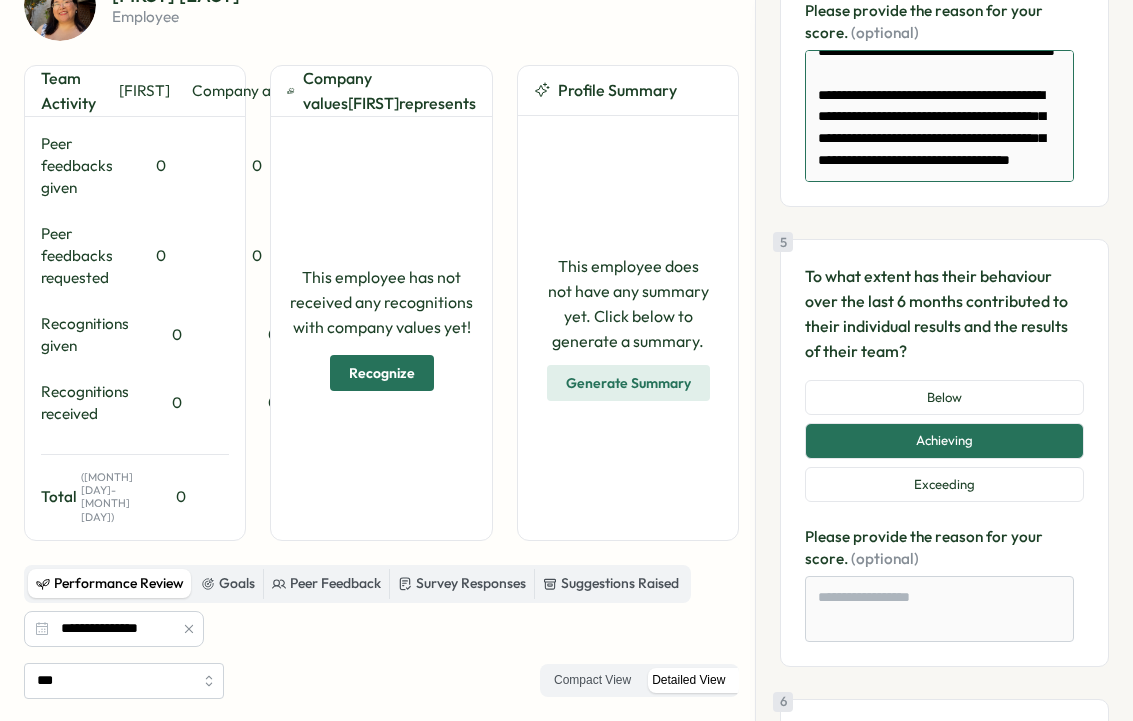 type on "**********" 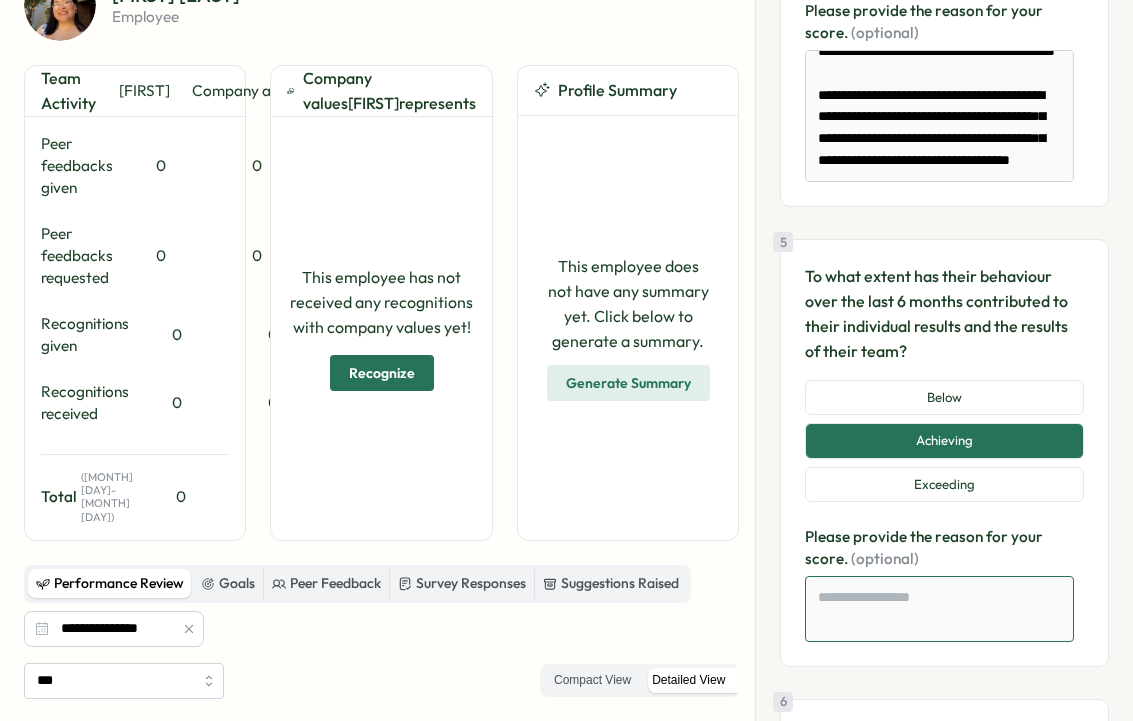 click at bounding box center (939, 609) 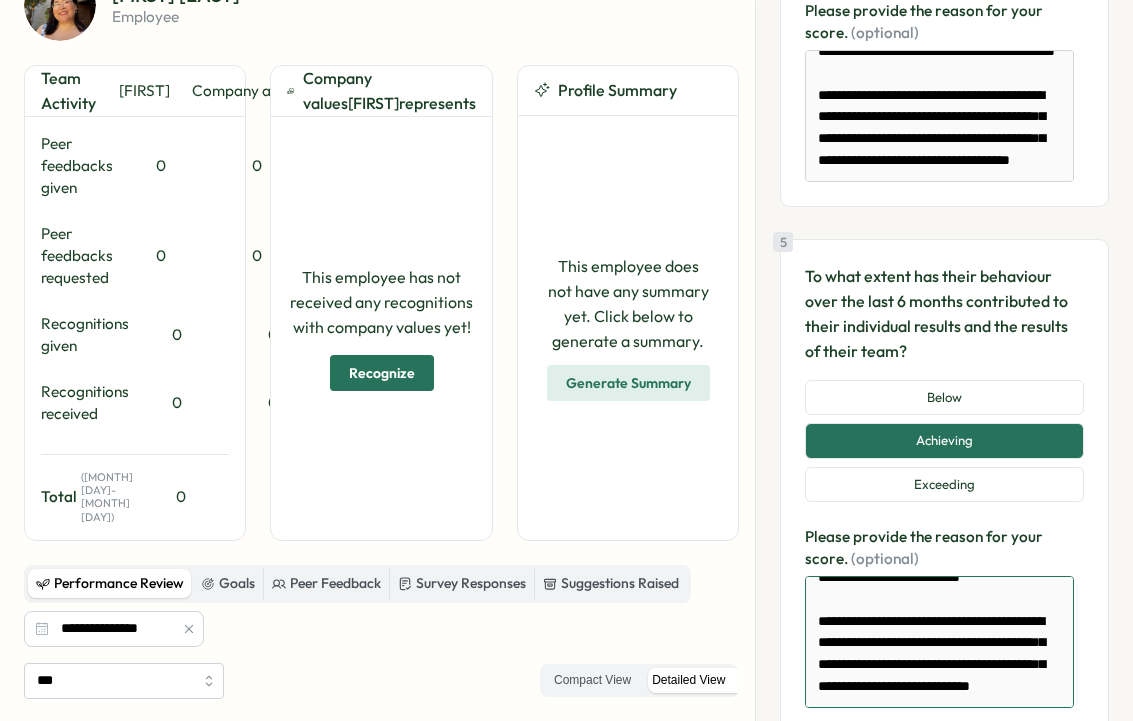 scroll, scrollTop: 128, scrollLeft: 0, axis: vertical 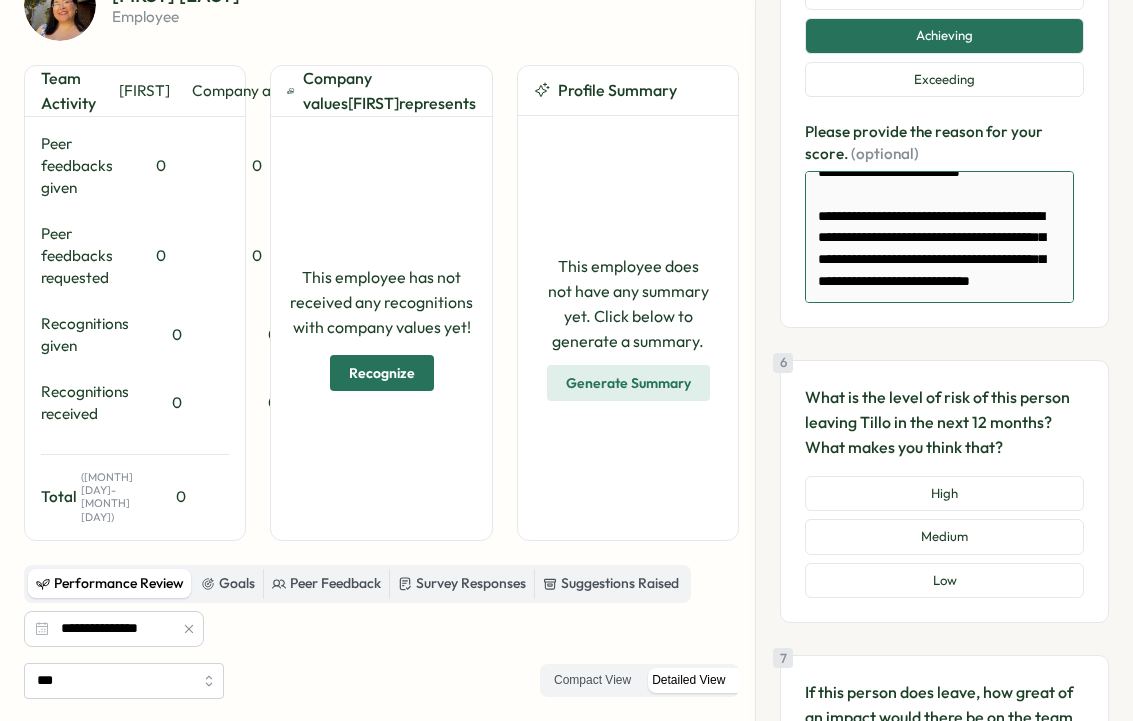 type on "**********" 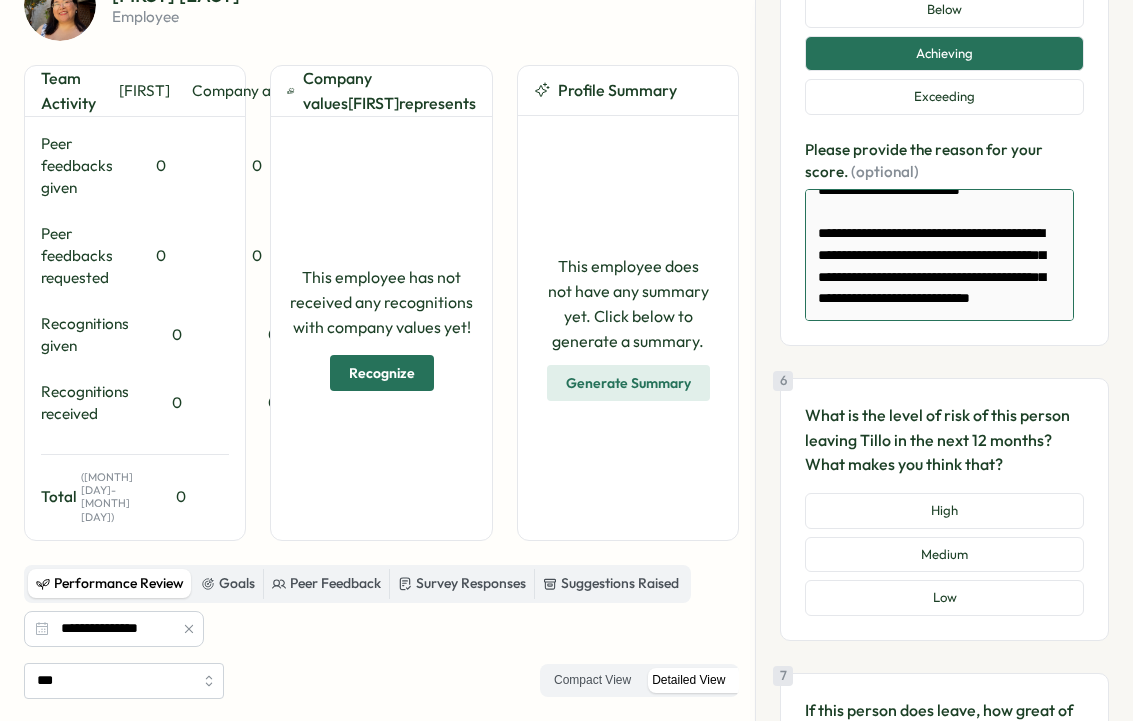 scroll, scrollTop: 1864, scrollLeft: 0, axis: vertical 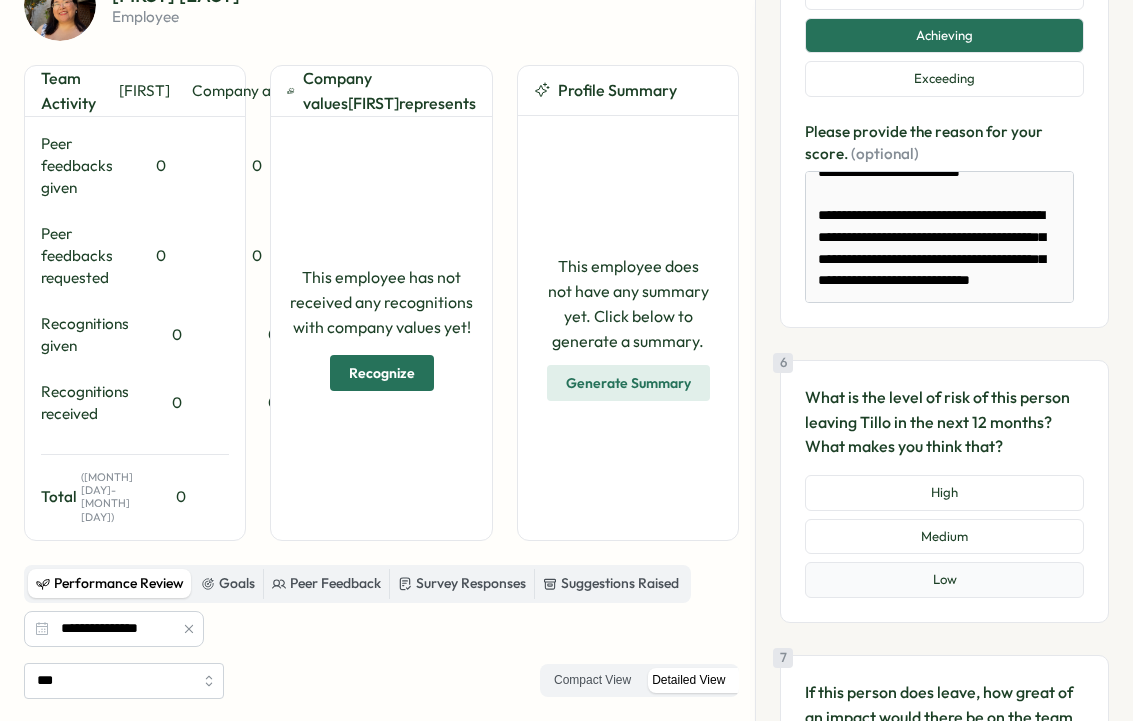 click on "Low" at bounding box center [944, 580] 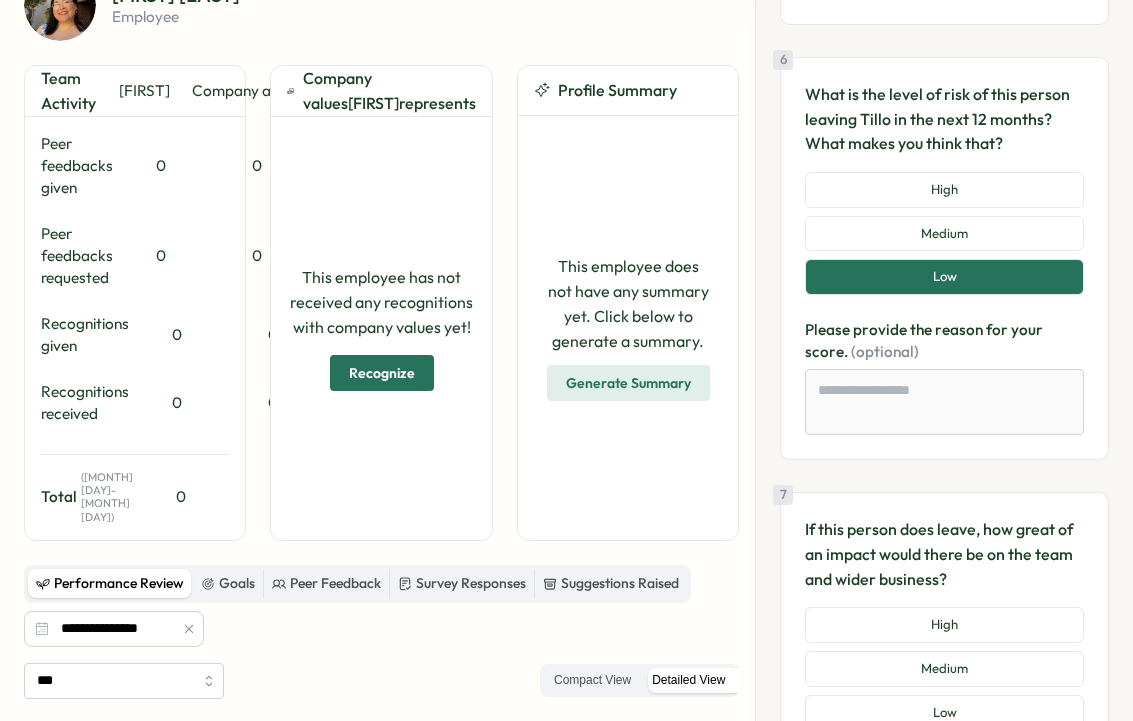 scroll, scrollTop: 2168, scrollLeft: 0, axis: vertical 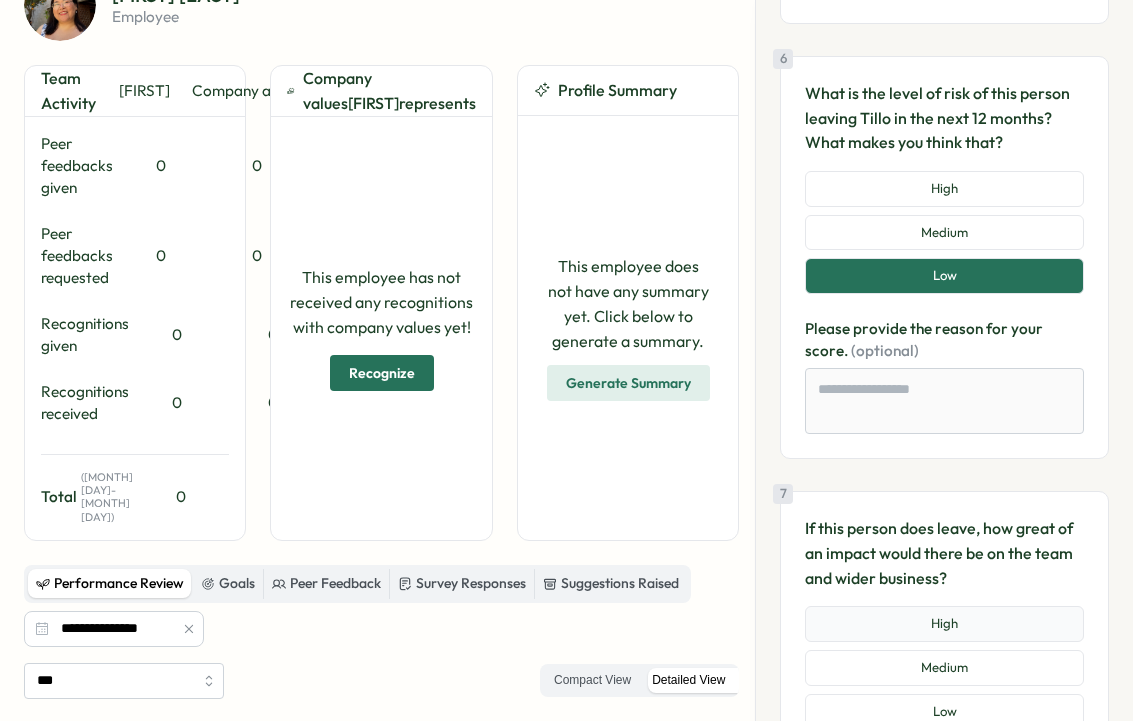 click on "High" at bounding box center [944, 624] 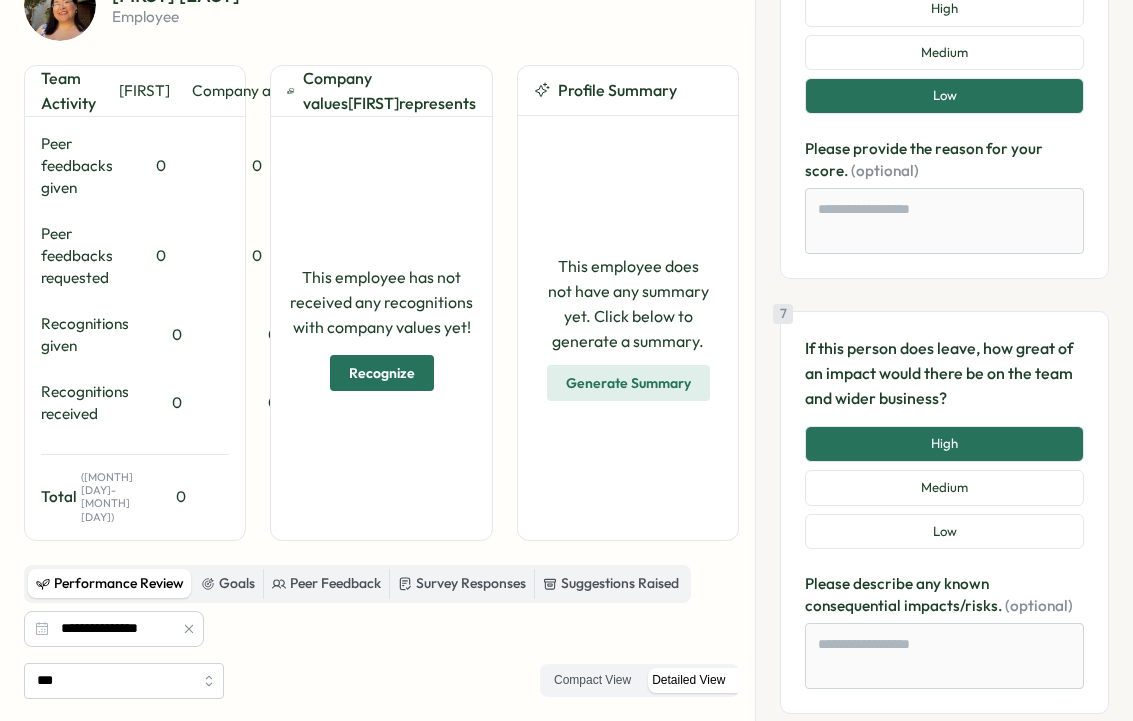 scroll, scrollTop: 2449, scrollLeft: 0, axis: vertical 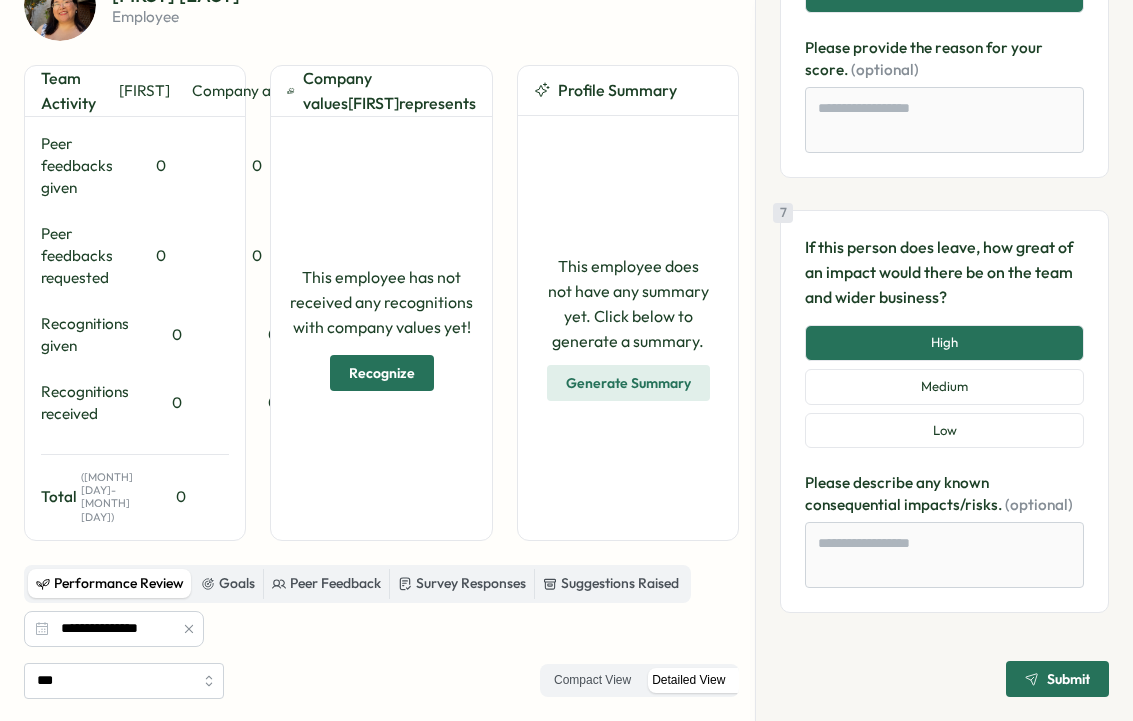 click on "Submit" at bounding box center [1057, 679] 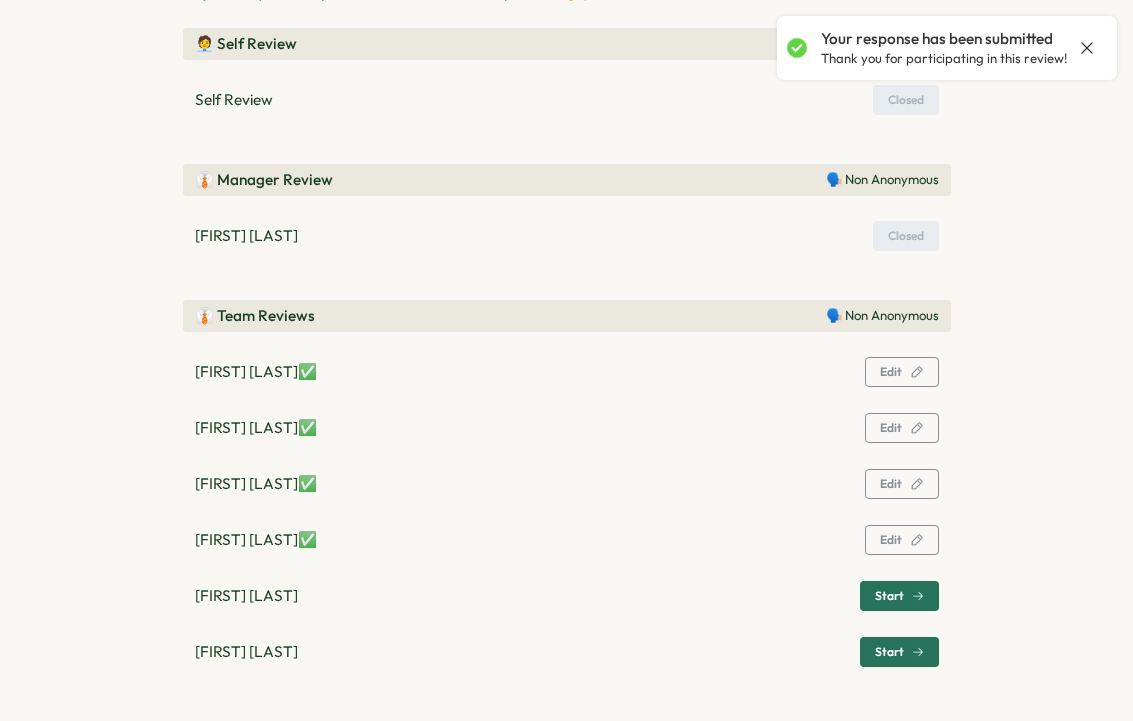 scroll, scrollTop: 510, scrollLeft: 0, axis: vertical 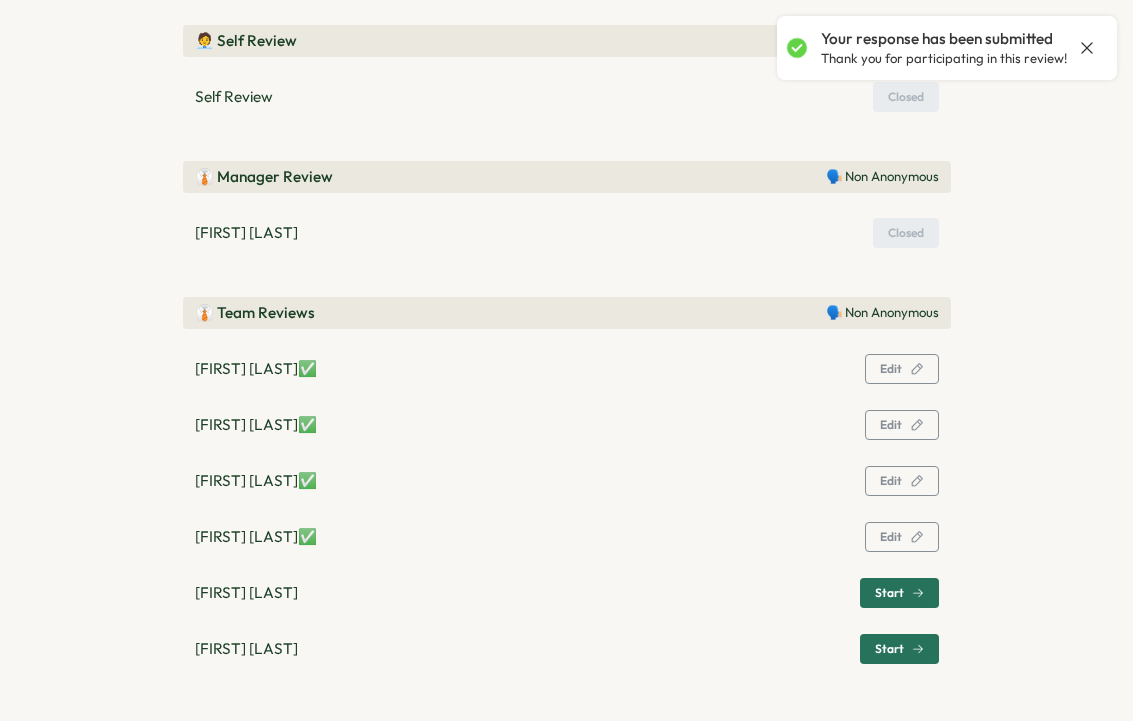 click 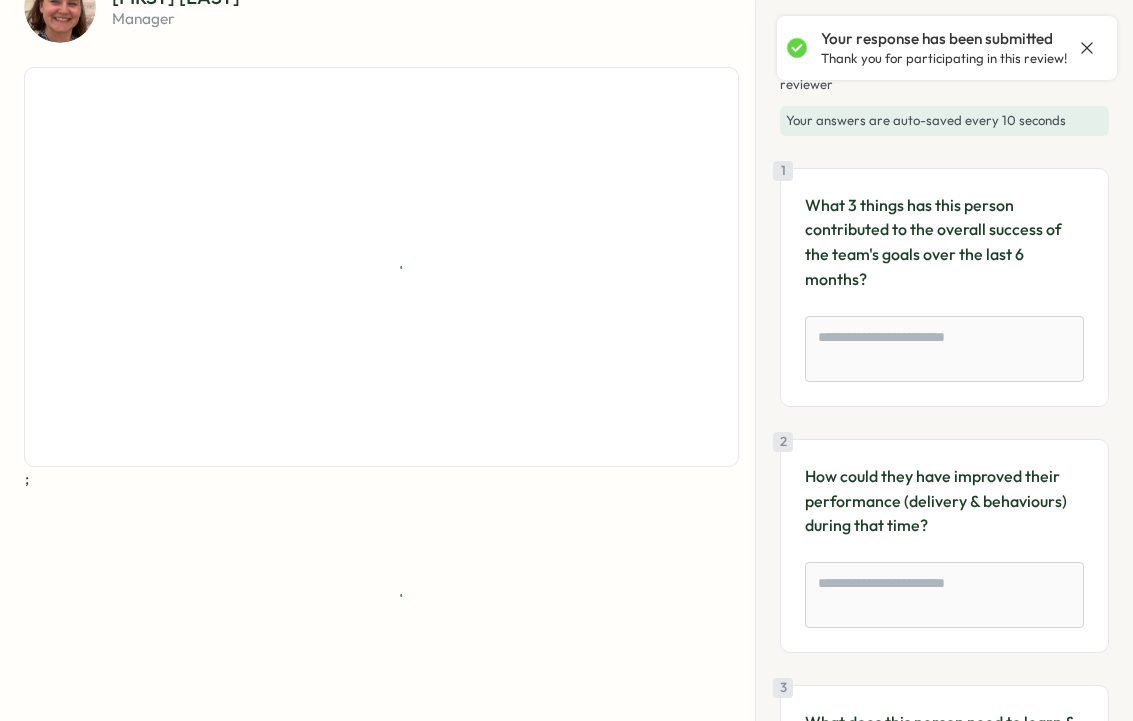 scroll, scrollTop: 117, scrollLeft: 0, axis: vertical 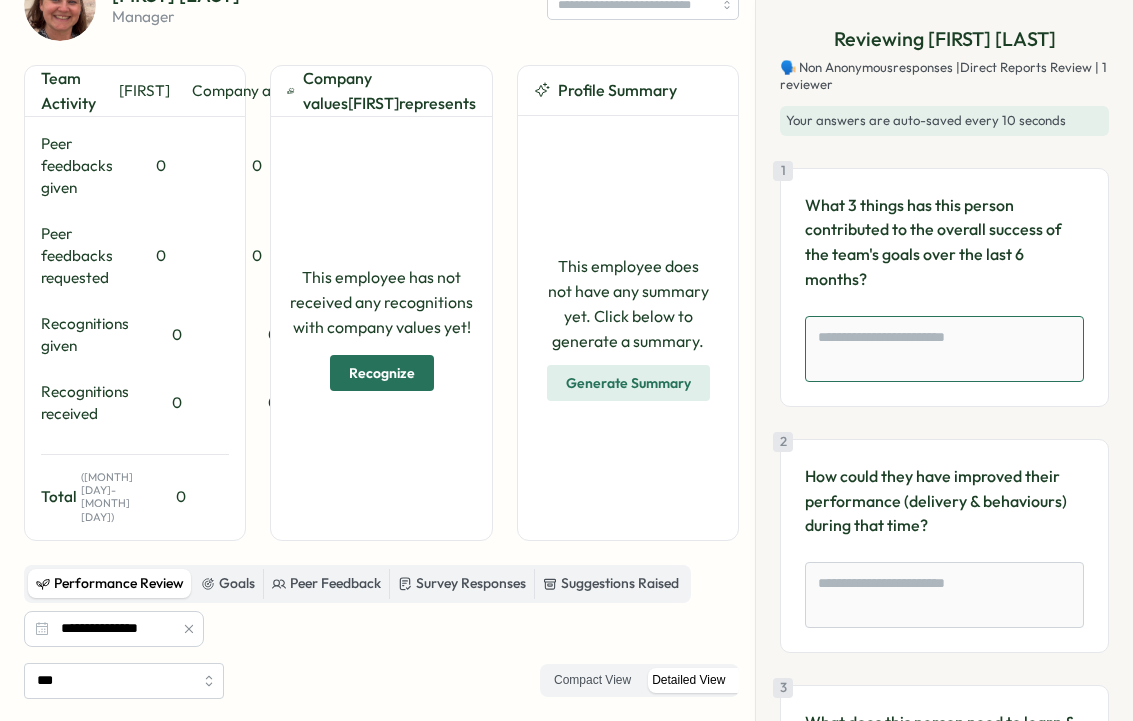 click at bounding box center [944, 349] 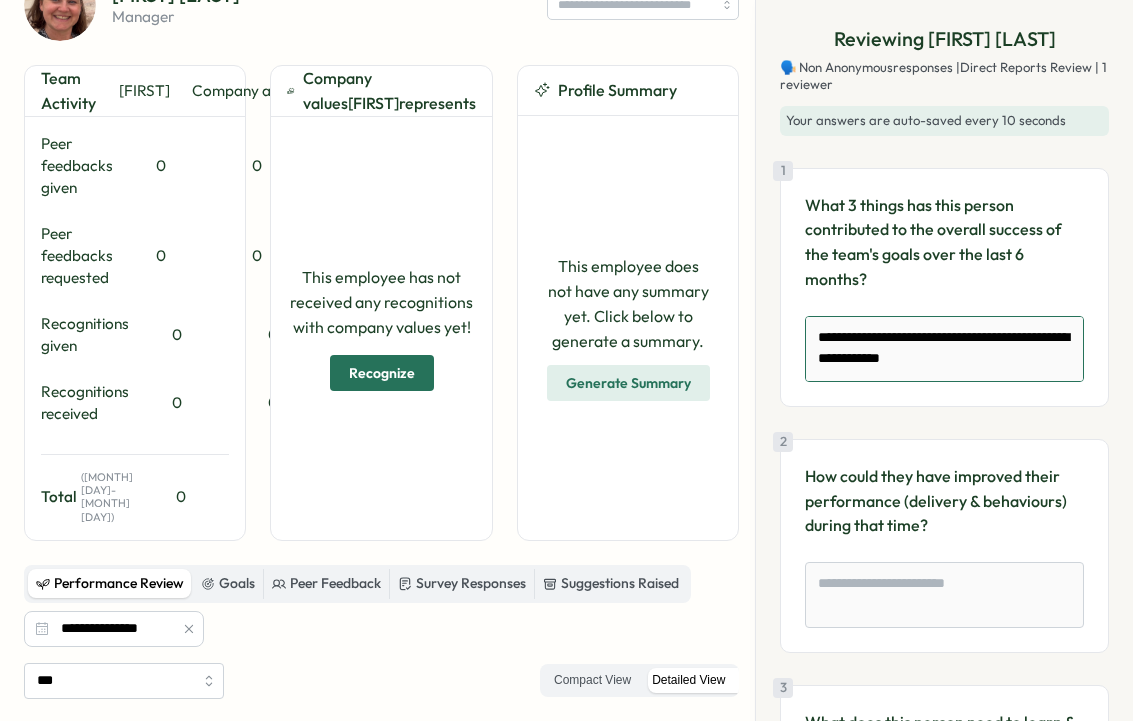 scroll, scrollTop: 1222, scrollLeft: 0, axis: vertical 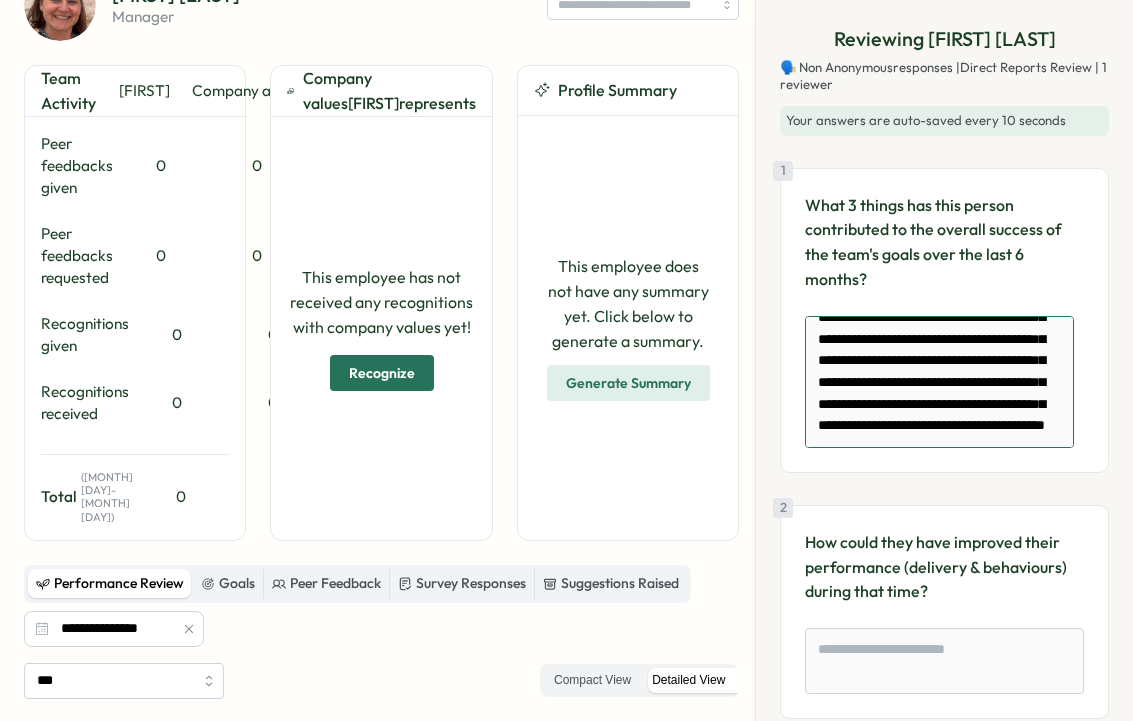 type on "**********" 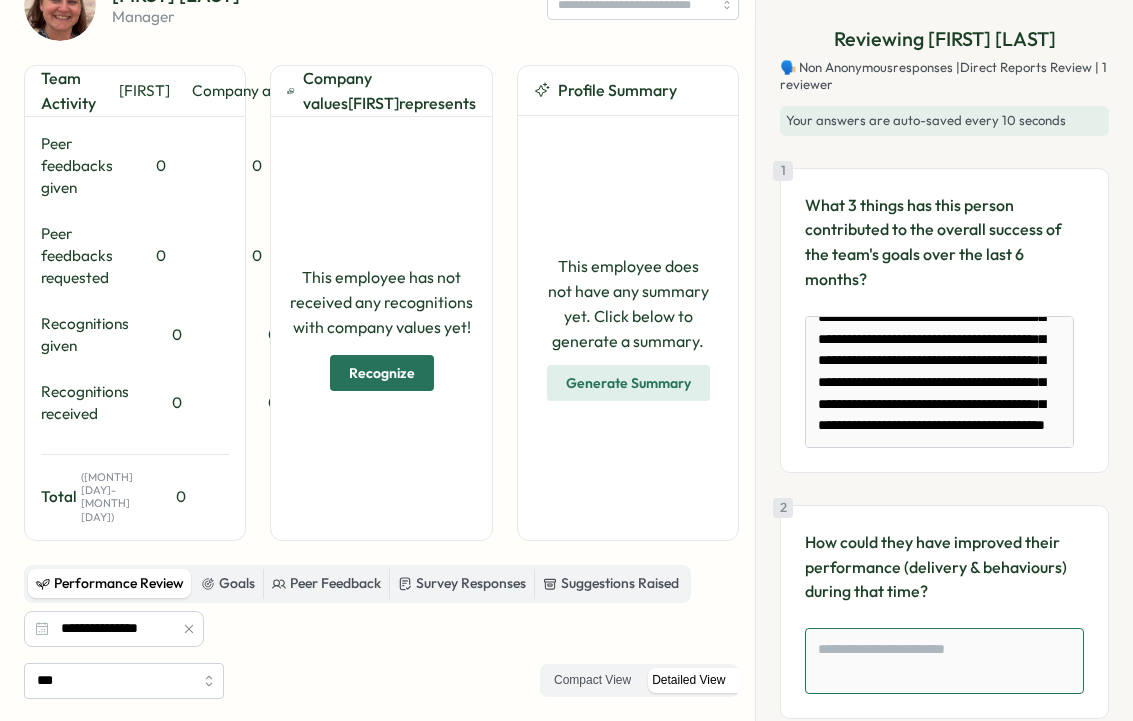 click at bounding box center [944, 661] 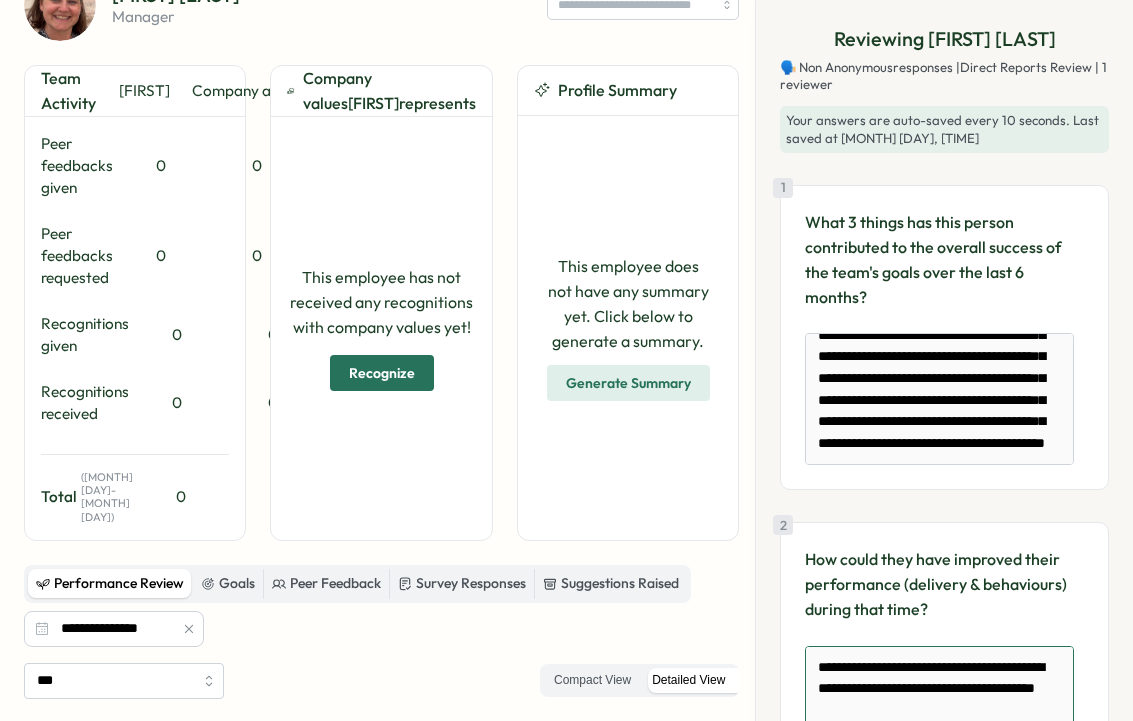 scroll, scrollTop: 1049, scrollLeft: 0, axis: vertical 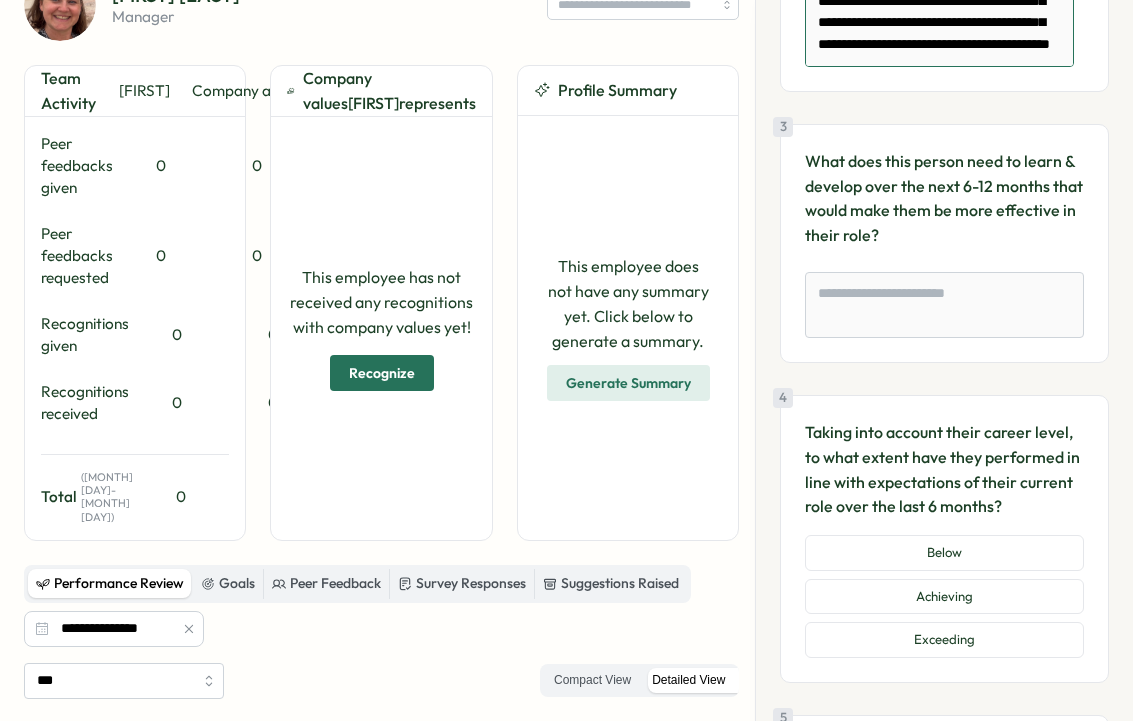 type on "**********" 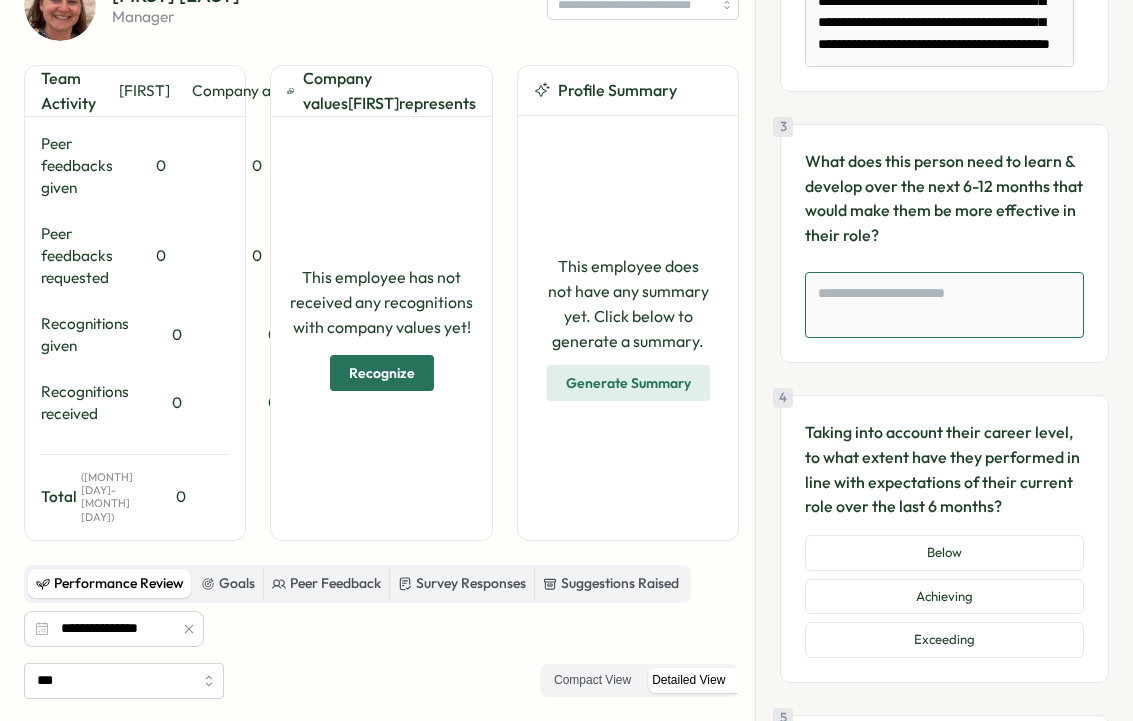 click at bounding box center (944, 305) 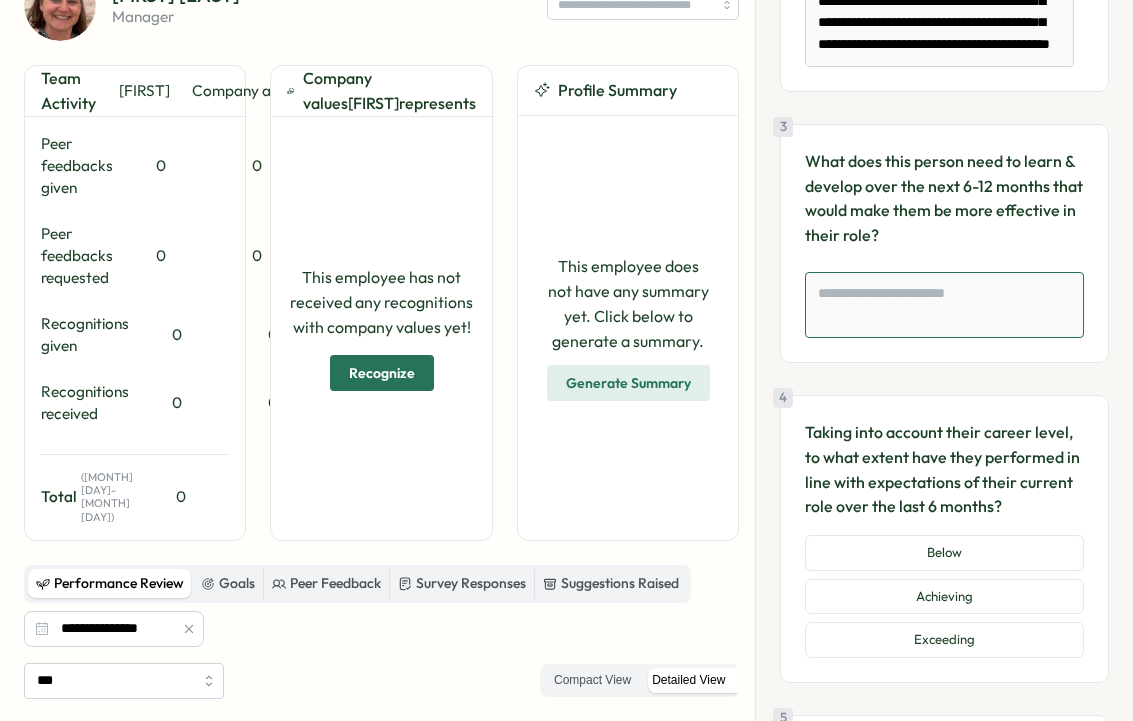 paste on "**********" 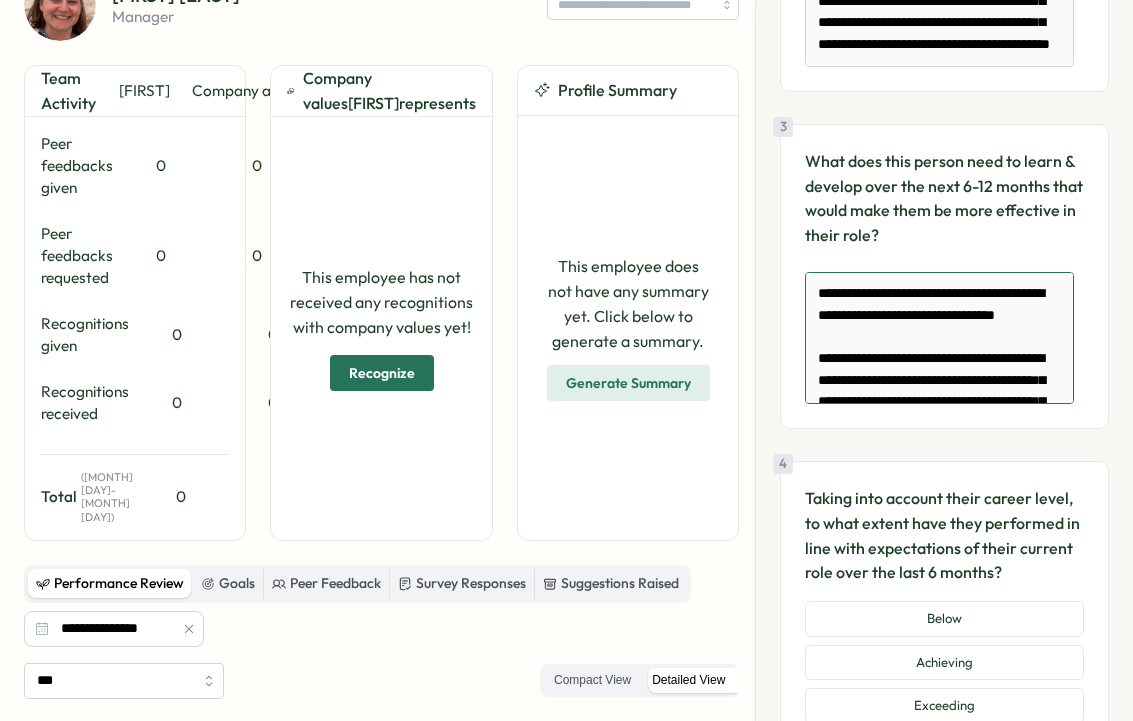 scroll, scrollTop: 463, scrollLeft: 0, axis: vertical 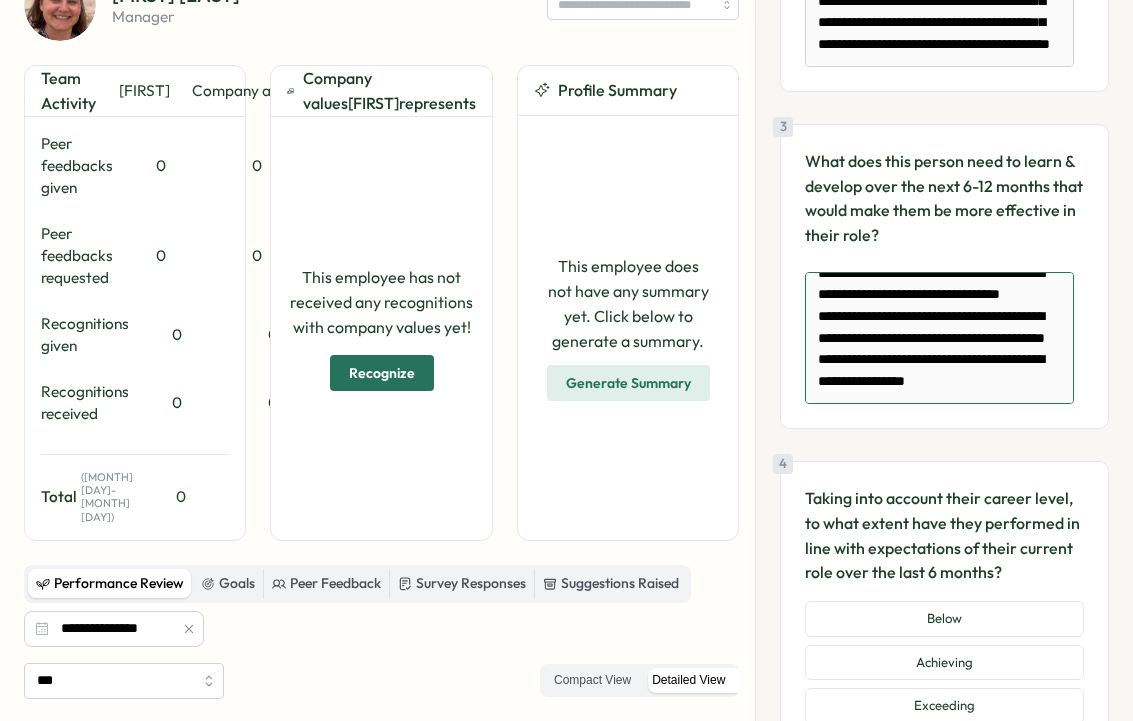 type on "**********" 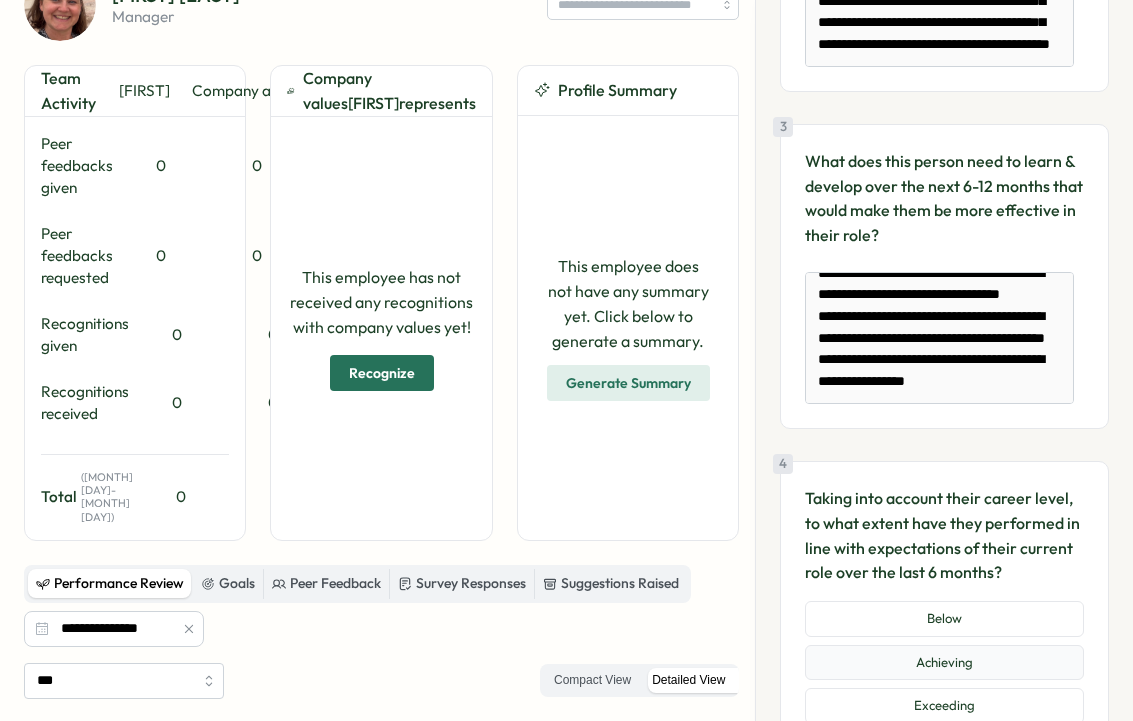 click on "Achieving" at bounding box center [944, 663] 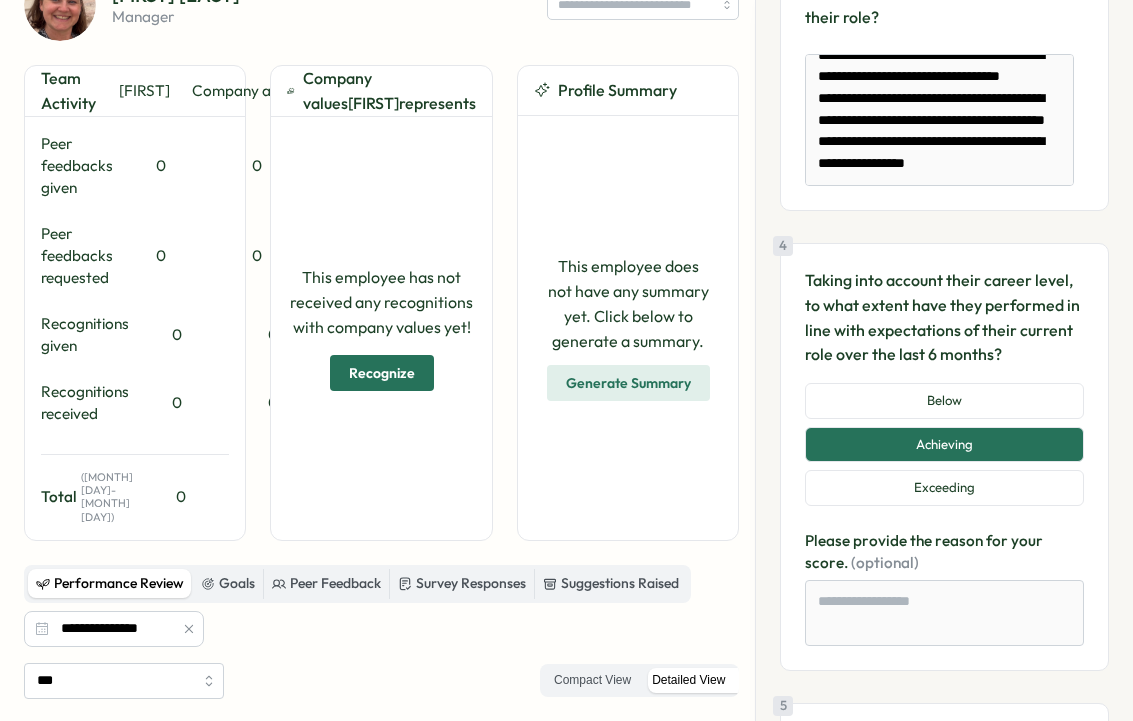 scroll, scrollTop: 1149, scrollLeft: 0, axis: vertical 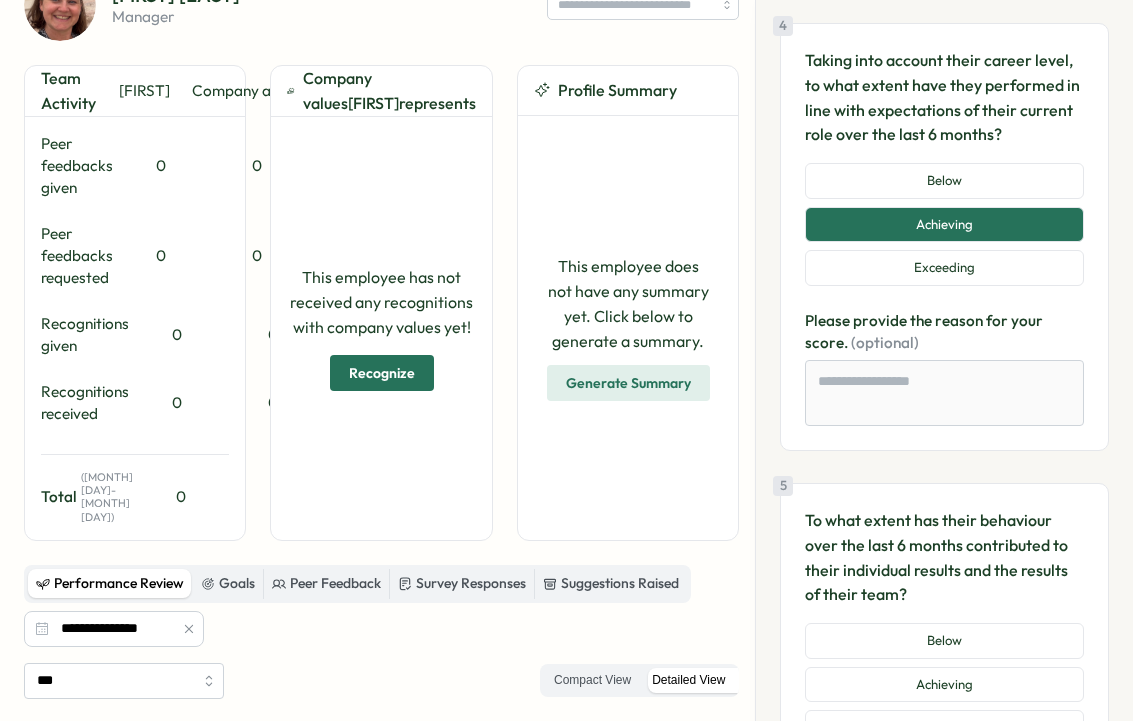 click on "Please   provide   the   reason   for   your   score.   (optional)" at bounding box center (944, 368) 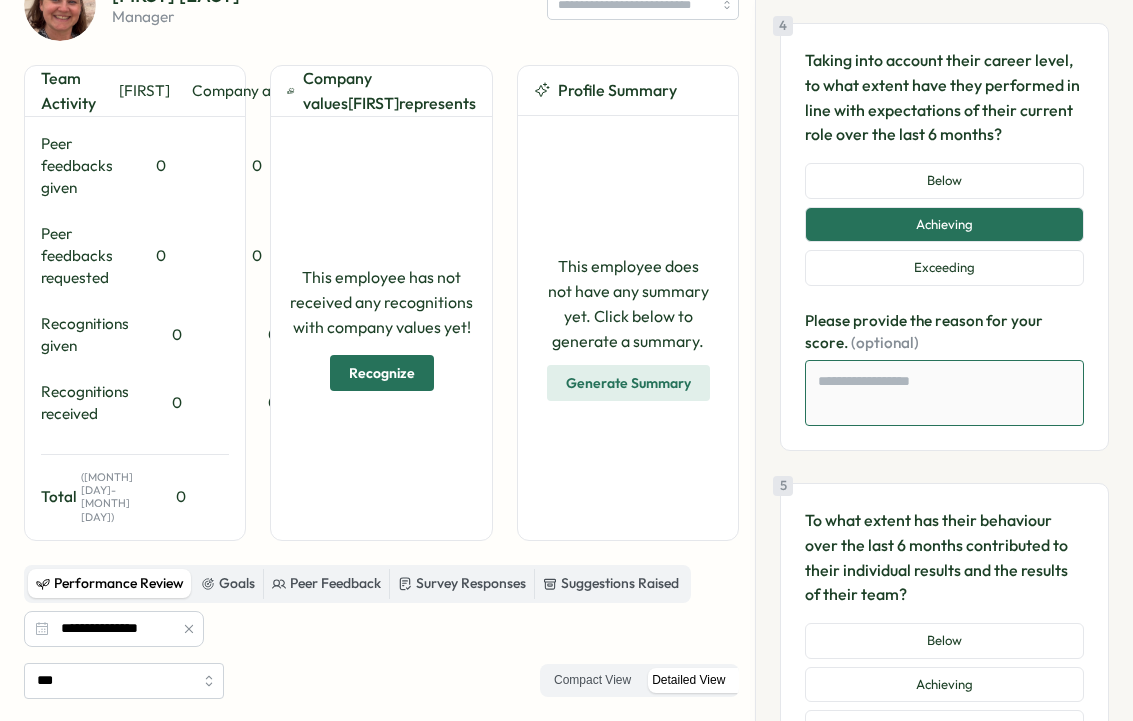 click at bounding box center [944, 393] 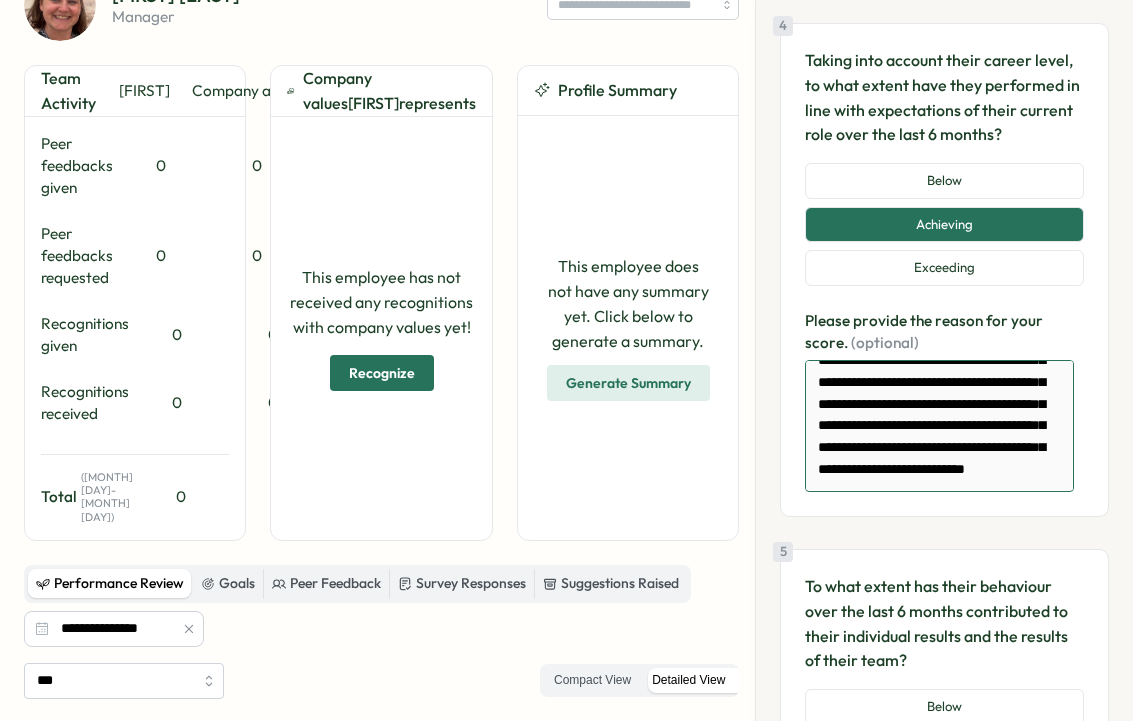 scroll, scrollTop: 128, scrollLeft: 0, axis: vertical 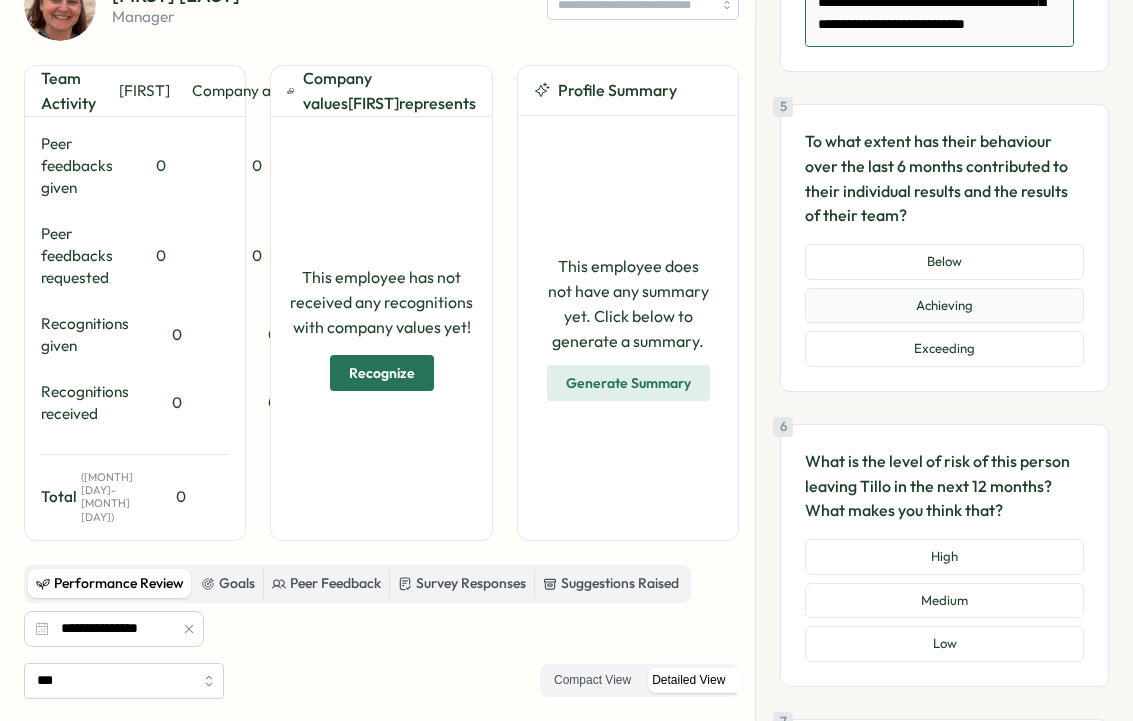 type on "**********" 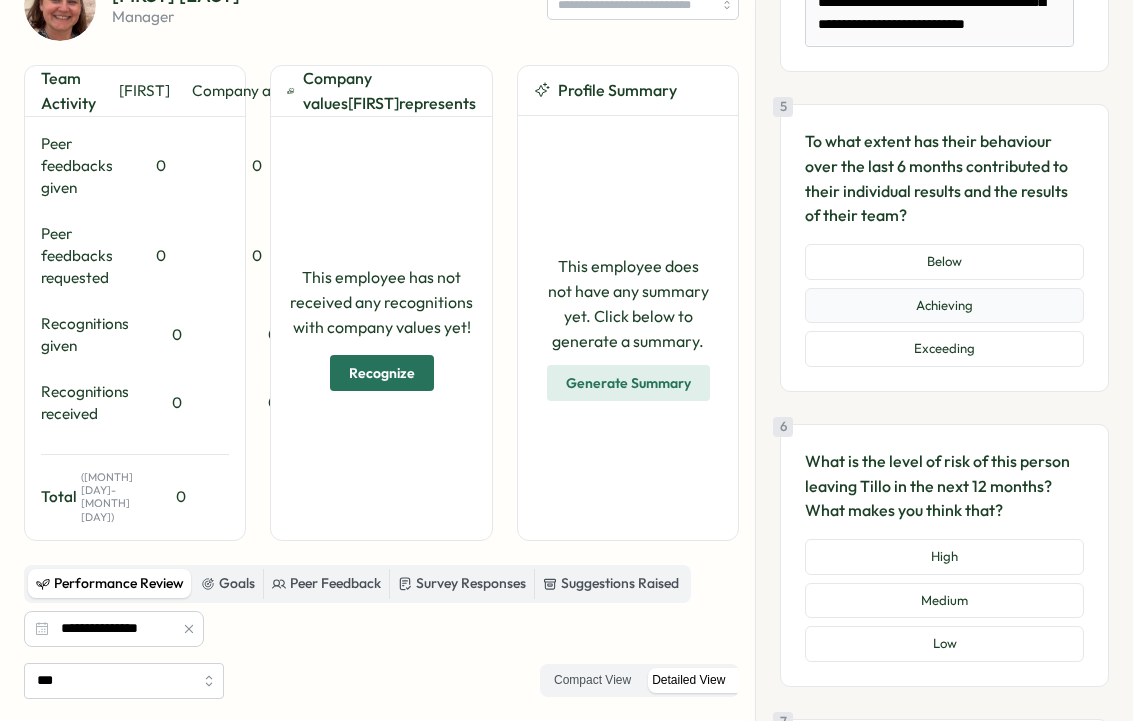 click on "Achieving" at bounding box center (944, 306) 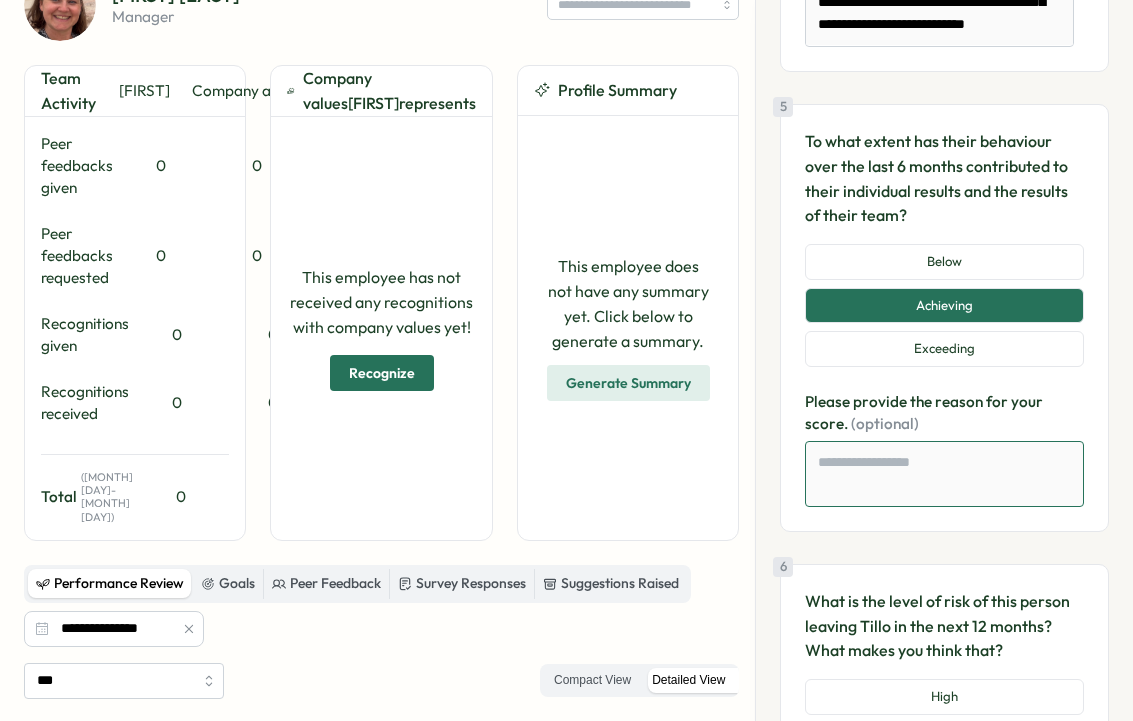 click at bounding box center [944, 474] 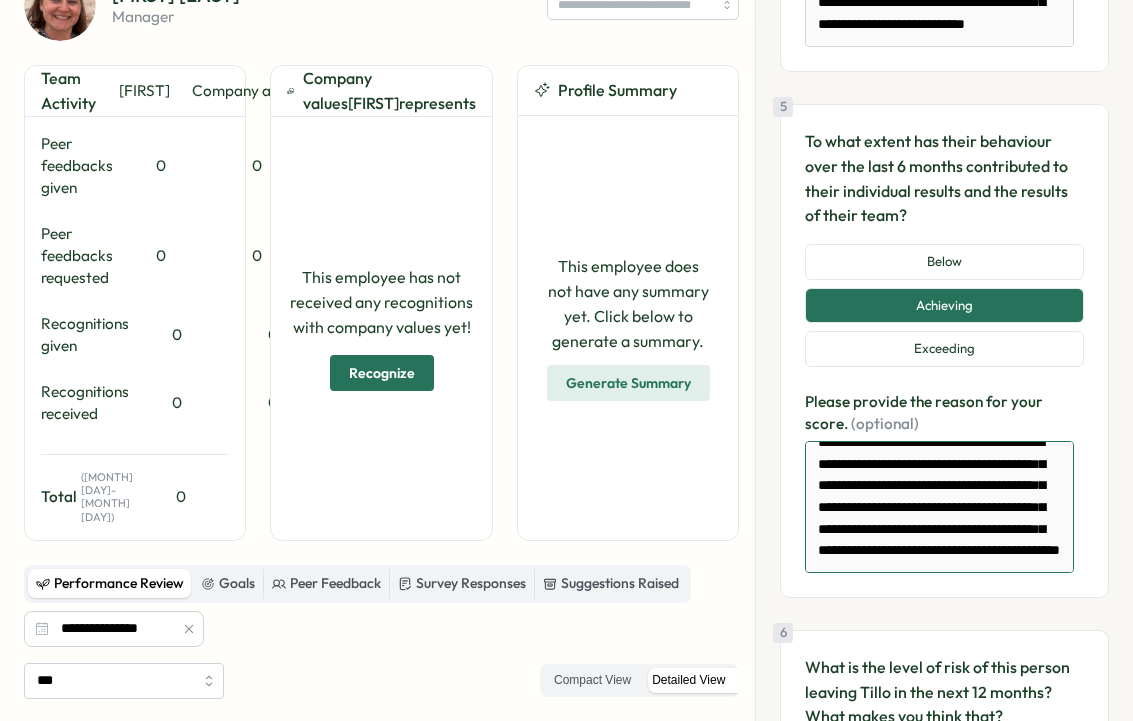 scroll, scrollTop: 63, scrollLeft: 0, axis: vertical 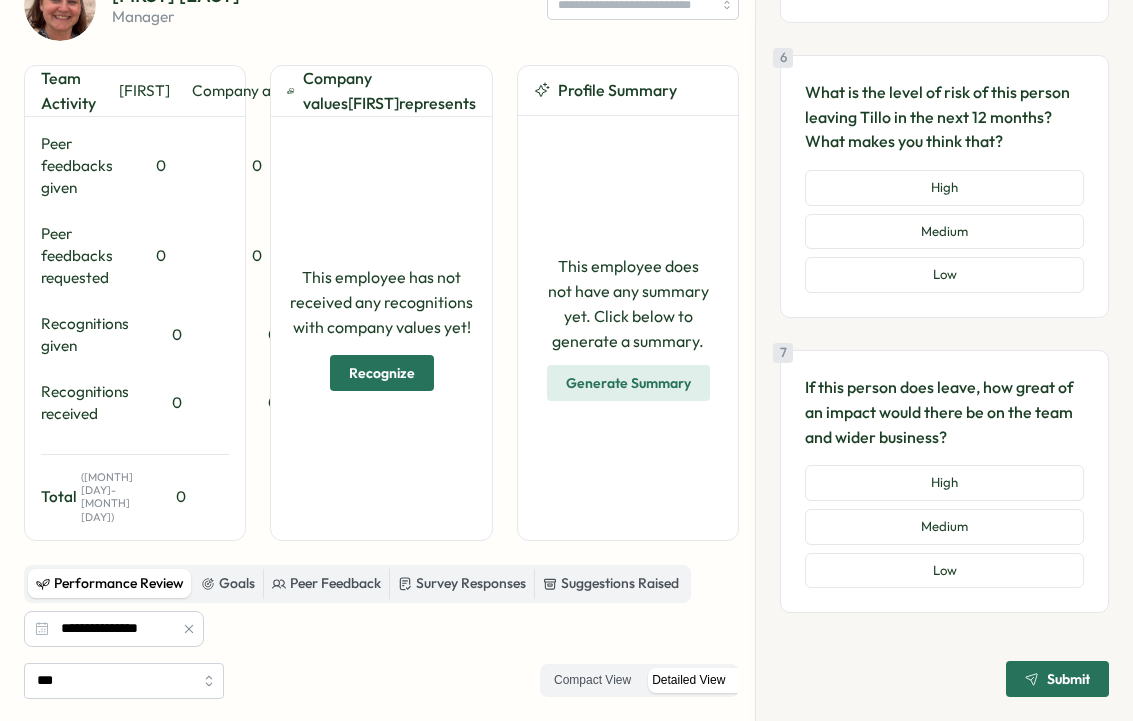 type on "**********" 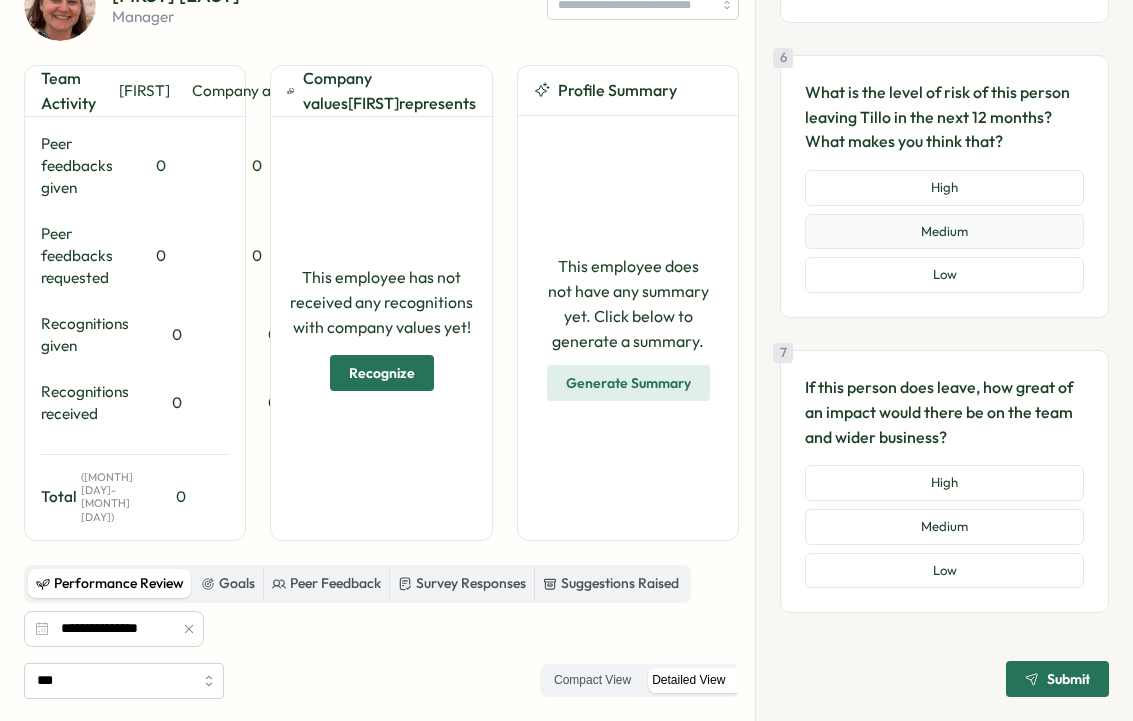 click on "Medium" at bounding box center [944, 232] 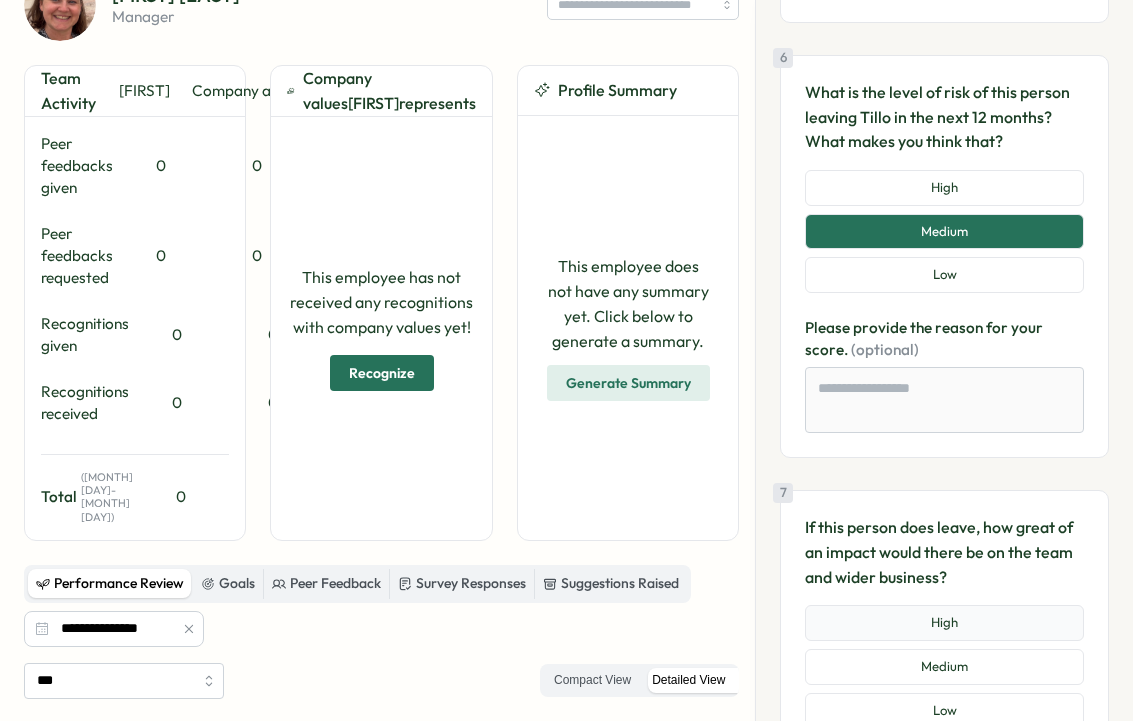 click on "High" at bounding box center [944, 623] 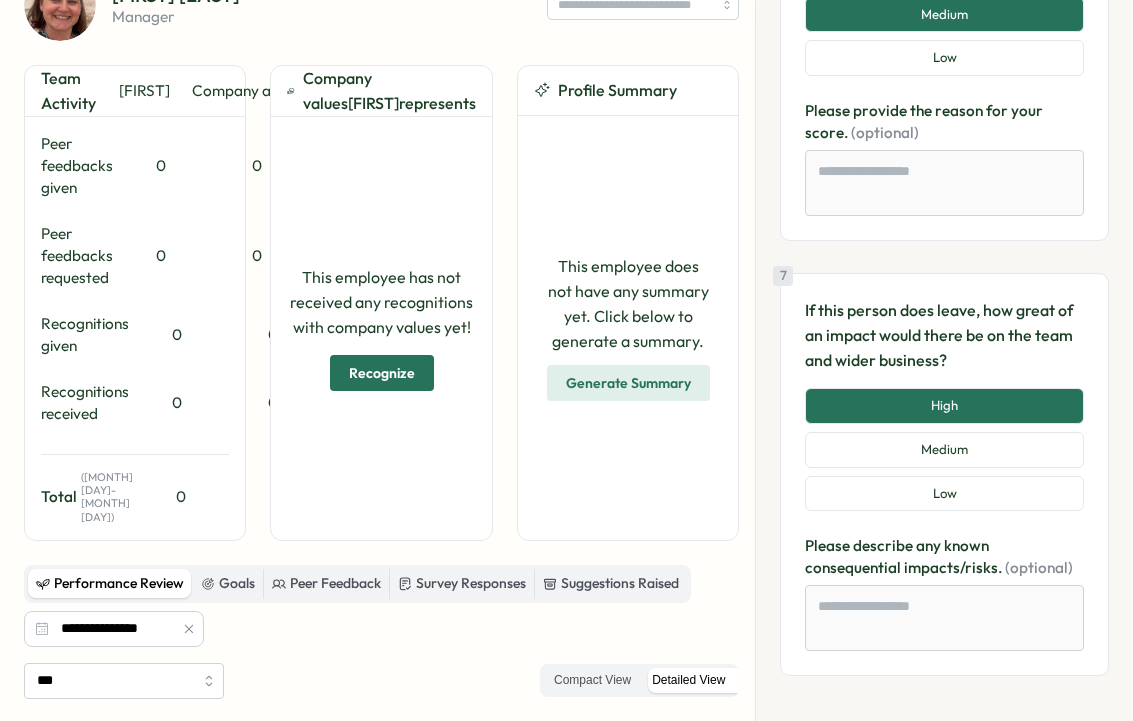 scroll, scrollTop: 2449, scrollLeft: 0, axis: vertical 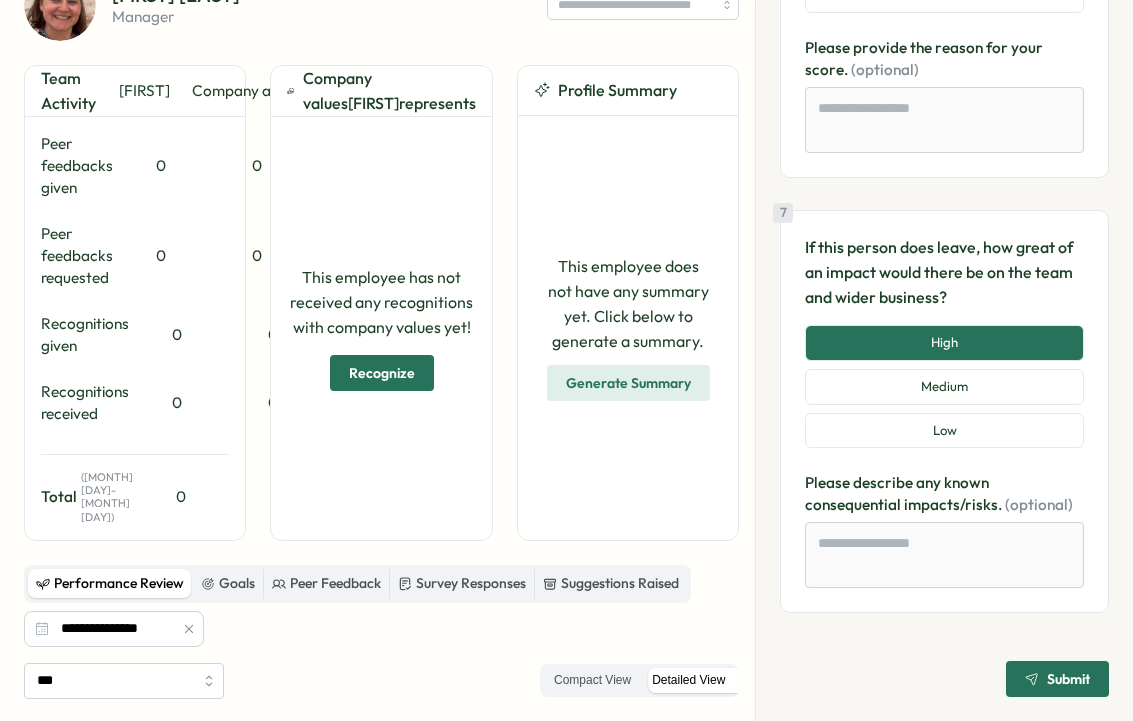 click on "Submit" at bounding box center (1068, 679) 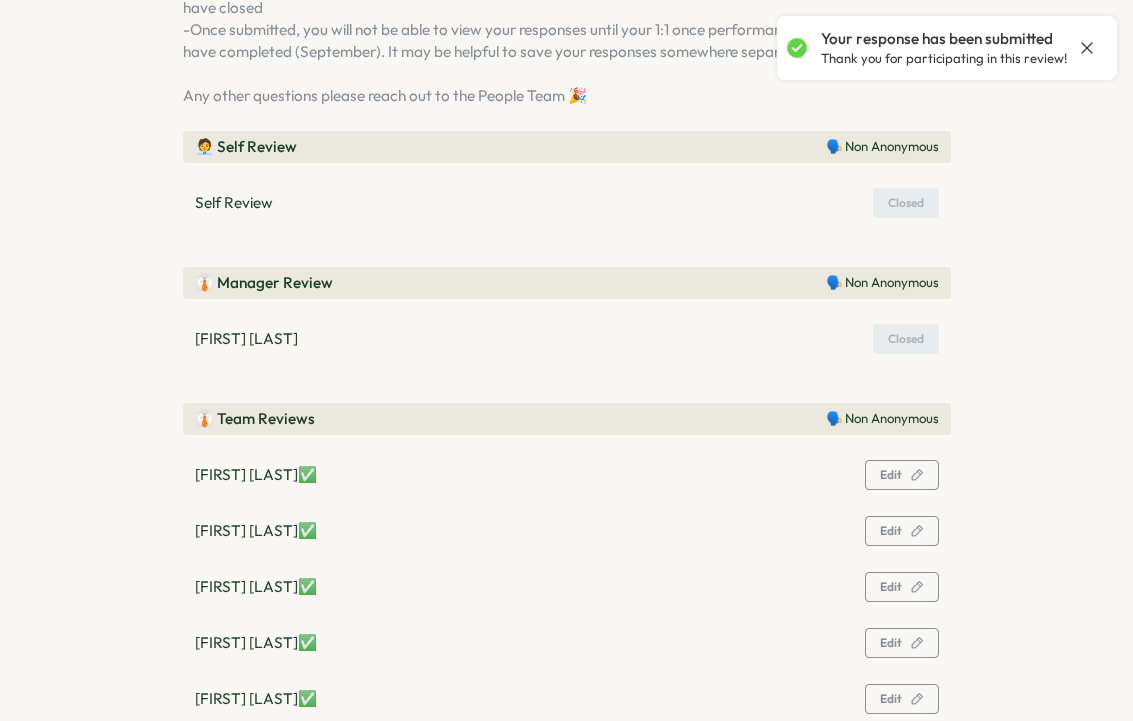 scroll, scrollTop: 510, scrollLeft: 0, axis: vertical 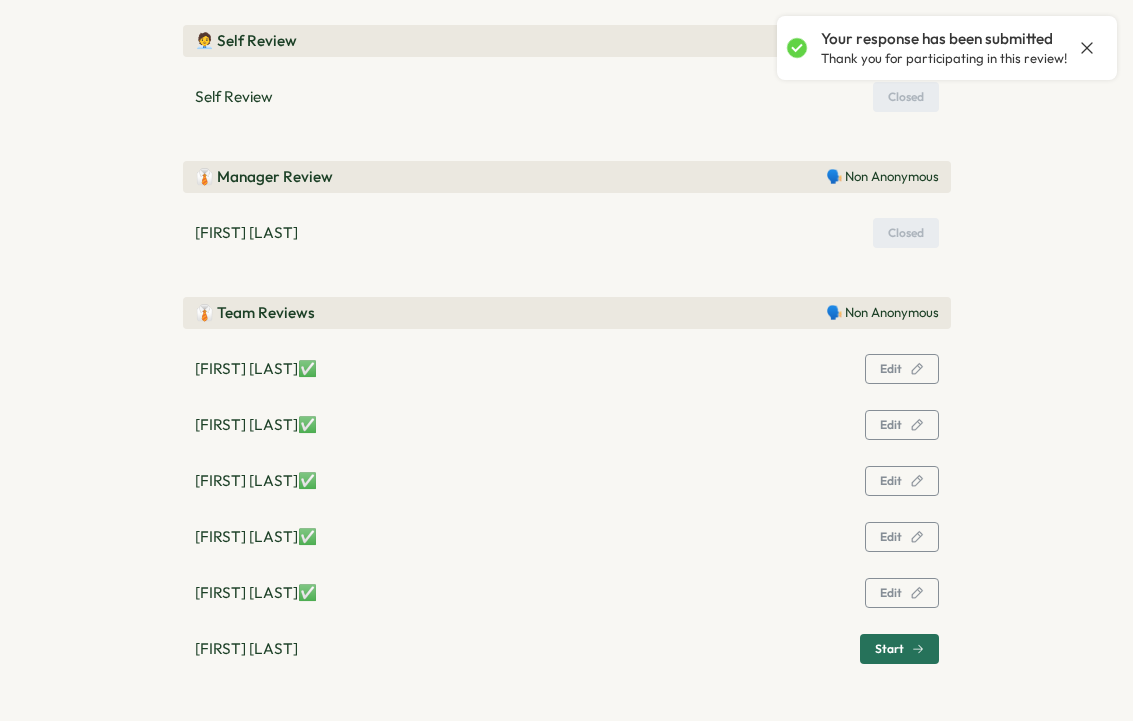 click on "Start" at bounding box center (899, 649) 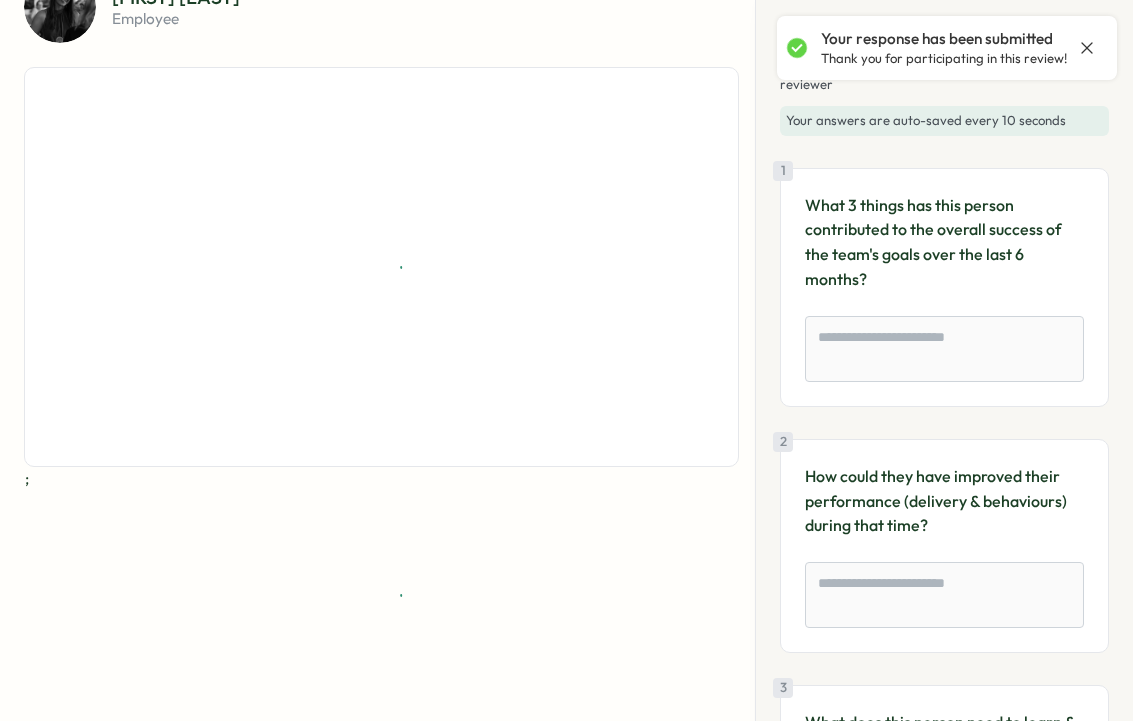 scroll, scrollTop: 117, scrollLeft: 0, axis: vertical 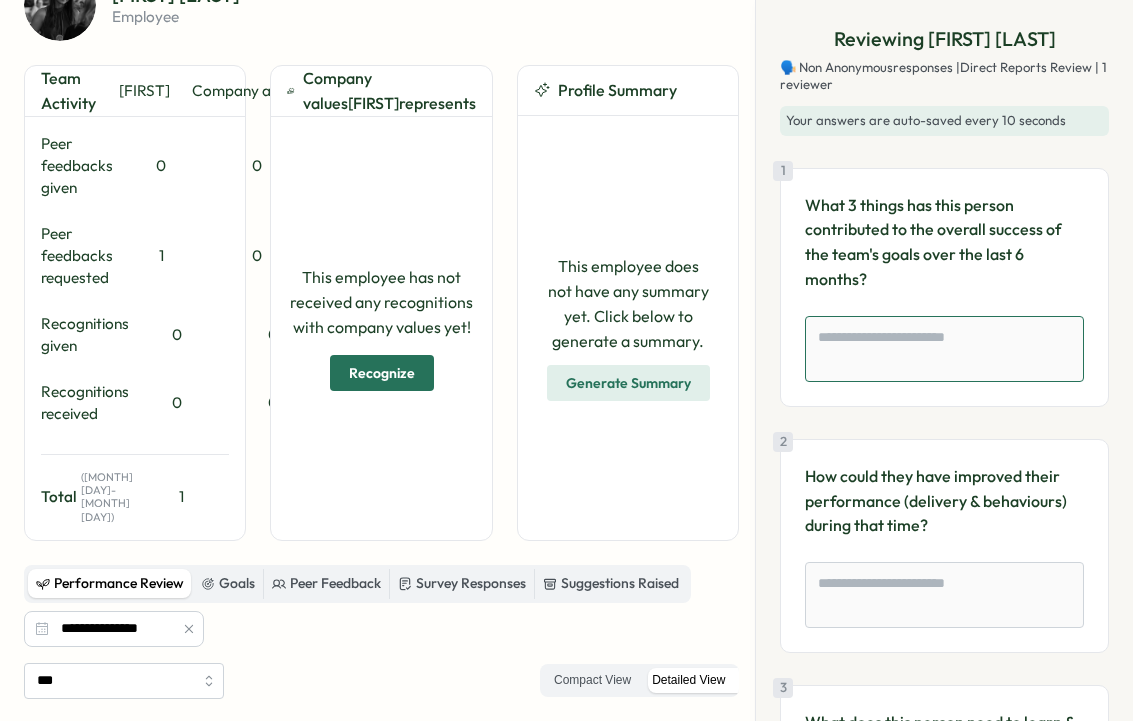 click at bounding box center (944, 349) 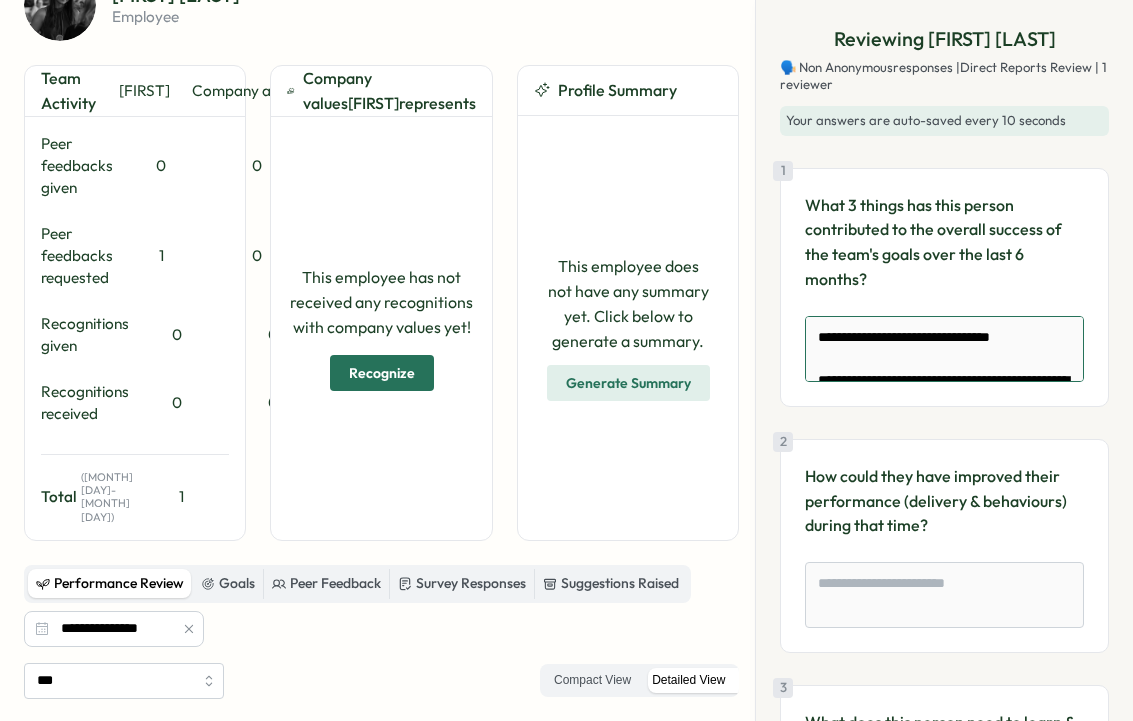 scroll, scrollTop: 940, scrollLeft: 0, axis: vertical 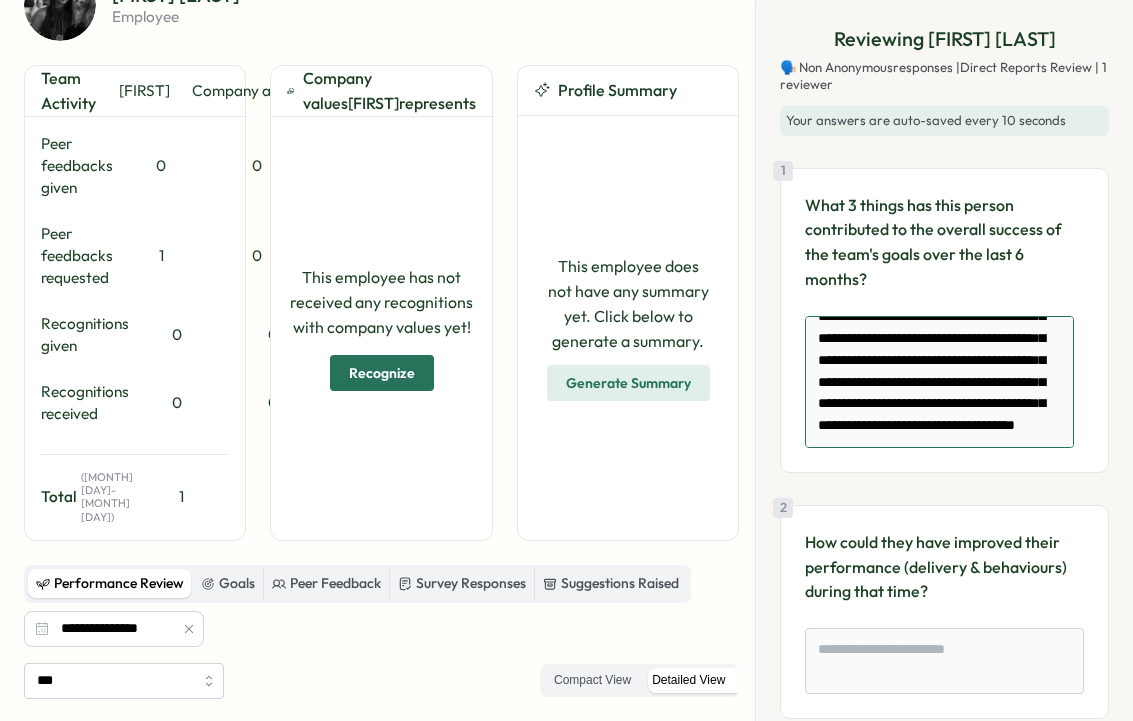 type on "**********" 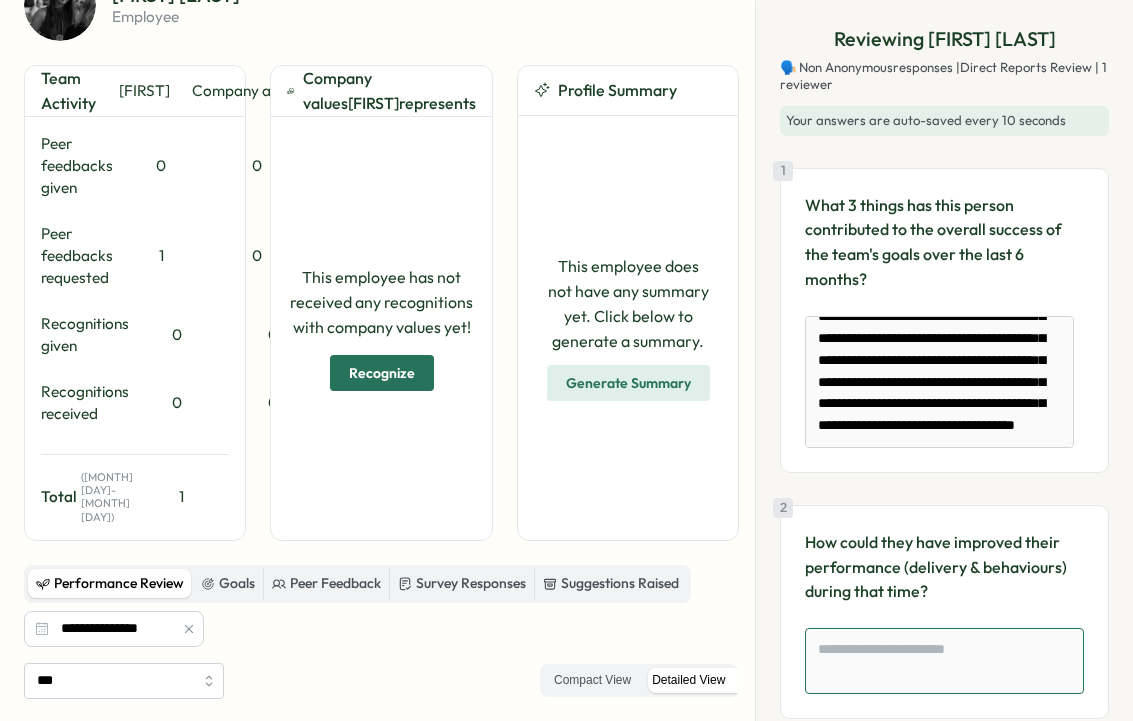 click at bounding box center [944, 661] 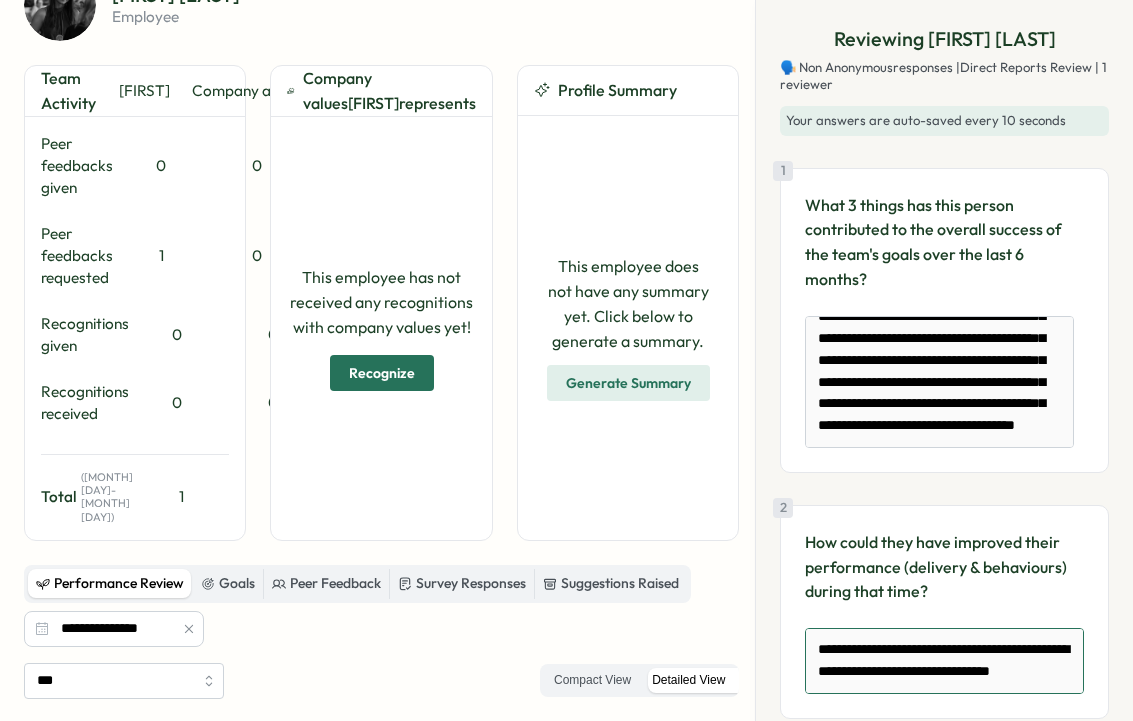 scroll, scrollTop: 420, scrollLeft: 0, axis: vertical 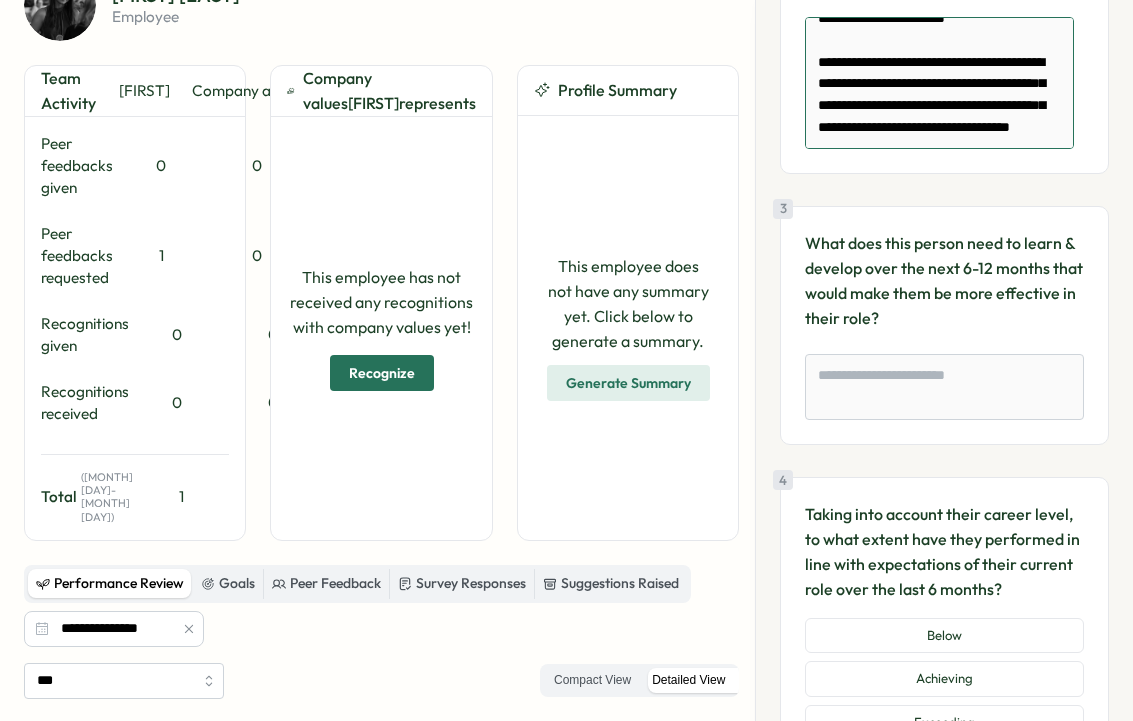type on "**********" 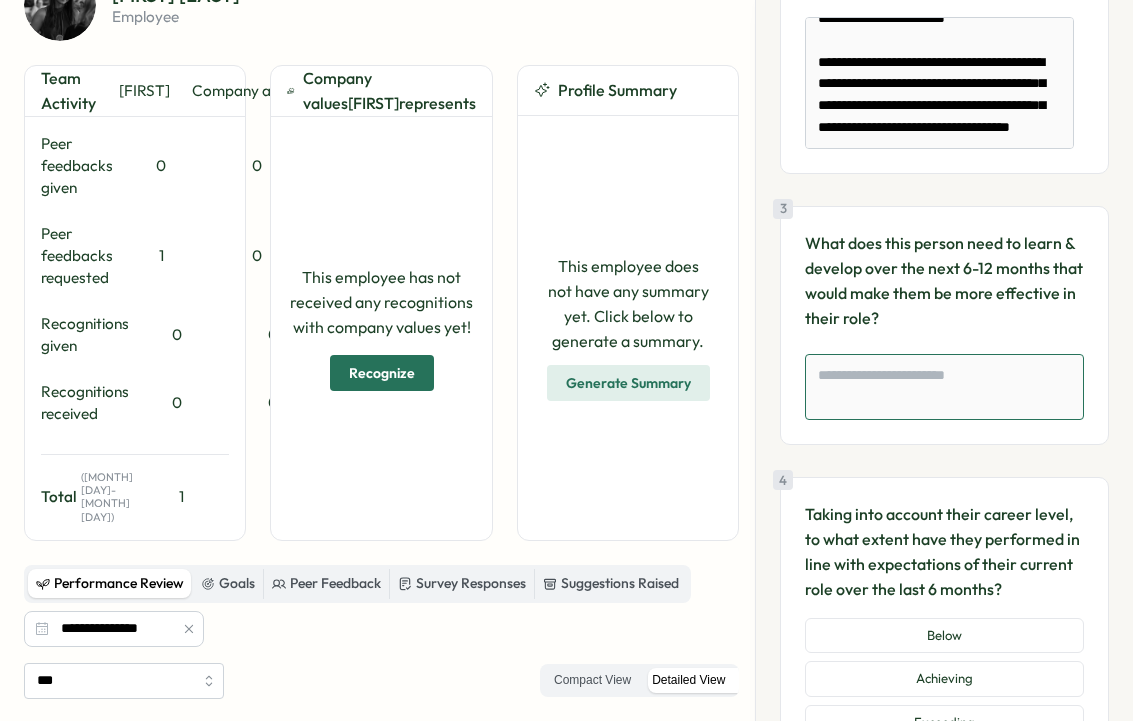 click at bounding box center (944, 387) 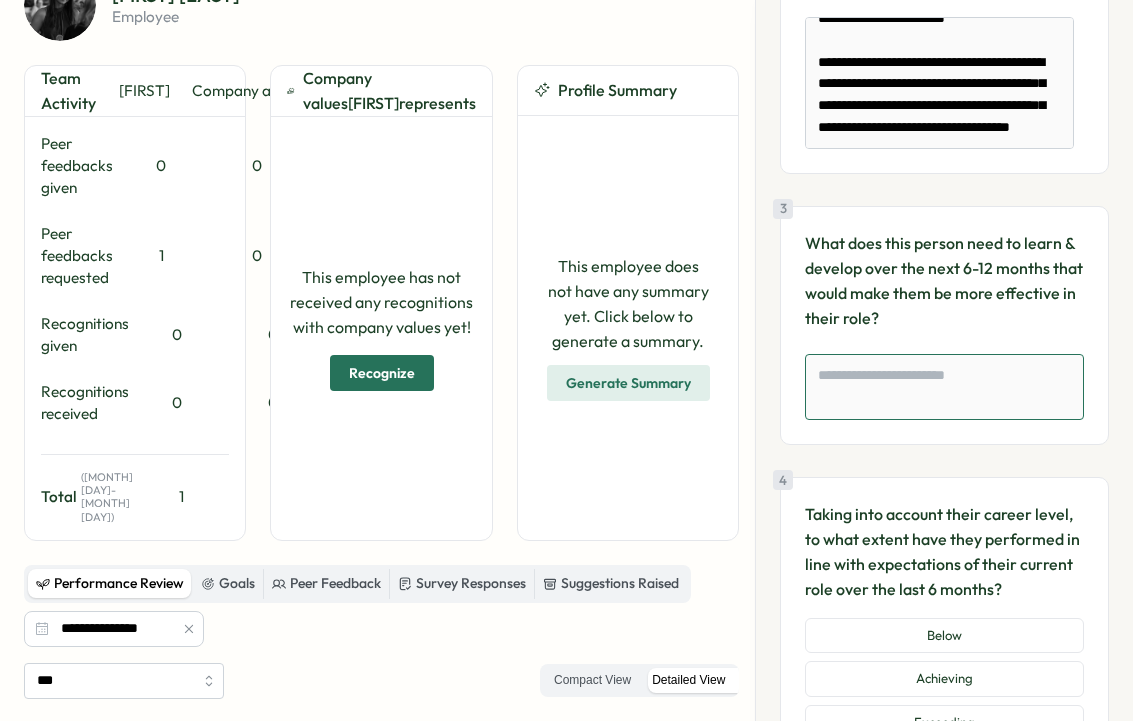 click at bounding box center [944, 387] 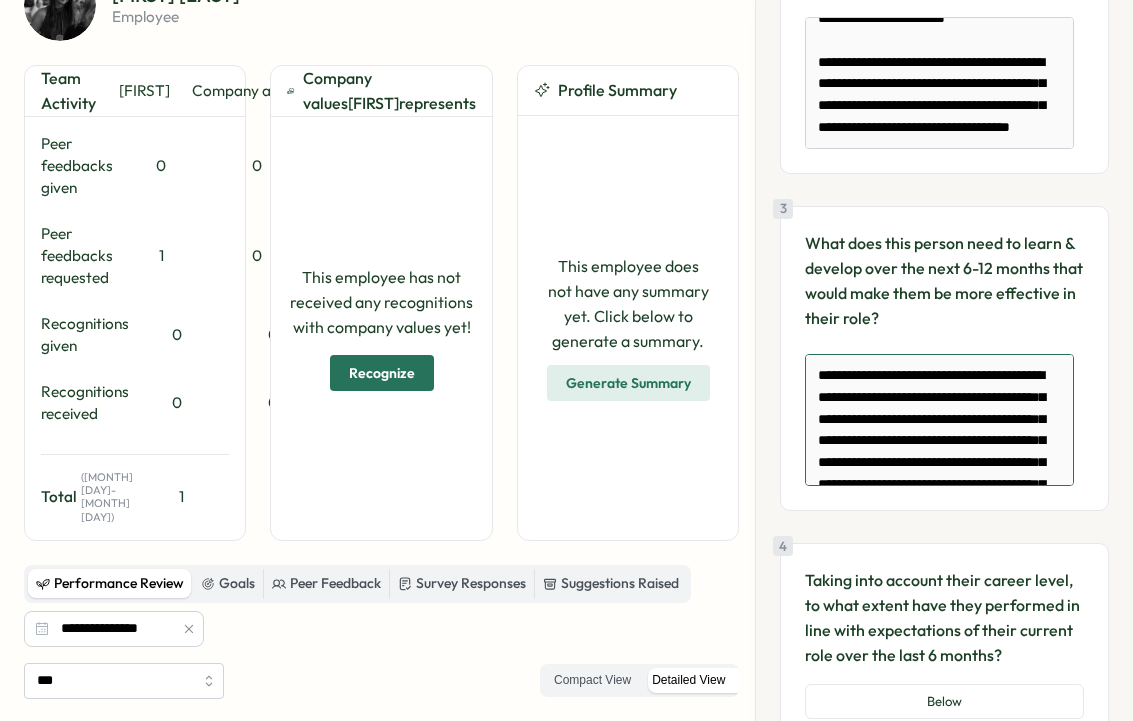 scroll, scrollTop: 376, scrollLeft: 0, axis: vertical 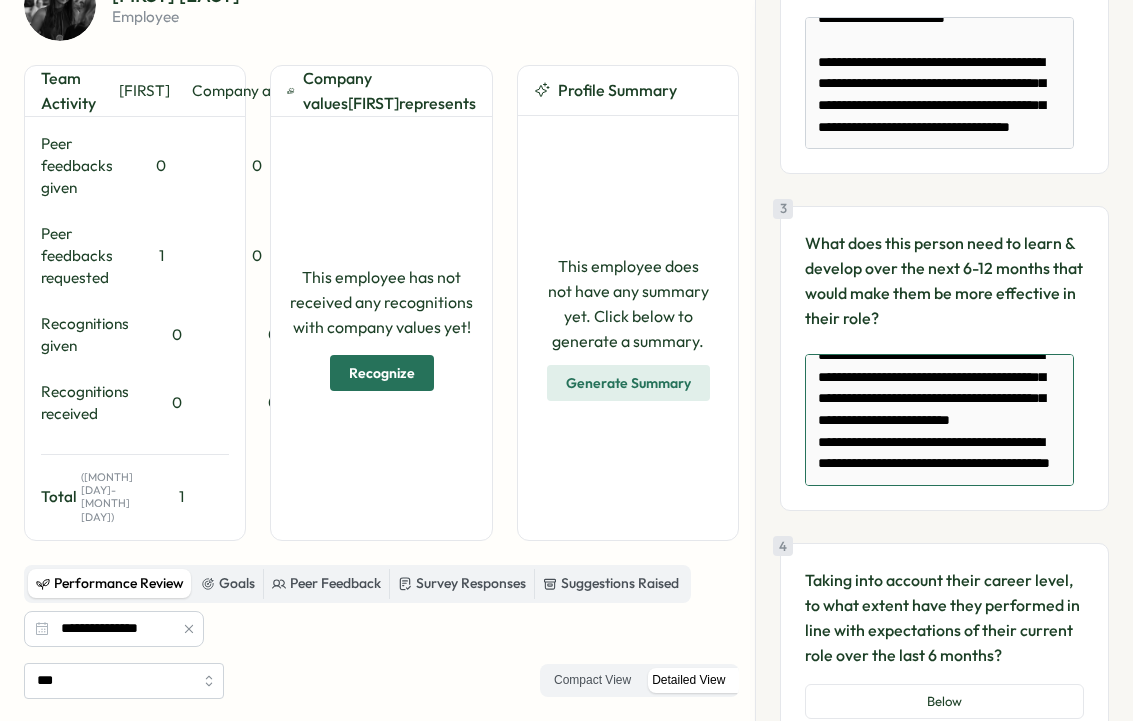 type on "**********" 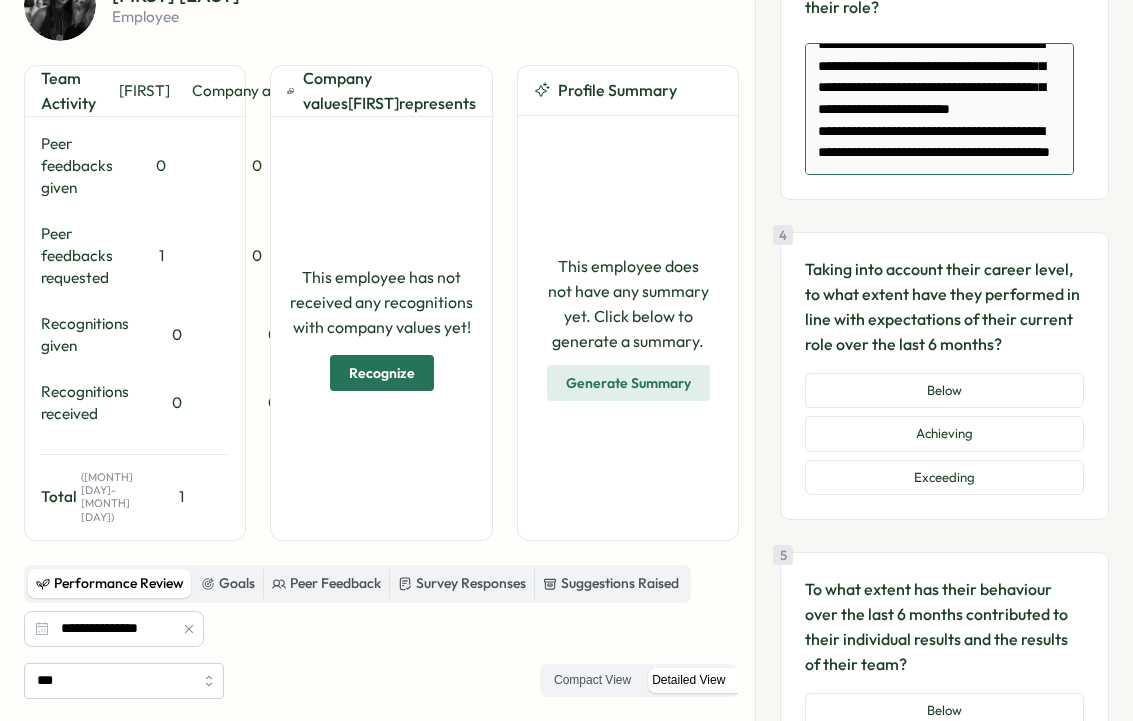 scroll, scrollTop: 958, scrollLeft: 0, axis: vertical 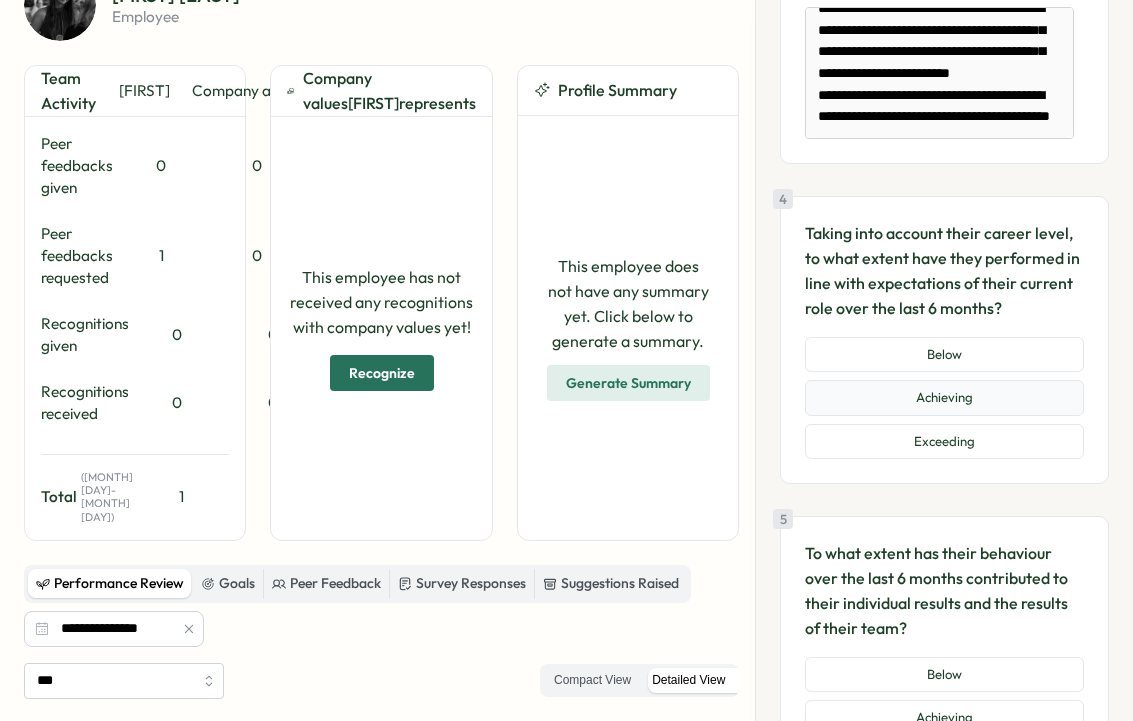 click on "Achieving" at bounding box center [944, 398] 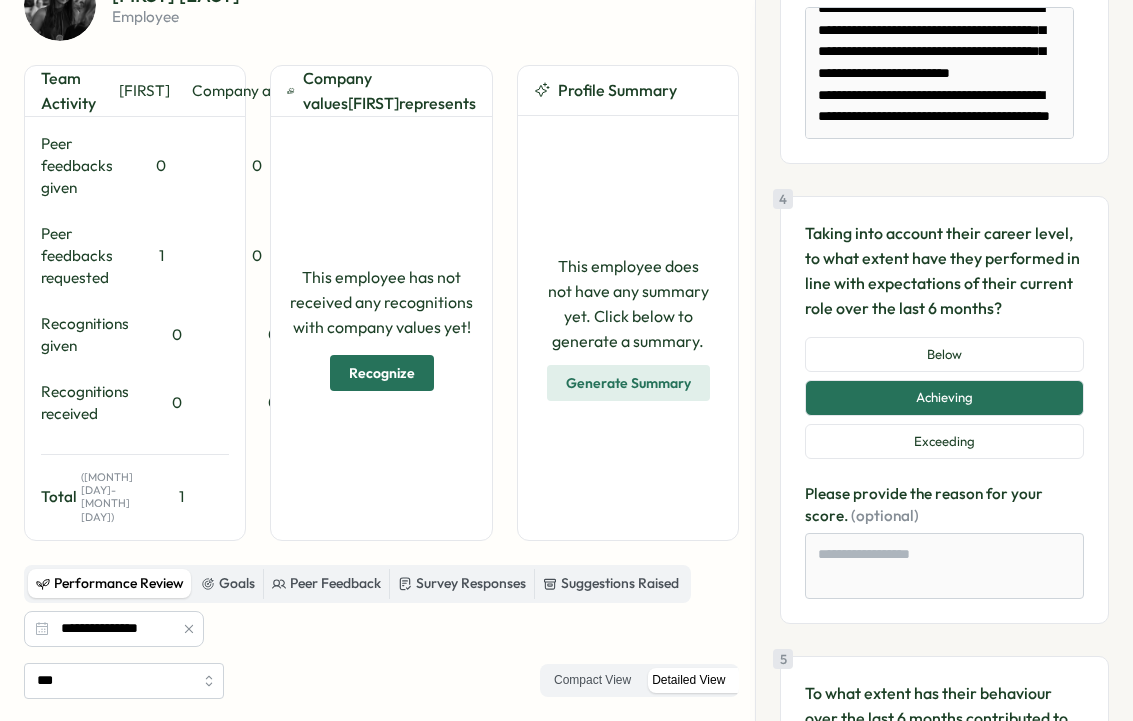 click on "Please   provide   the   reason   for   your   score.   (optional)" at bounding box center (944, 541) 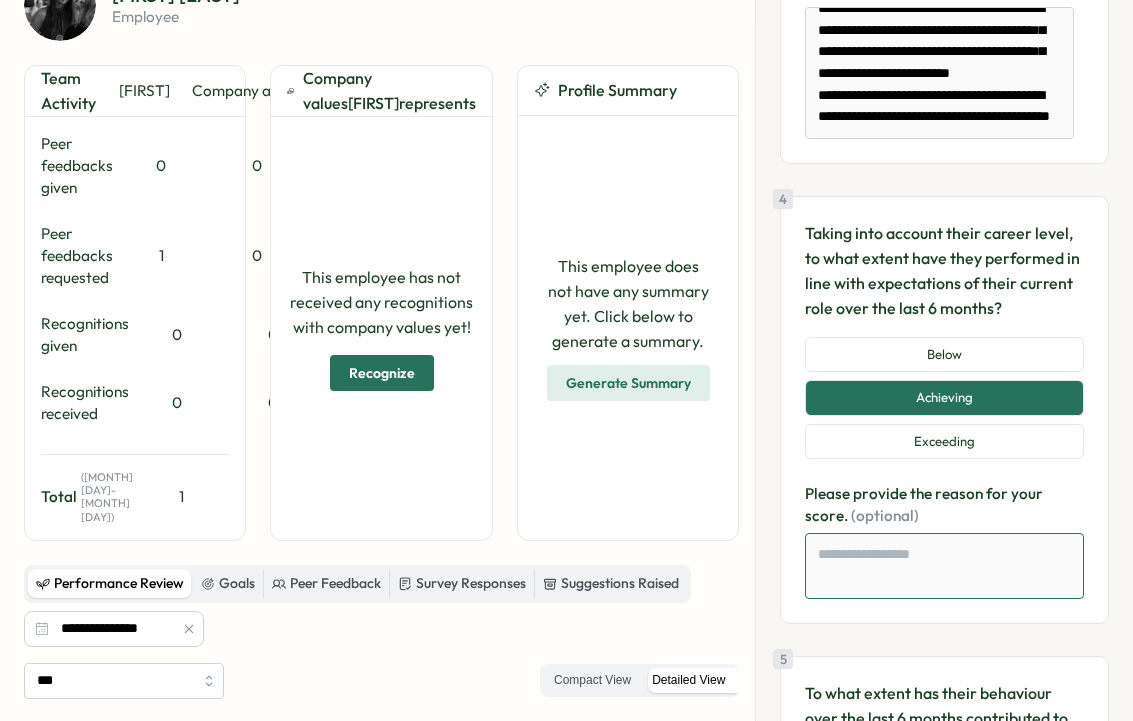 click at bounding box center [944, 566] 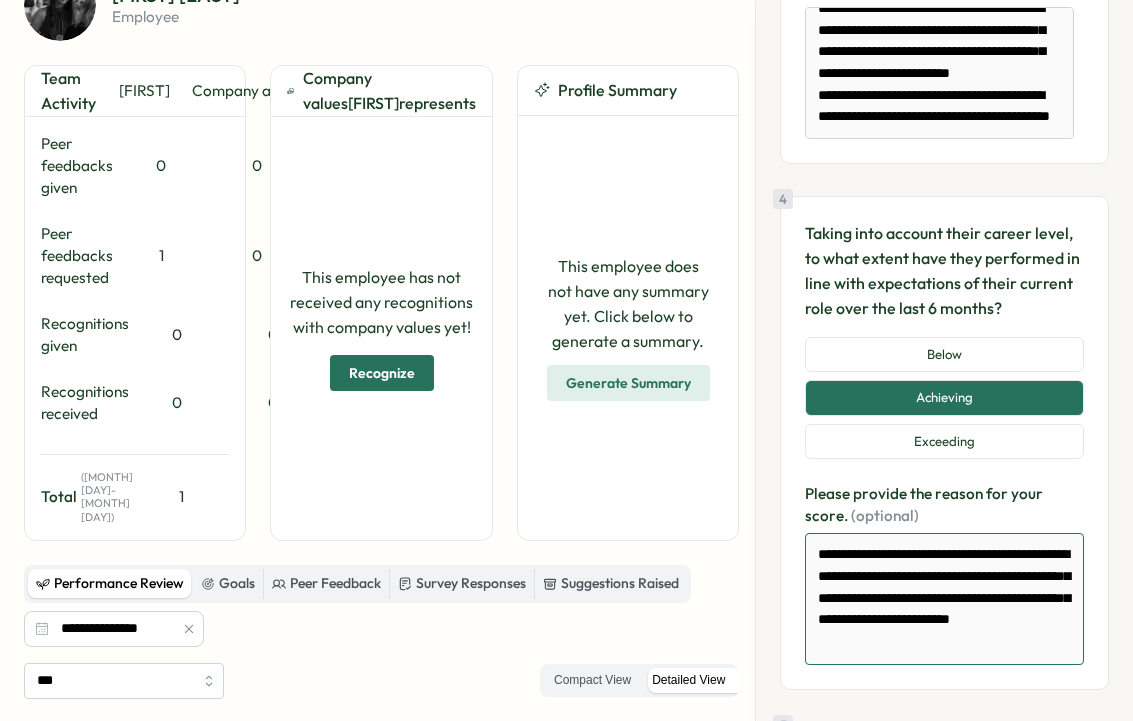 scroll, scrollTop: 7, scrollLeft: 0, axis: vertical 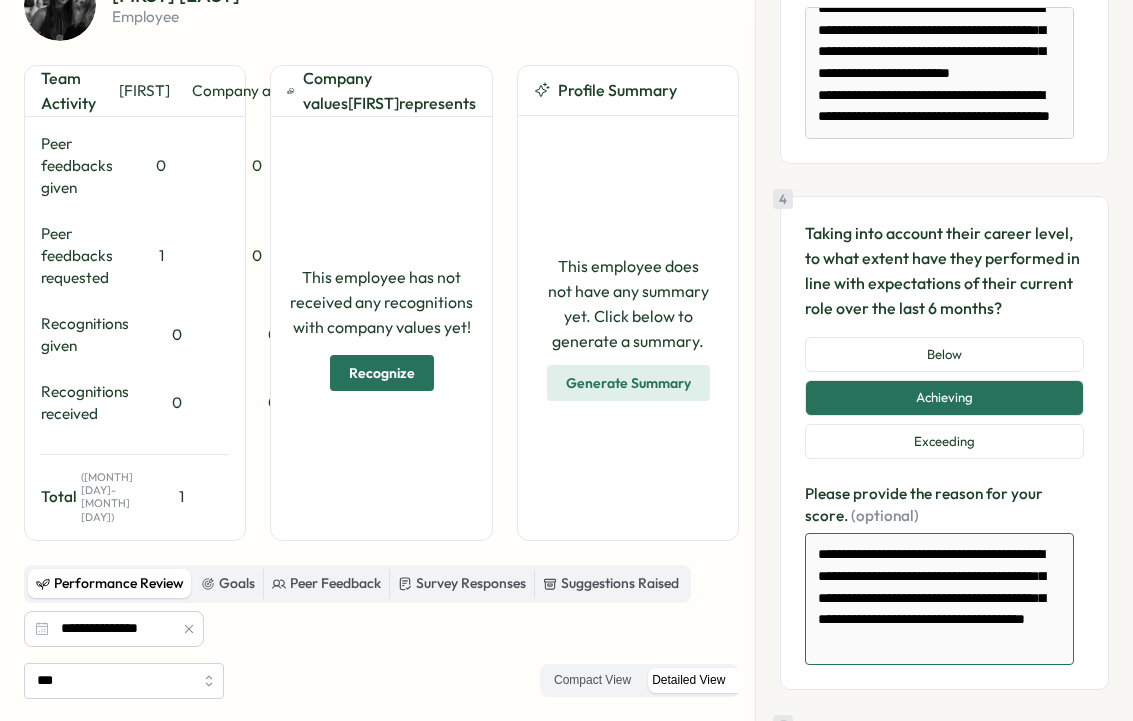 type on "**********" 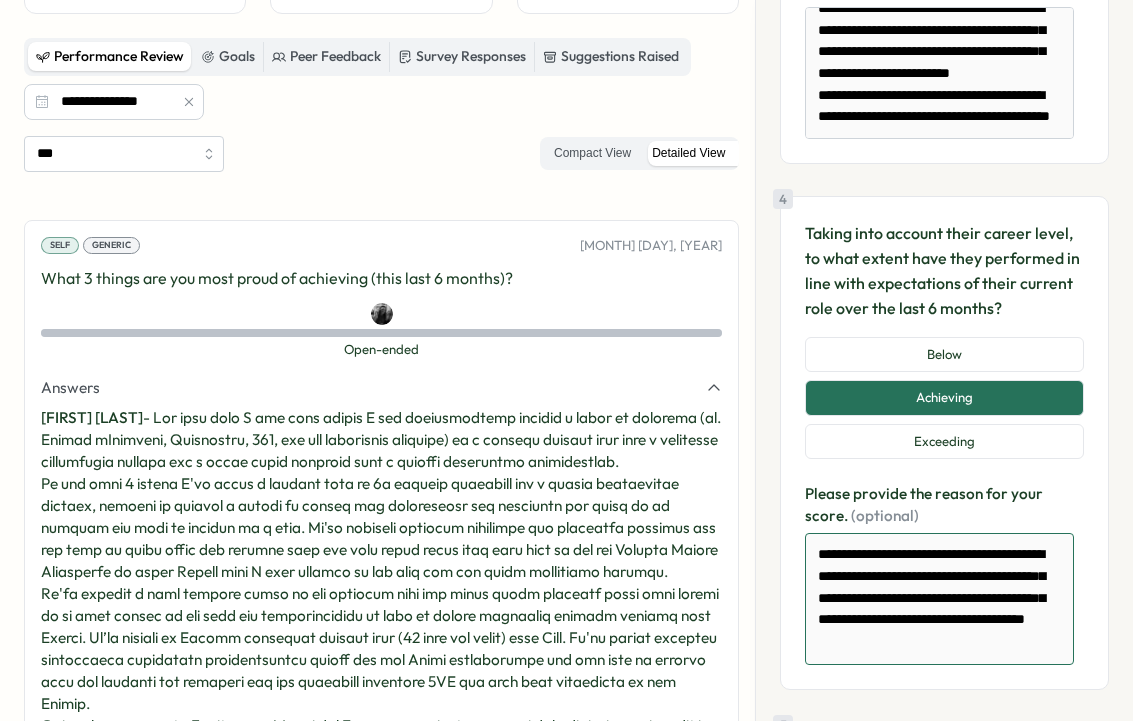 scroll, scrollTop: 659, scrollLeft: 0, axis: vertical 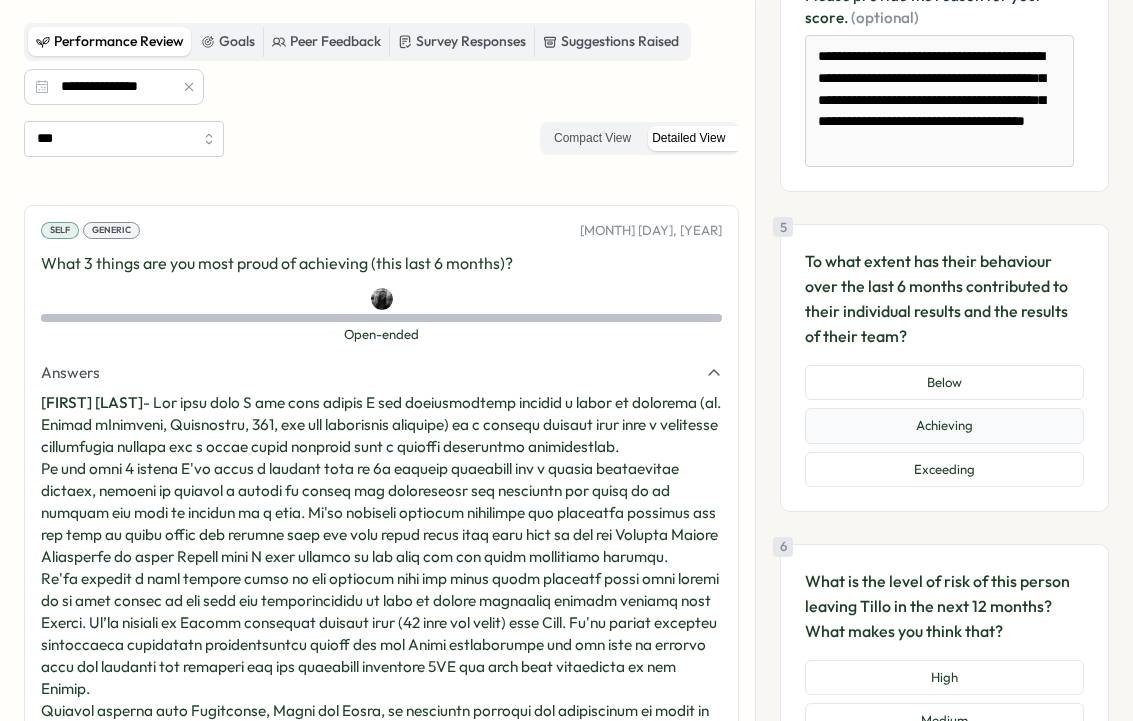 click on "Achieving" at bounding box center [944, 426] 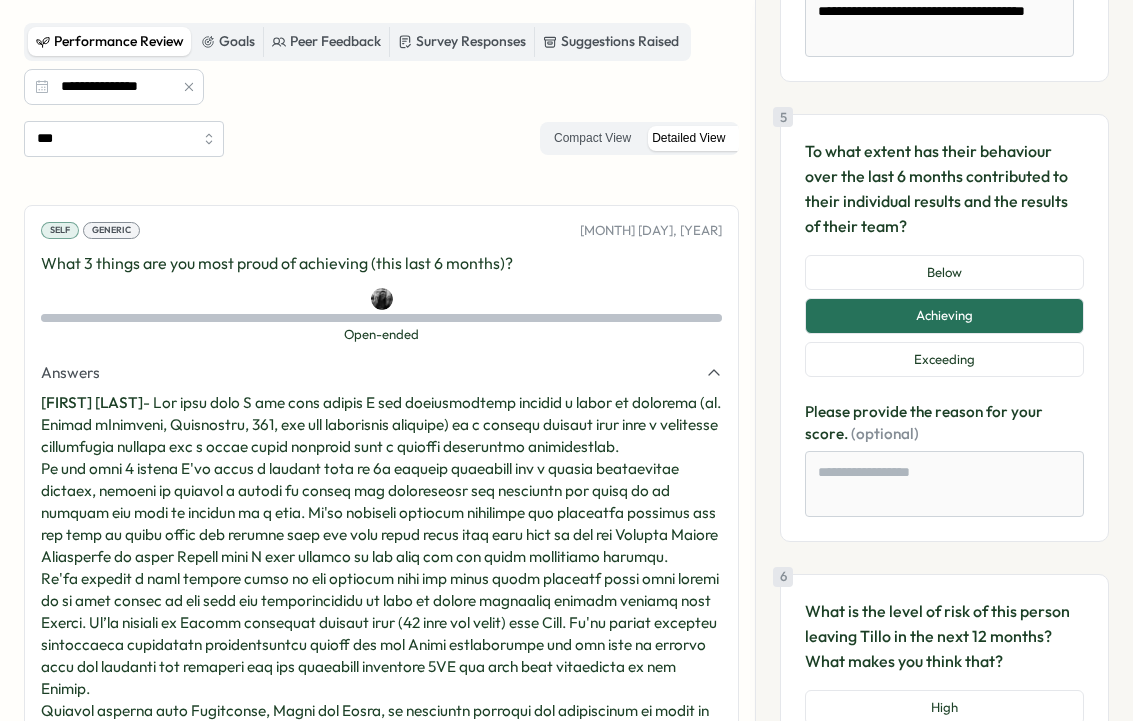 scroll, scrollTop: 1605, scrollLeft: 0, axis: vertical 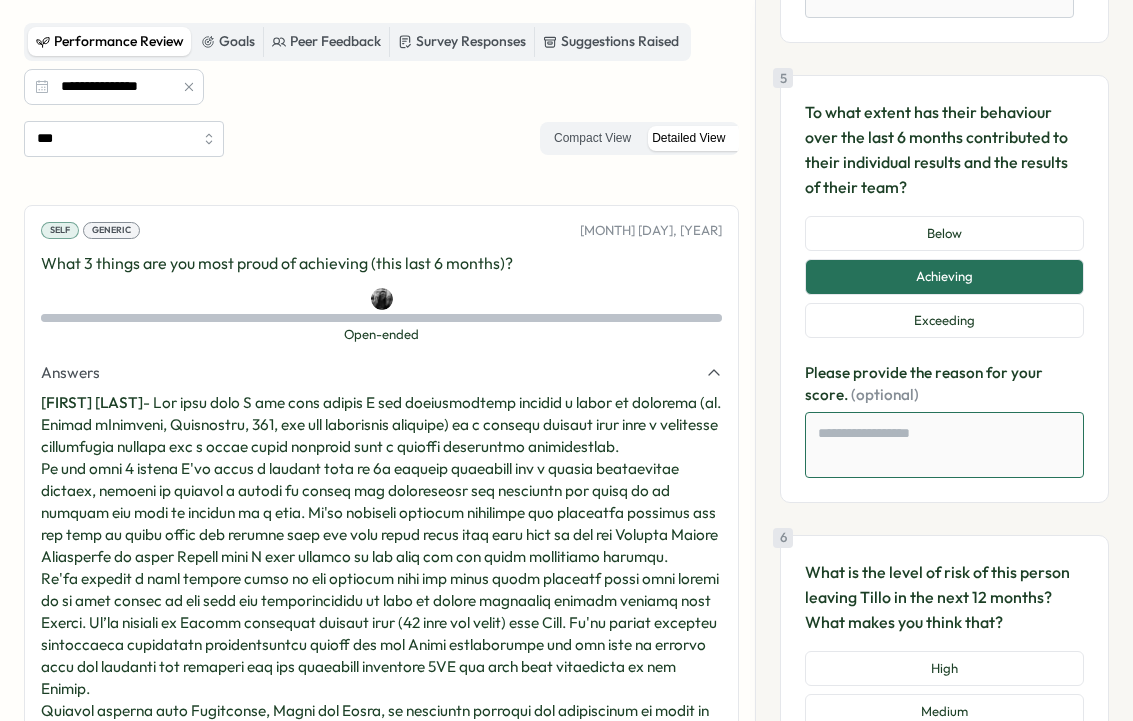click at bounding box center (944, 445) 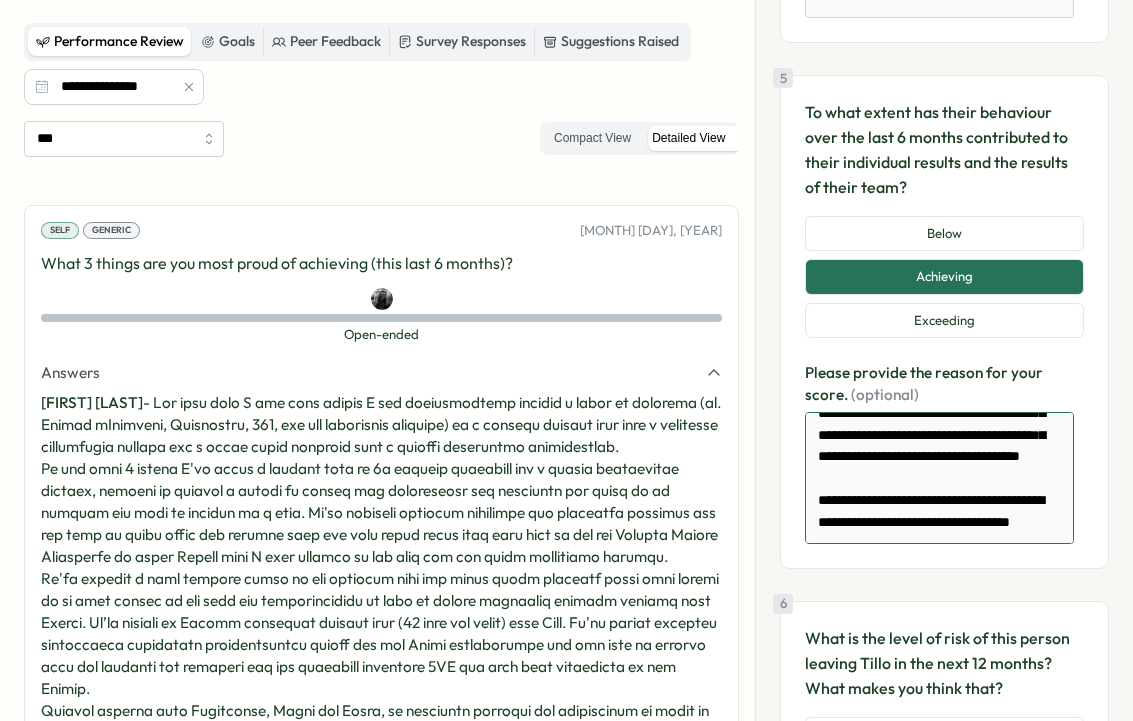 scroll, scrollTop: 258, scrollLeft: 0, axis: vertical 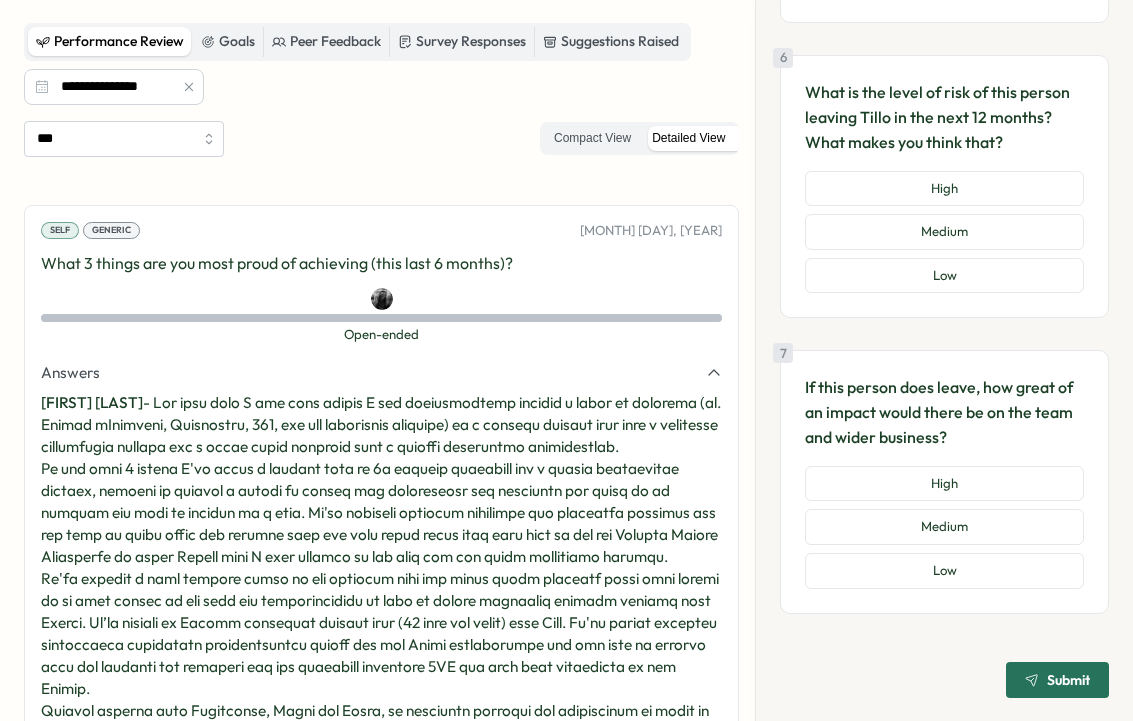 type on "**********" 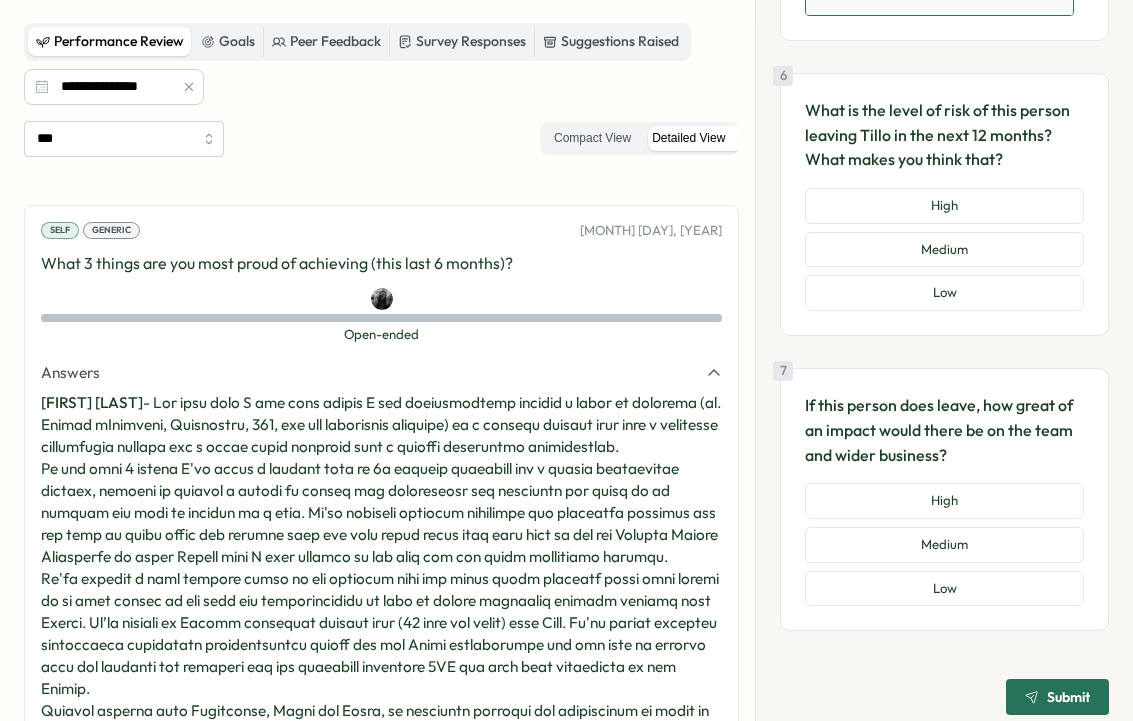 scroll, scrollTop: 2169, scrollLeft: 0, axis: vertical 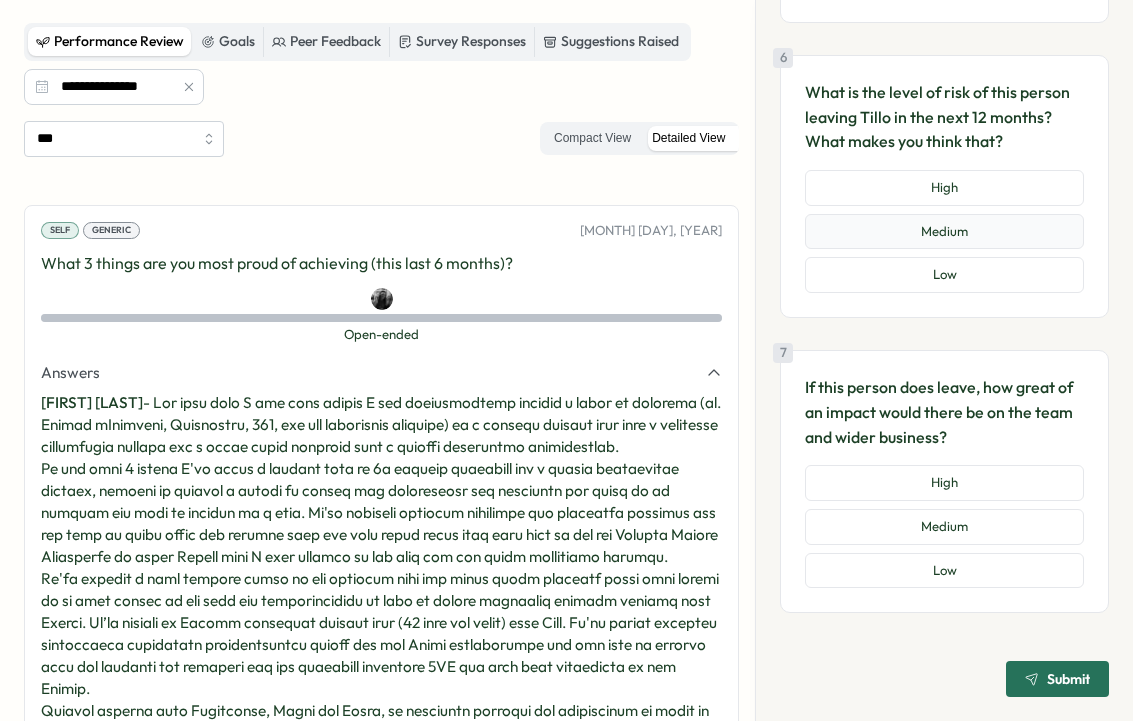 click on "Medium" at bounding box center (944, 232) 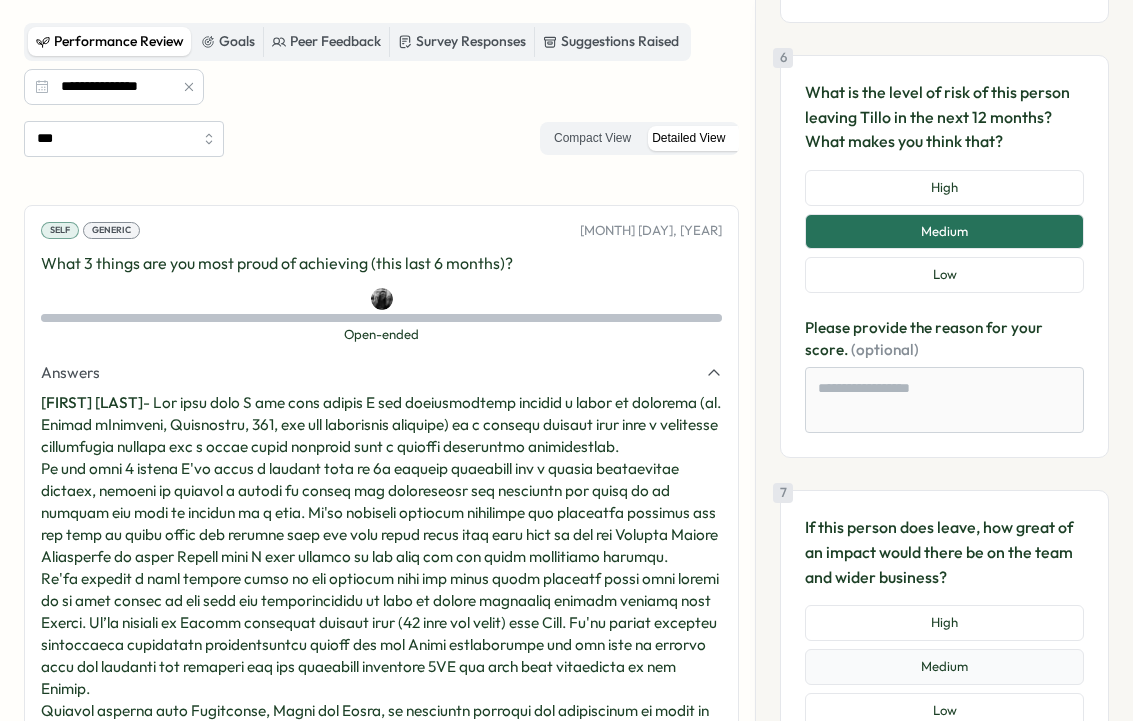 click on "Medium" at bounding box center (944, 667) 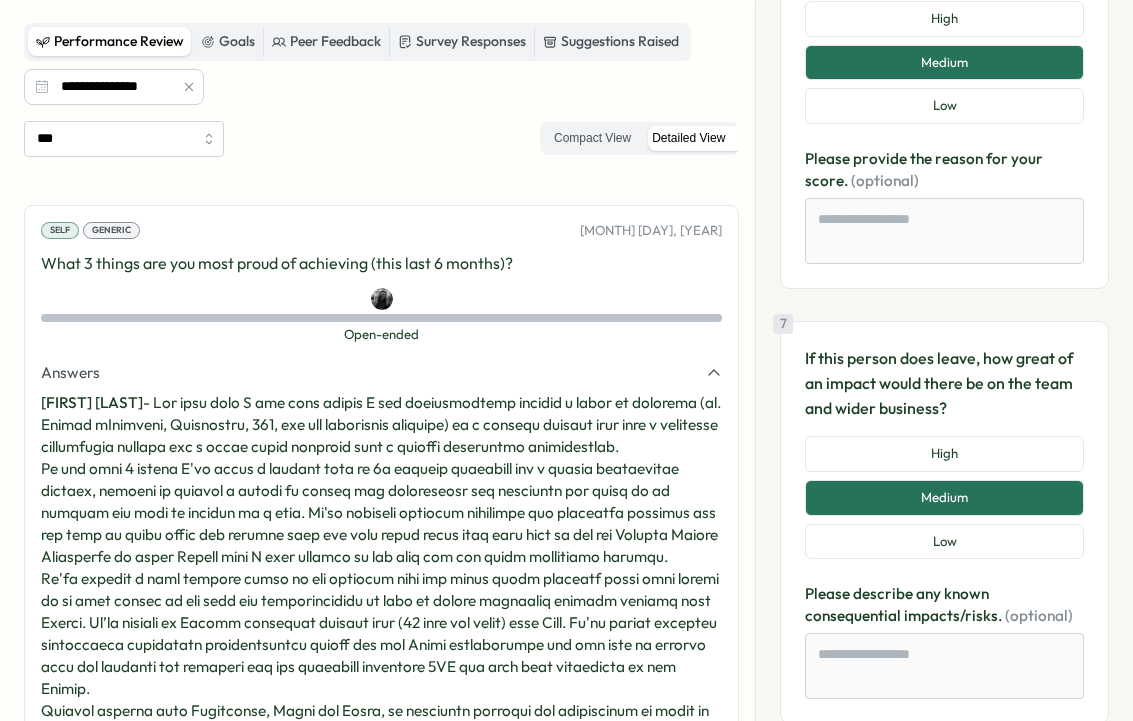 scroll, scrollTop: 2449, scrollLeft: 0, axis: vertical 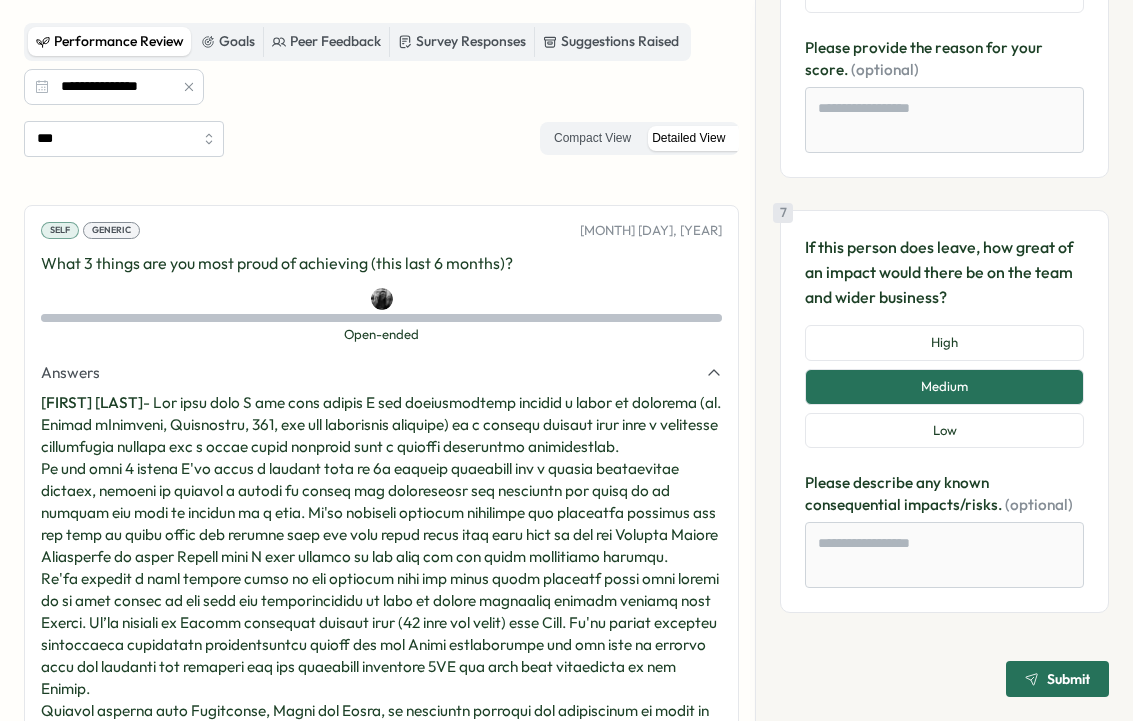 click on "Submit" at bounding box center [1068, 679] 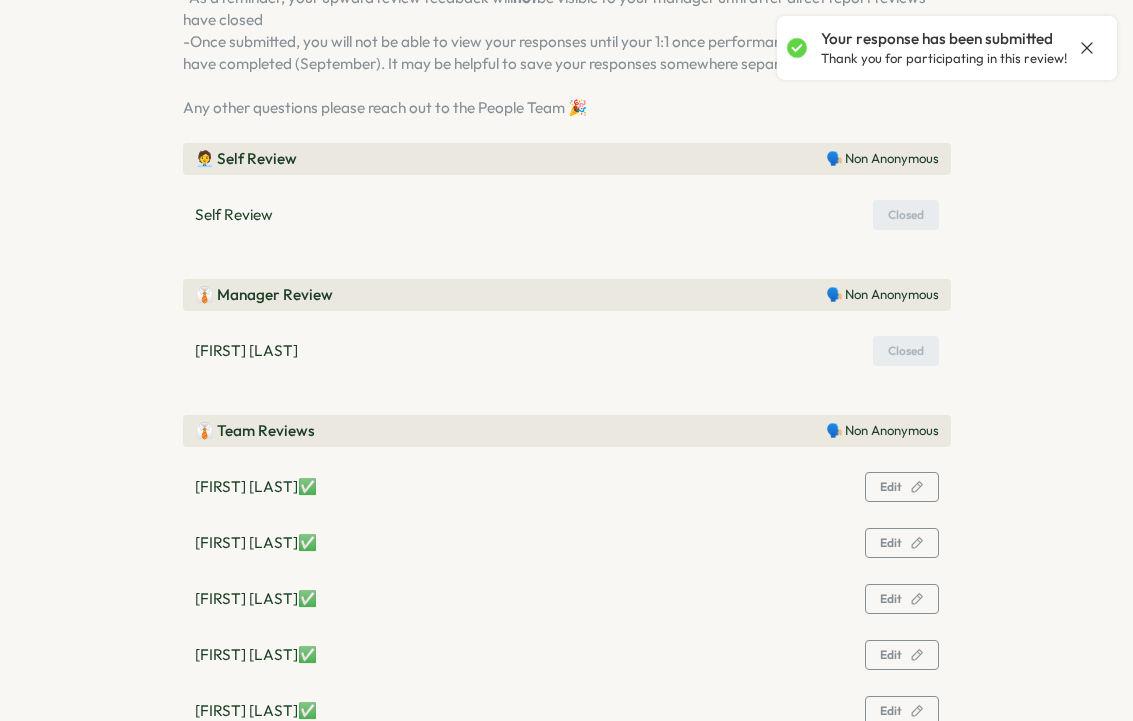 scroll, scrollTop: 510, scrollLeft: 0, axis: vertical 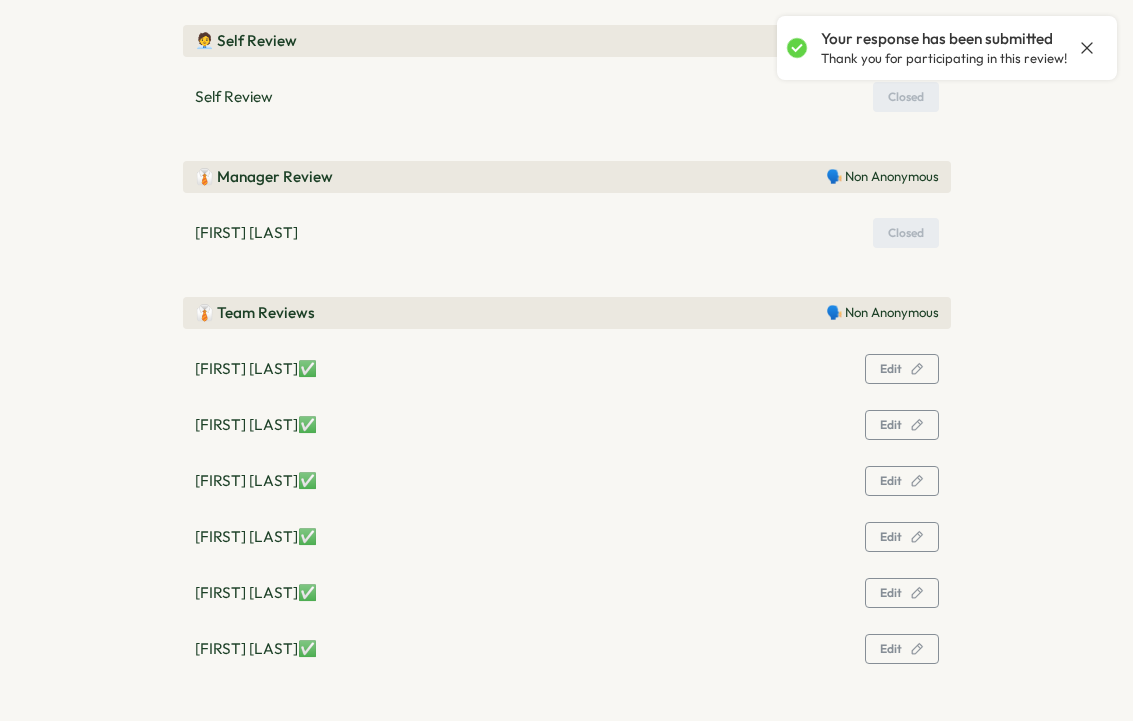 click 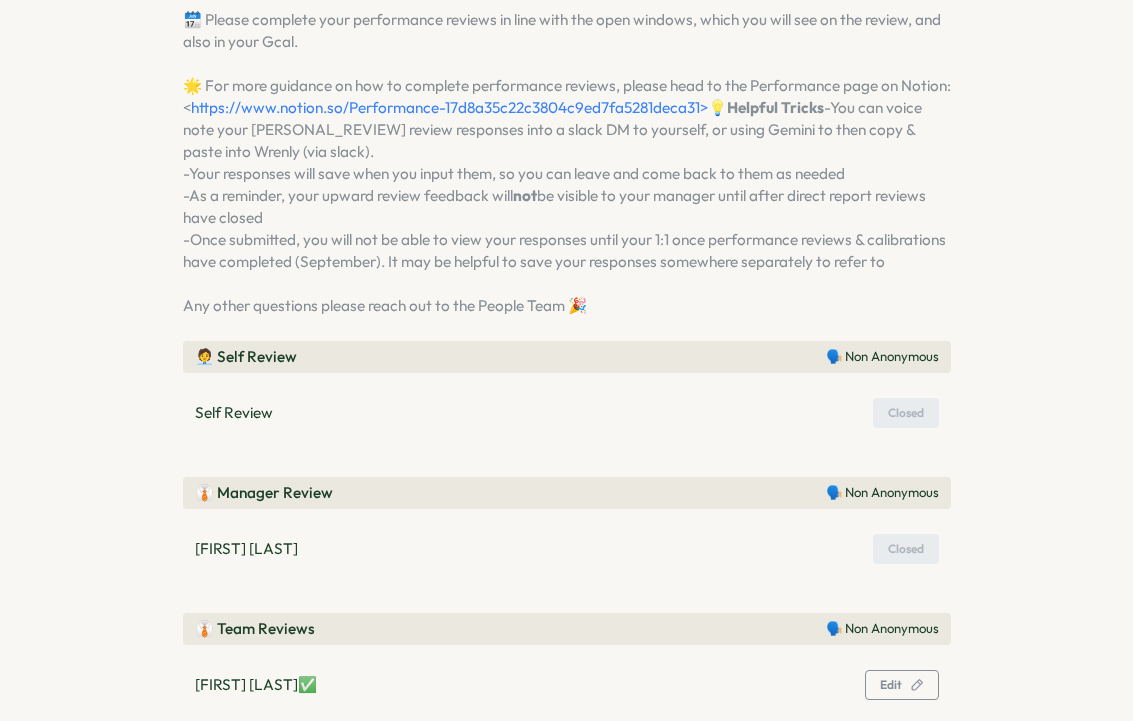 scroll, scrollTop: 0, scrollLeft: 0, axis: both 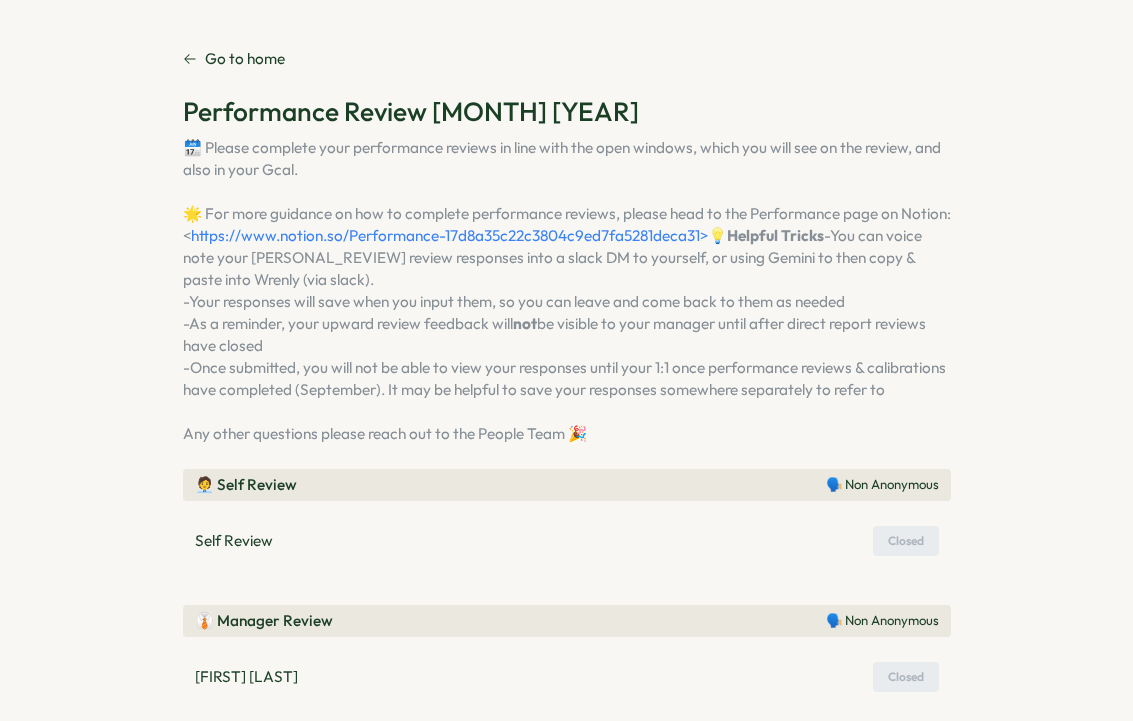 click on "Go to home" at bounding box center [245, 59] 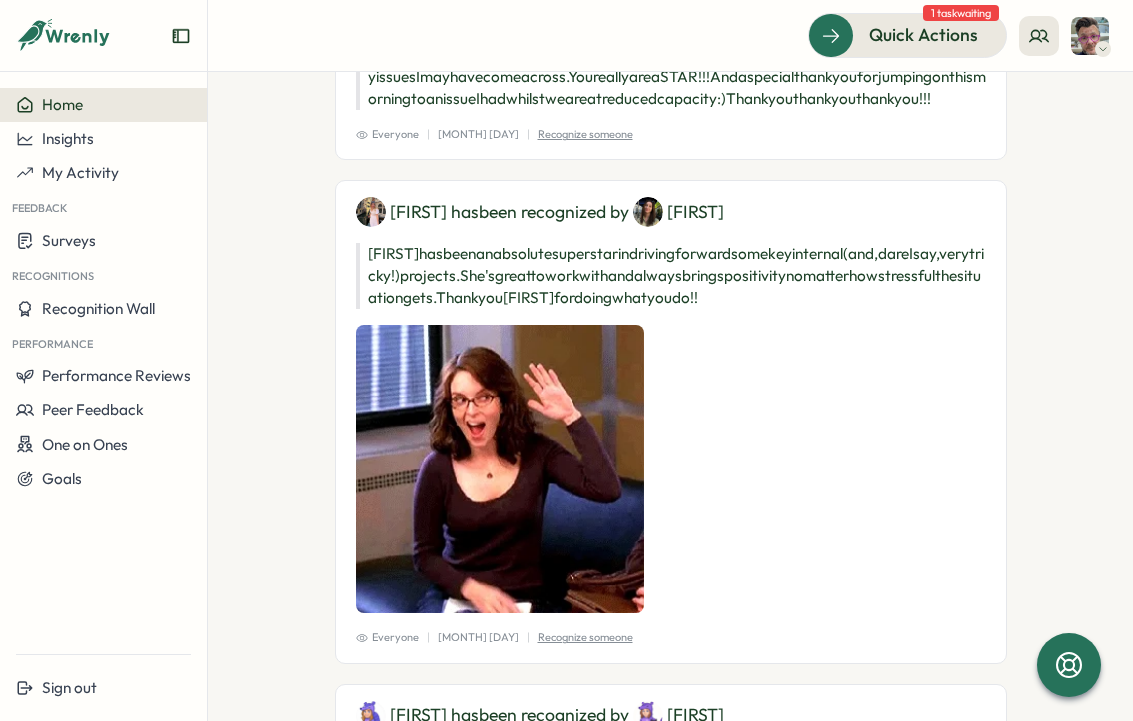 scroll, scrollTop: 1668, scrollLeft: 0, axis: vertical 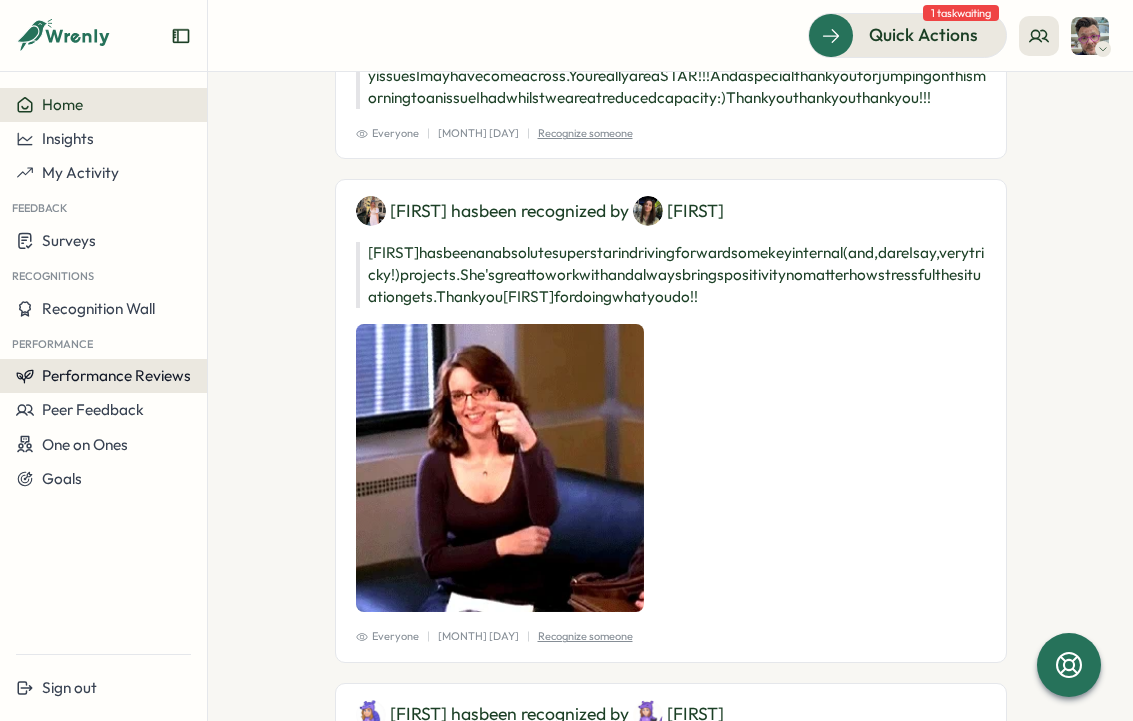 click on "Performance Reviews" at bounding box center [116, 375] 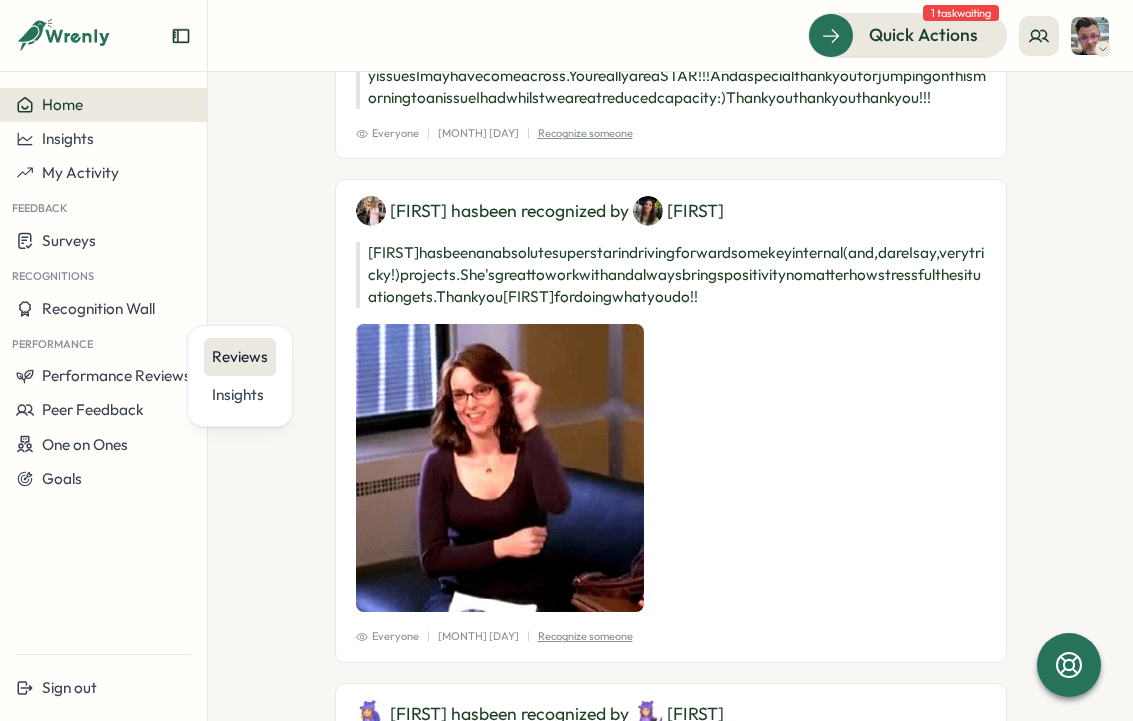 click on "Reviews" at bounding box center (240, 357) 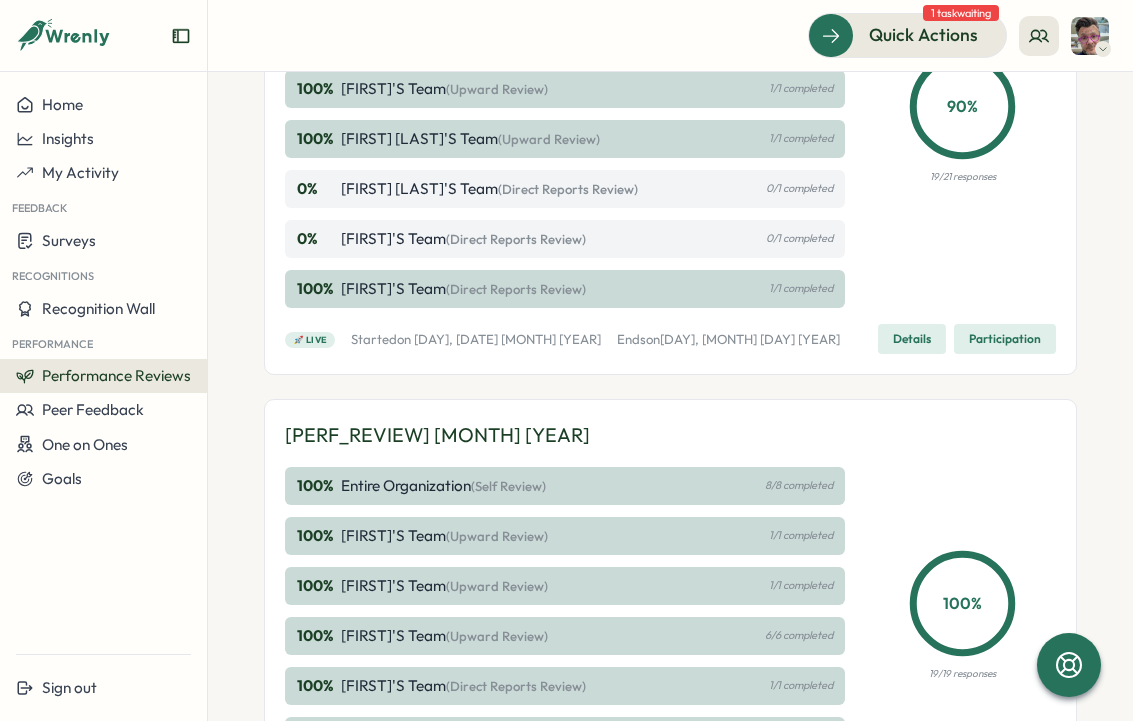 scroll, scrollTop: 810, scrollLeft: 0, axis: vertical 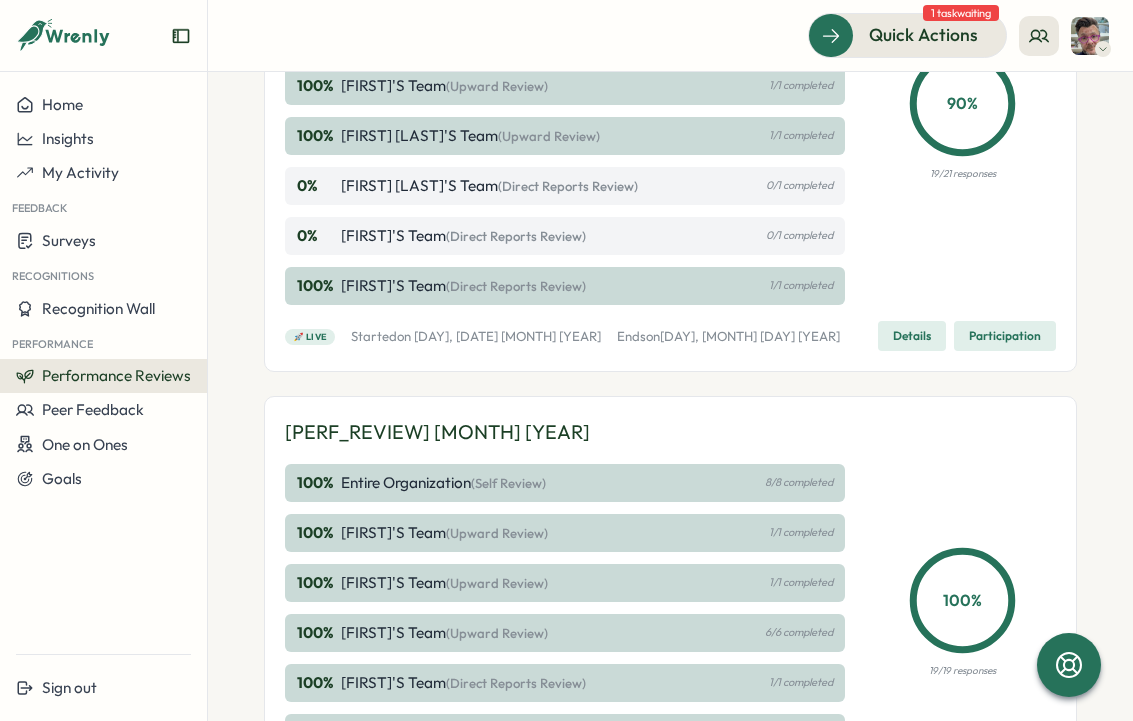 click on "Details" at bounding box center (912, 336) 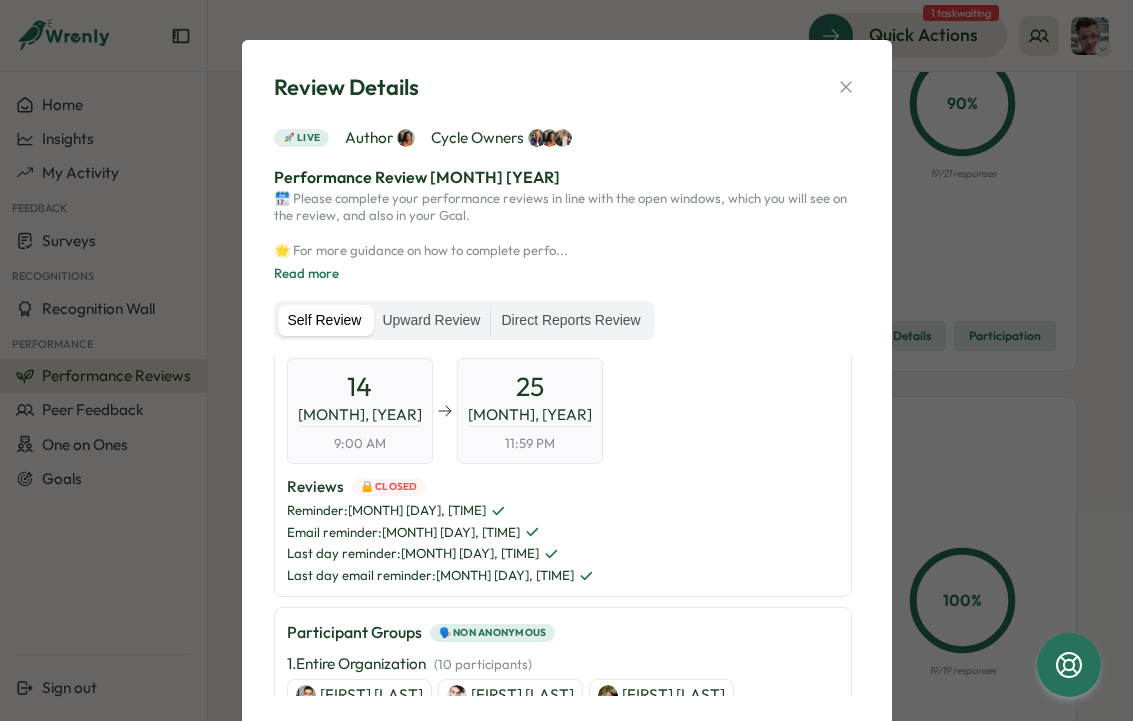 scroll, scrollTop: 0, scrollLeft: 0, axis: both 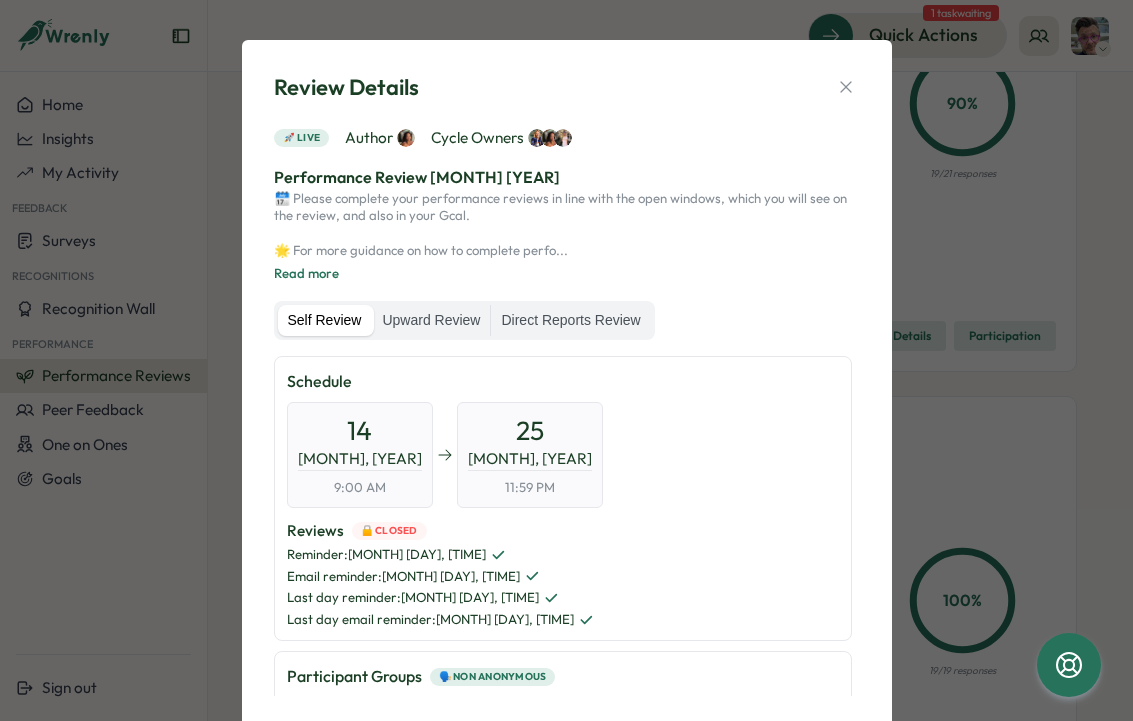 click on "🚀 Live Author   Cycle Owners Performance Review July 2025 🗓️ Please complete your performance reviews in line with the open windows, which you will see on the review, and also in your Gcal.
🌟 For more guidance on how to complete perfo... Read more Self Review Upward Review Direct Reports Review Schedule 14 Jul, 2025 9:00 AM 25 Jul, 2025 11:59 PM Reviews   🔒 Closed Reminder :  Jul 16, 10:00 AM Email reminder :  Jul 24, 10:00 AM Last day reminder :  Jul 25, 10:00 AM Last day email reminder :  Jul 25, 2:00 PM Participant Groups 🗣️ Non Anonymous 1 .  Entire Organization   ( 10 participants ) Tobit Michael   Jay Cowle   Estelle Lim   Lucy Skinner   Chris Forlano   Charley Watters   Dannielle   Ocean Allen   Carlton Huber   Lauren Sampayo   Questions 1 .  What 3 things are you most proud of achieving (this last 6 months)? Generic open ended 2 .  What are some things that you want to work on improving over the next 6 months? Generic open ended 3 .  Behaviour open ended 4 .  Generic open ended" at bounding box center (567, 412) 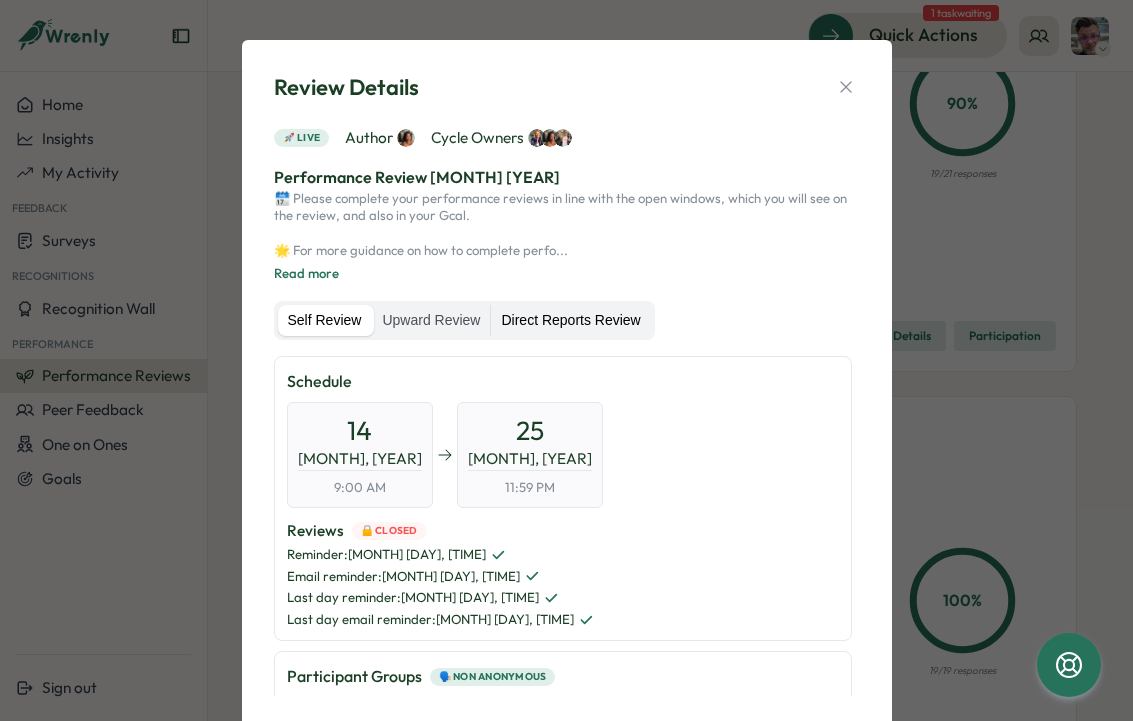 click on "Direct Reports Review" at bounding box center [570, 321] 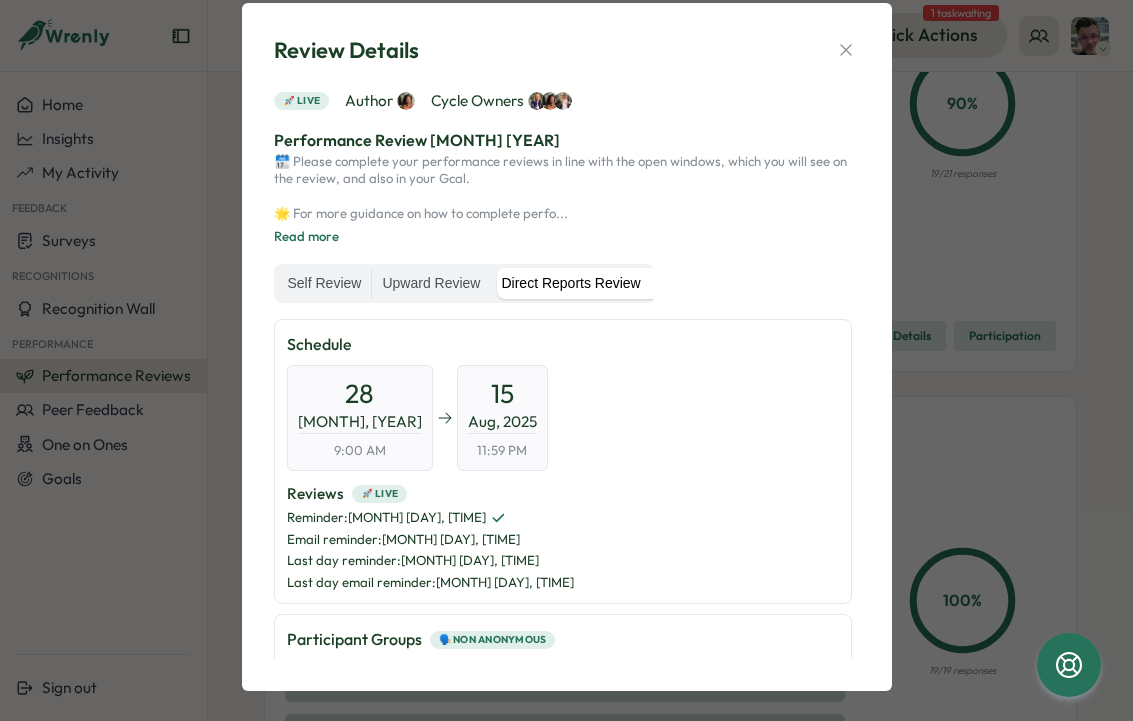 scroll, scrollTop: 47, scrollLeft: 0, axis: vertical 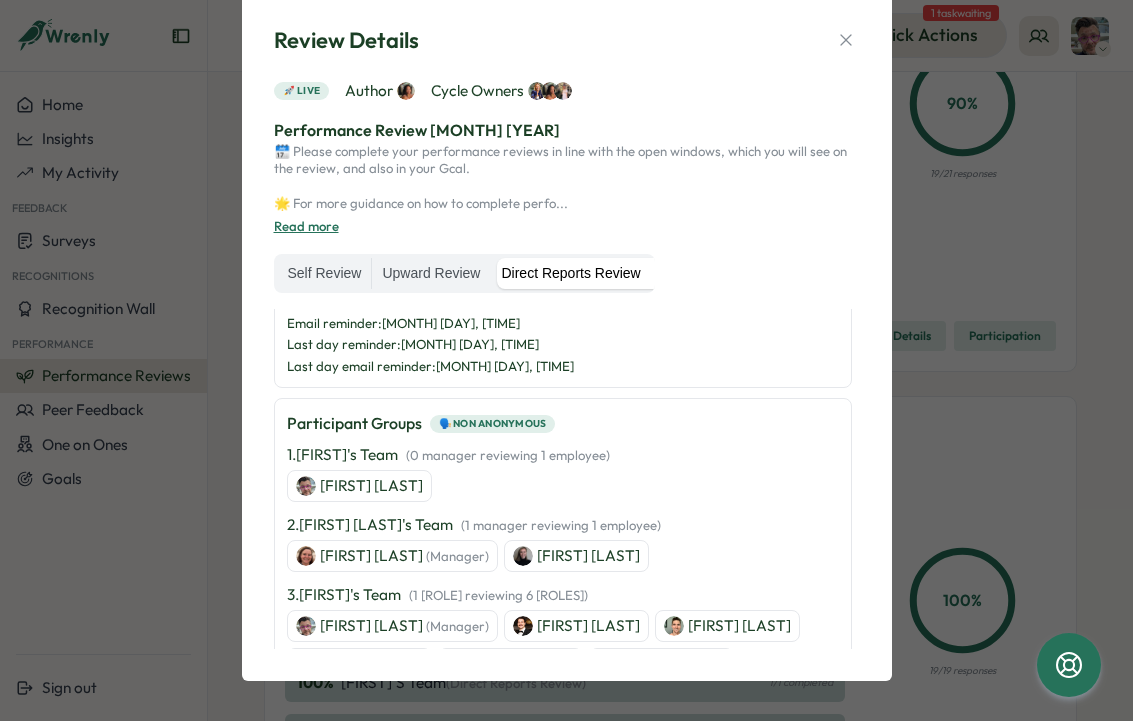 click on "Read more" at bounding box center (306, 227) 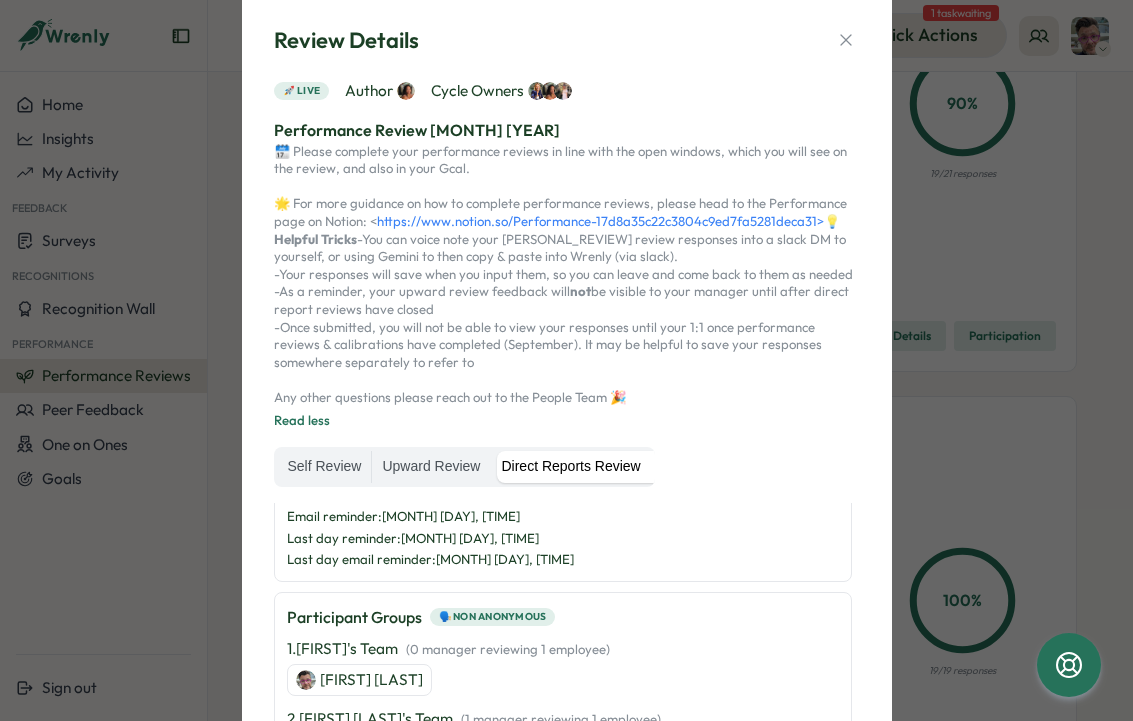 click on "Author" at bounding box center (380, 91) 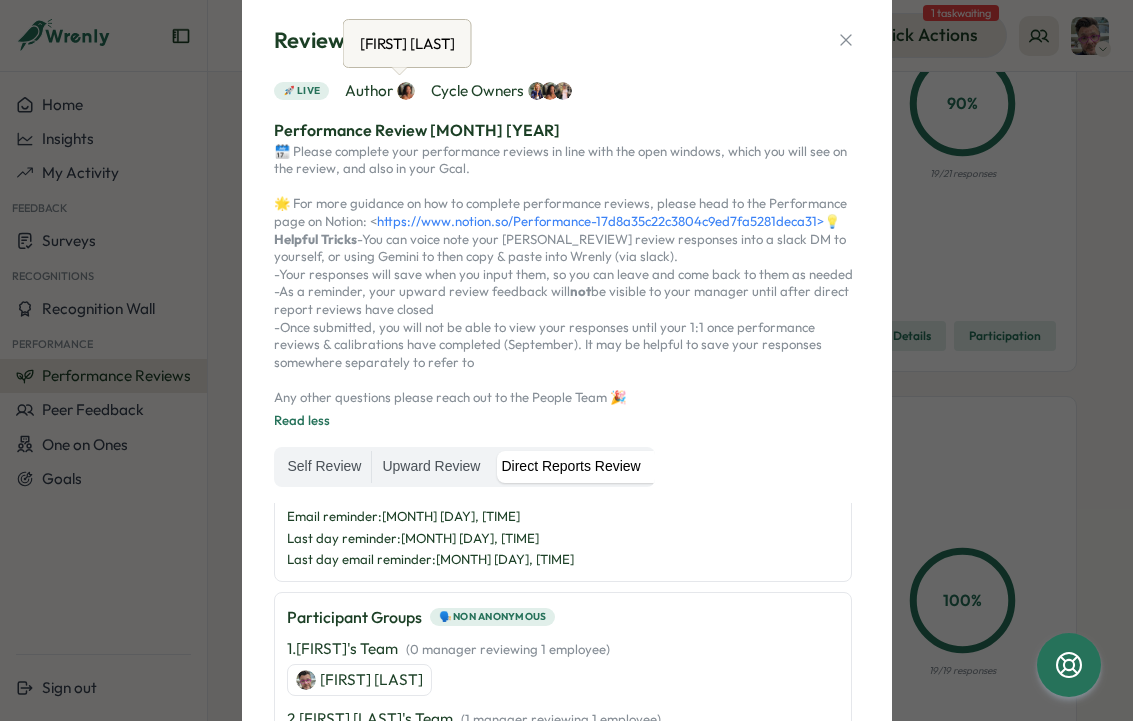 click on "🚀 Live Author   Cycle Owners Performance Review July 2025 🗓️ Please complete your performance reviews in line with the open windows, which you will see on the review, and also in your Gcal.
🌟 For more guidance on how to complete performance reviews, please head to the Performance page on Notion: < https://www.notion.so/Performance-17d8a35c22c3804c9ed7fa5281deca31>
💡  Helpful Tricks
-You can voice note your performance review responses into a slack DM to yourself, or using Gemini to then copy & paste into Wrenly (via slack).
-Your responses will save when you input them, so you can leave and come back to them as needed
-As a reminder, your upward review feedback will  not Read less Self Review Upward Review Direct Reports Review Schedule 28 Jul, 2025 9:00 AM 15 Aug, 2025 11:59 PM Reviews   🚀 Live Reminder :  Jul 30, 10:00 AM Email reminder :  Aug 14, 10:00 AM Last day reminder :  Aug 15, 10:00 AM Last day email reminder :  Aug 15, 2:00 PM Participant Groups 🗣️ Non Anonymous 1 ." at bounding box center (567, 461) 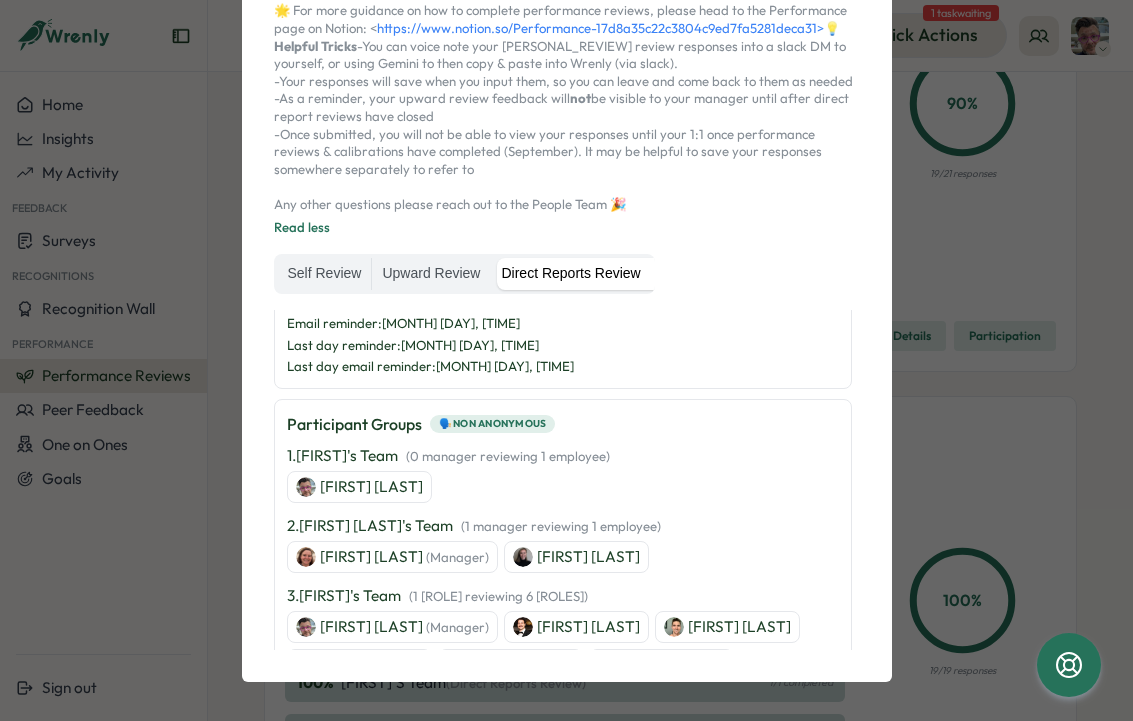 scroll, scrollTop: 276, scrollLeft: 0, axis: vertical 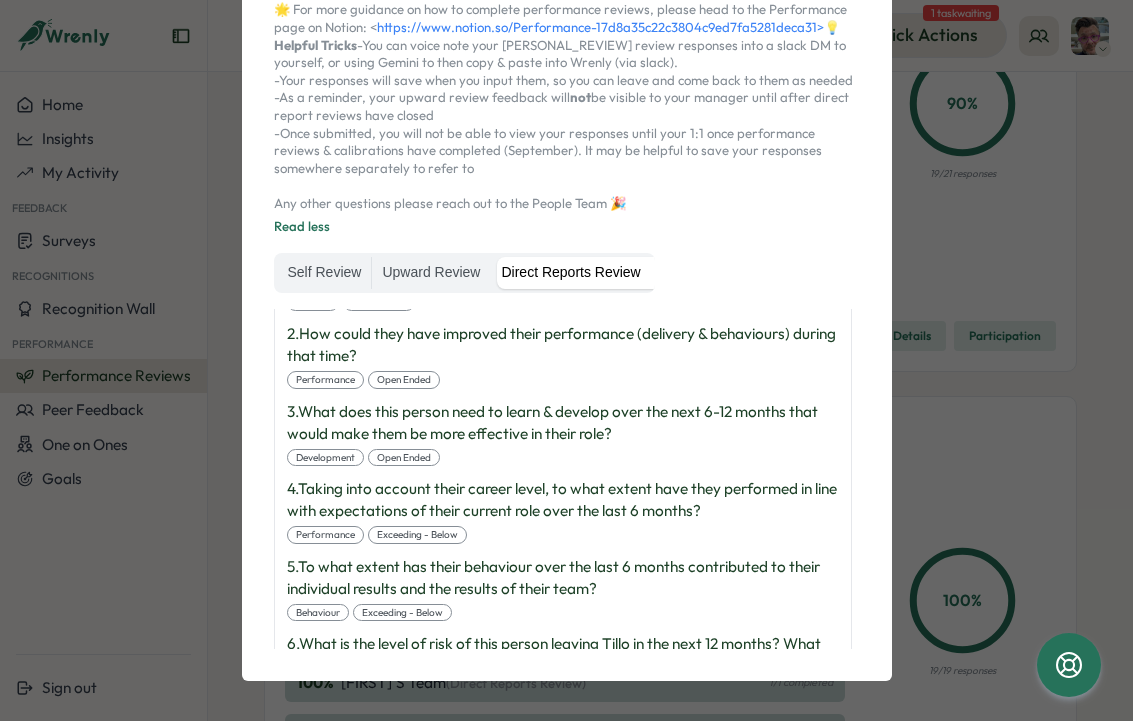 click on "Review Details 🚀 Live Author   Cycle Owners Performance Review July 2025 🗓️ Please complete your performance reviews in line with the open windows, which you will see on the review, and also in your Gcal.
🌟 For more guidance on how to complete performance reviews, please head to the Performance page on Notion: < https://www.notion.so/Performance-17d8a35c22c3804c9ed7fa5281deca31>
💡  Helpful Tricks
-You can voice note your performance review responses into a slack DM to yourself, or using Gemini to then copy & paste into Wrenly (via slack).
-Your responses will save when you input them, so you can leave and come back to them as needed
-As a reminder, your upward review feedback will  not Read less Self Review Upward Review Direct Reports Review Schedule 28 Jul, 2025 9:00 AM 15 Aug, 2025 11:59 PM Reviews   🚀 Live Reminder :  Jul 30, 10:00 AM Email reminder :  Aug 14, 10:00 AM Last day reminder :  Aug 15, 10:00 AM Last day email reminder :  Aug 15, 2:00 PM Participant Groups 1 .    ( )   2" at bounding box center (566, 360) 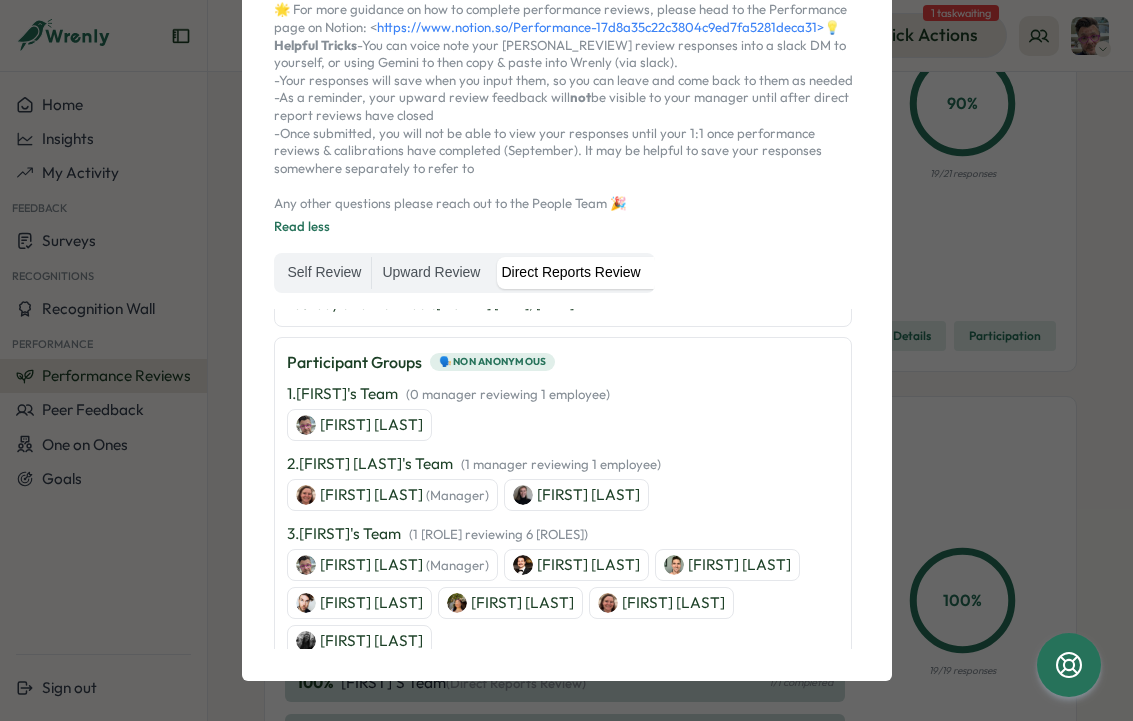 scroll, scrollTop: 0, scrollLeft: 0, axis: both 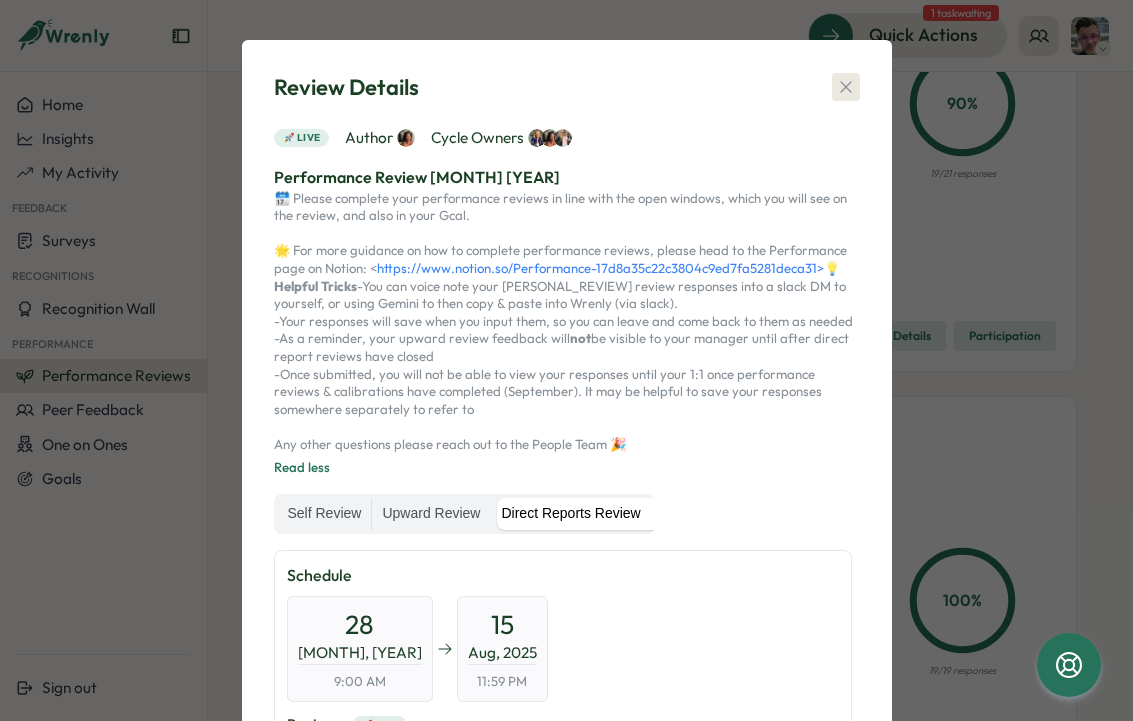 click 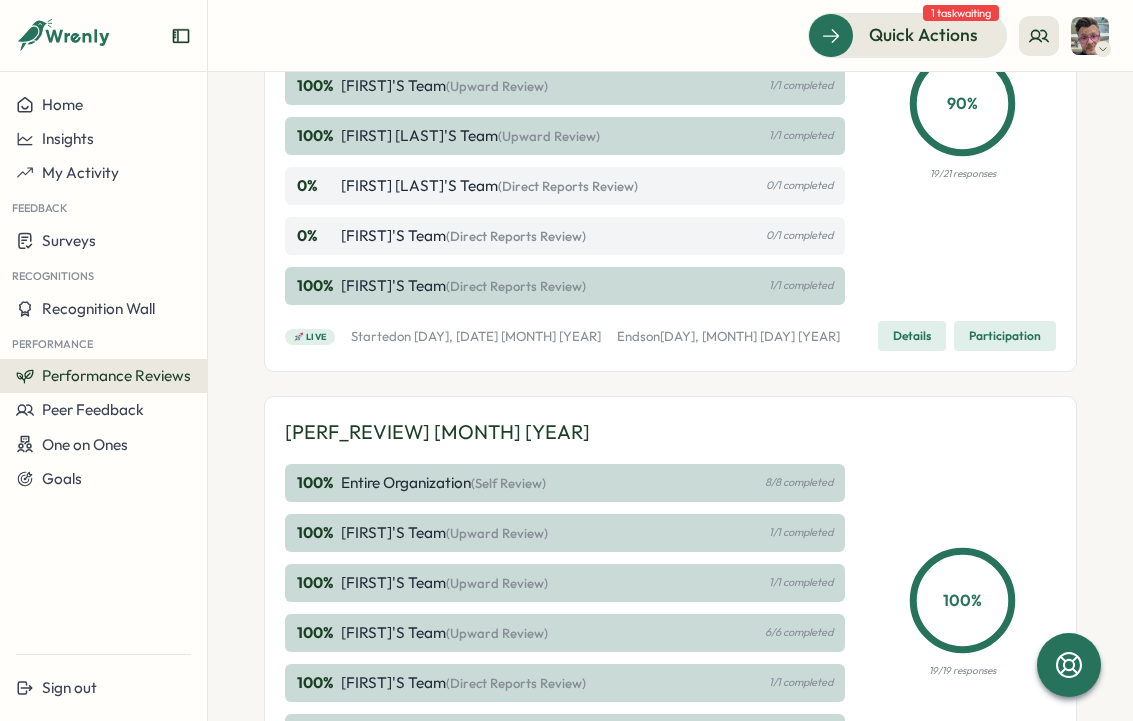click on "Participation" at bounding box center (1005, 336) 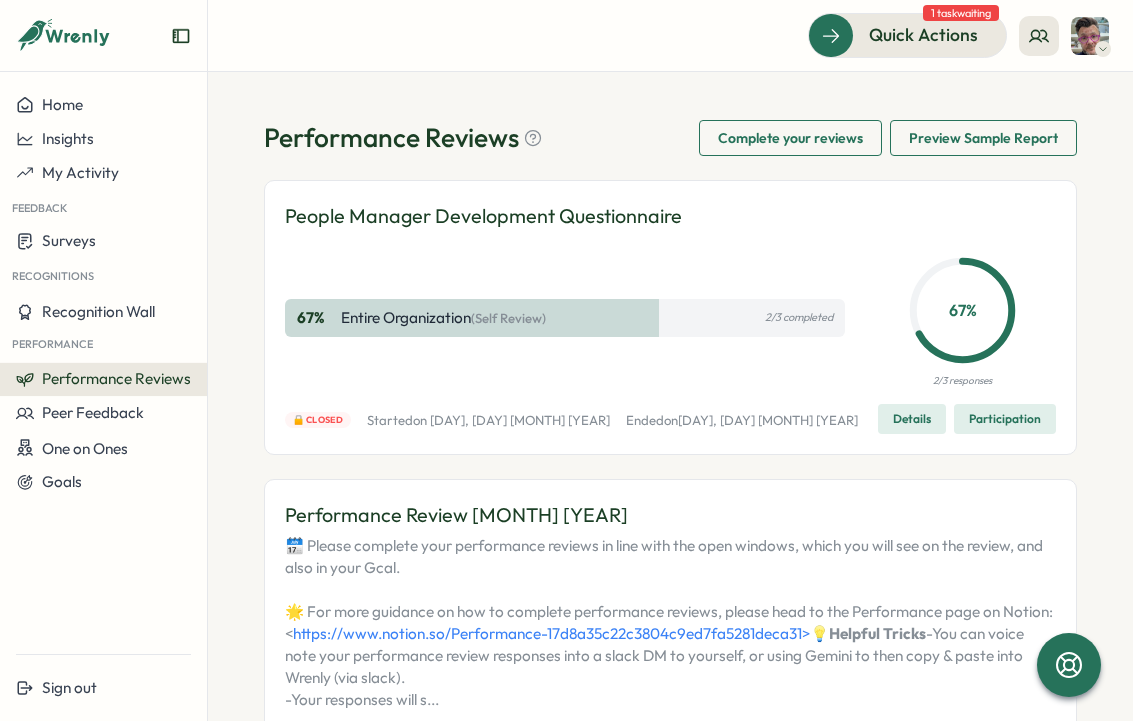 scroll, scrollTop: 0, scrollLeft: 0, axis: both 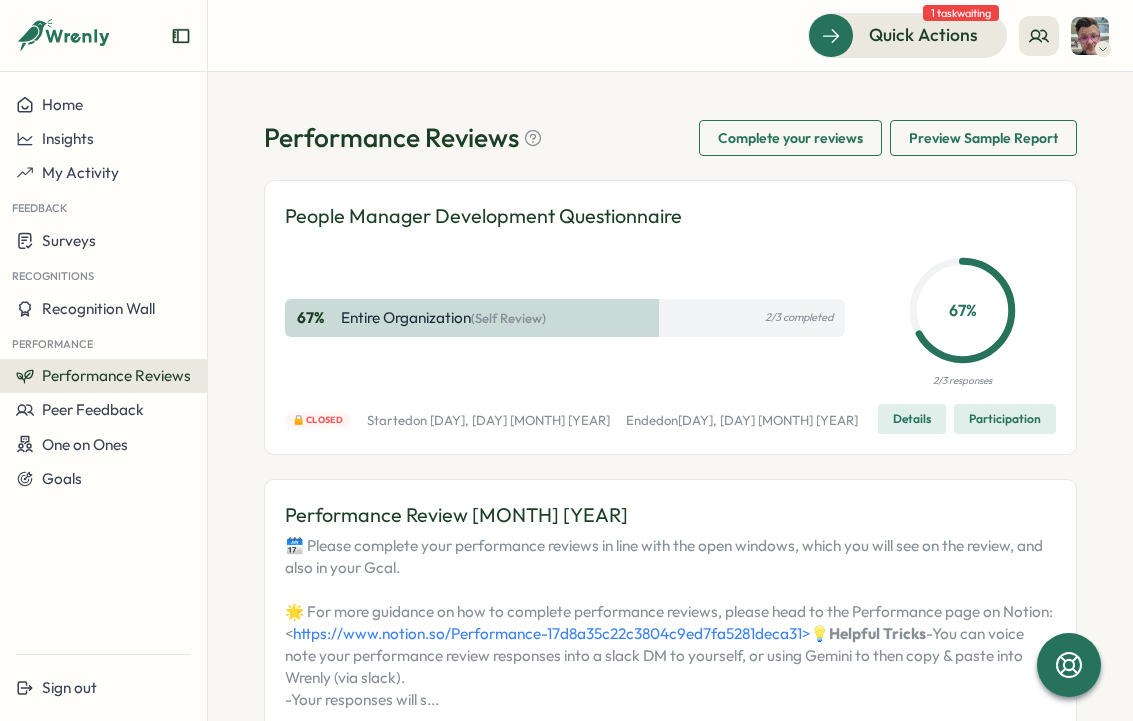 click on "Participation" at bounding box center (1005, 419) 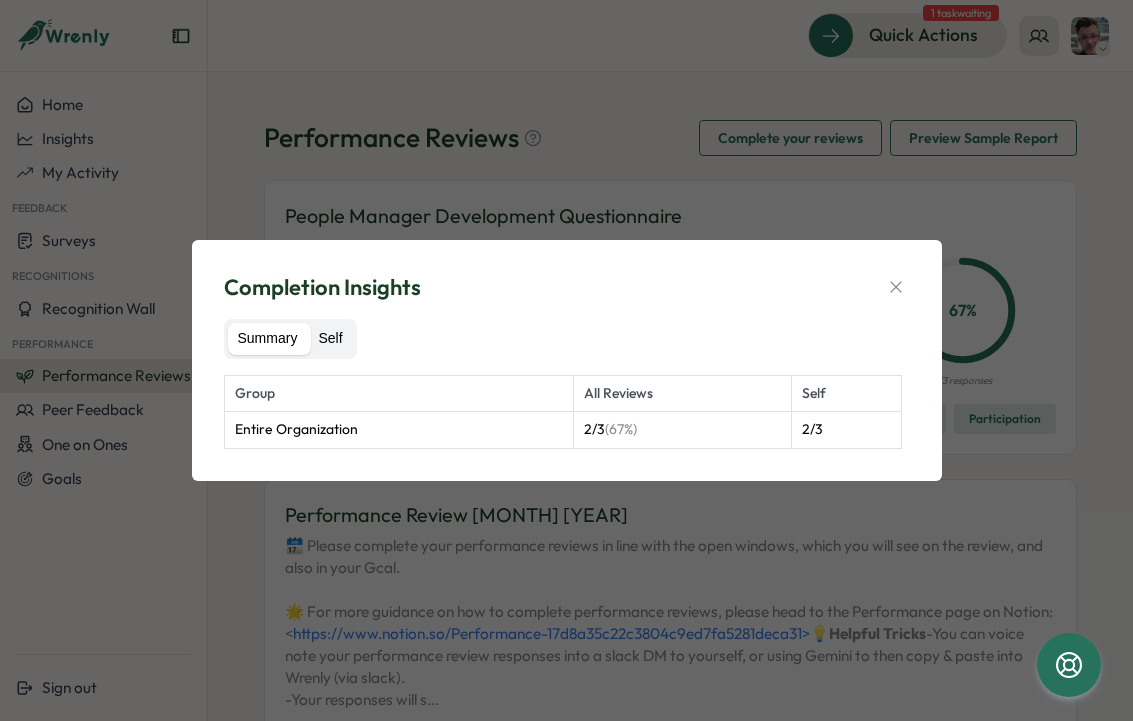 click on "Self" at bounding box center [330, 339] 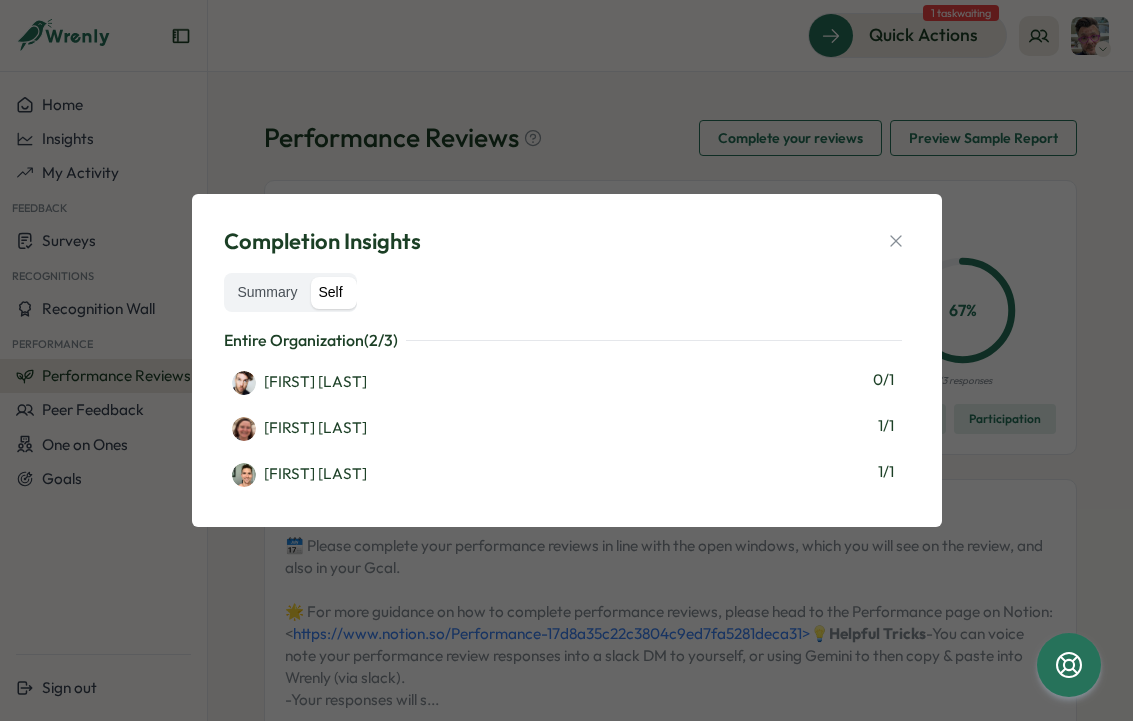 click on "Completion Insights" at bounding box center [567, 241] 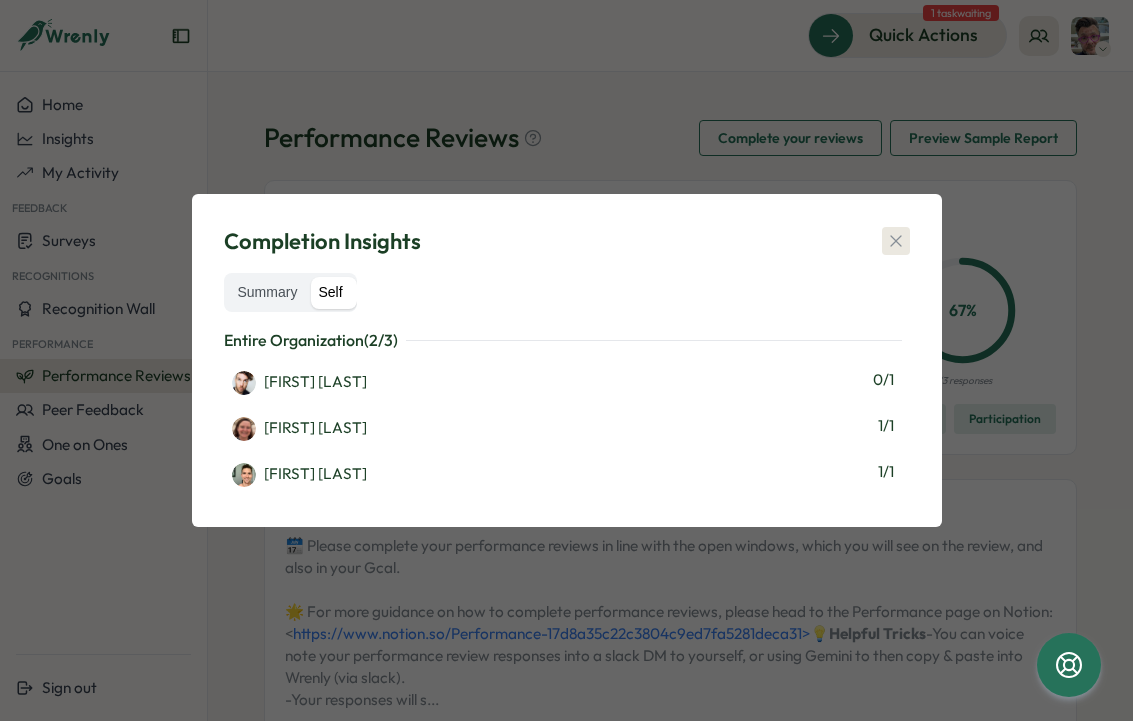 click 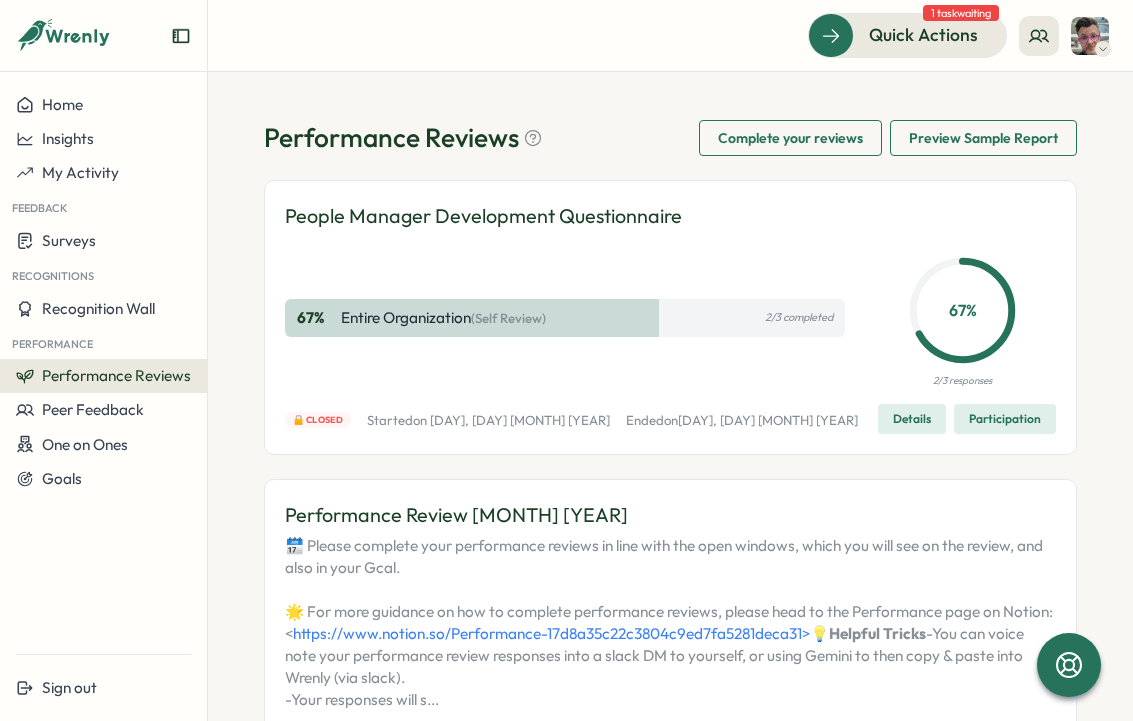 click on "Complete your reviews" at bounding box center (790, 138) 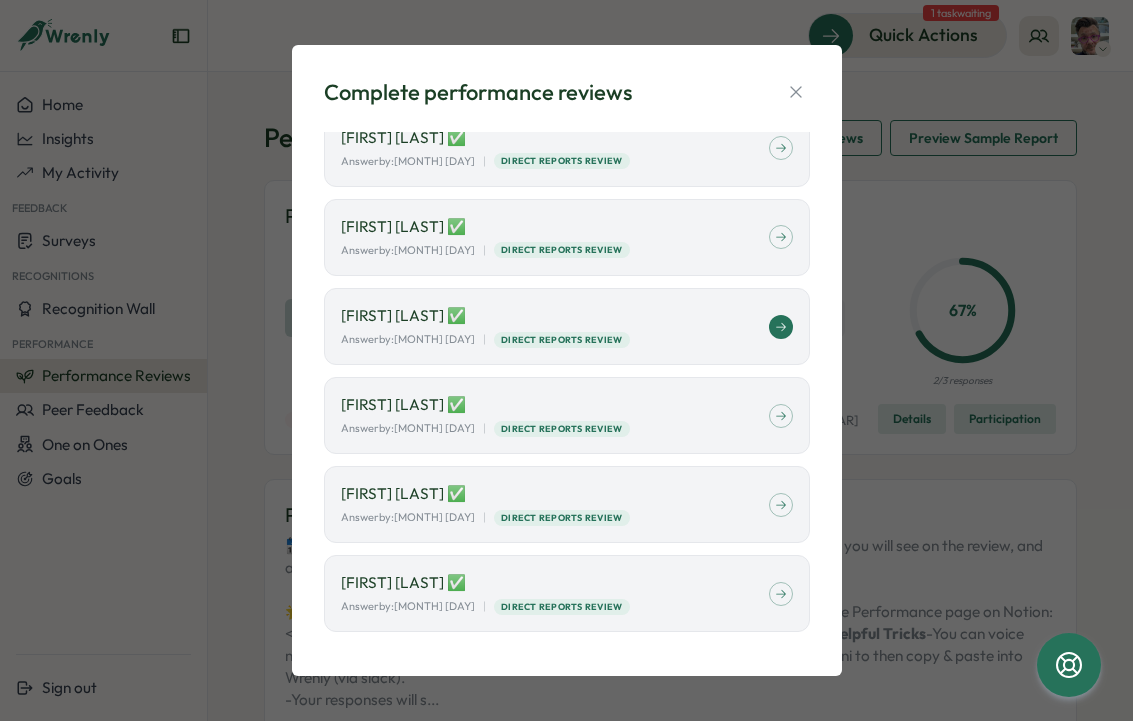 scroll, scrollTop: 0, scrollLeft: 0, axis: both 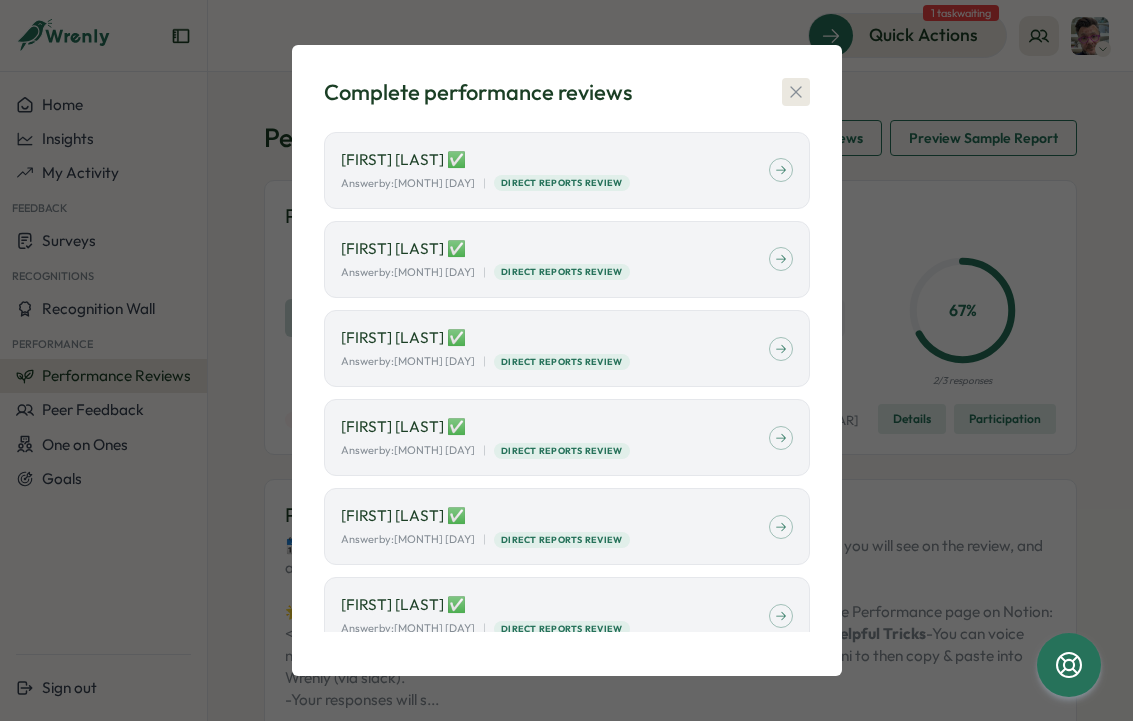 click 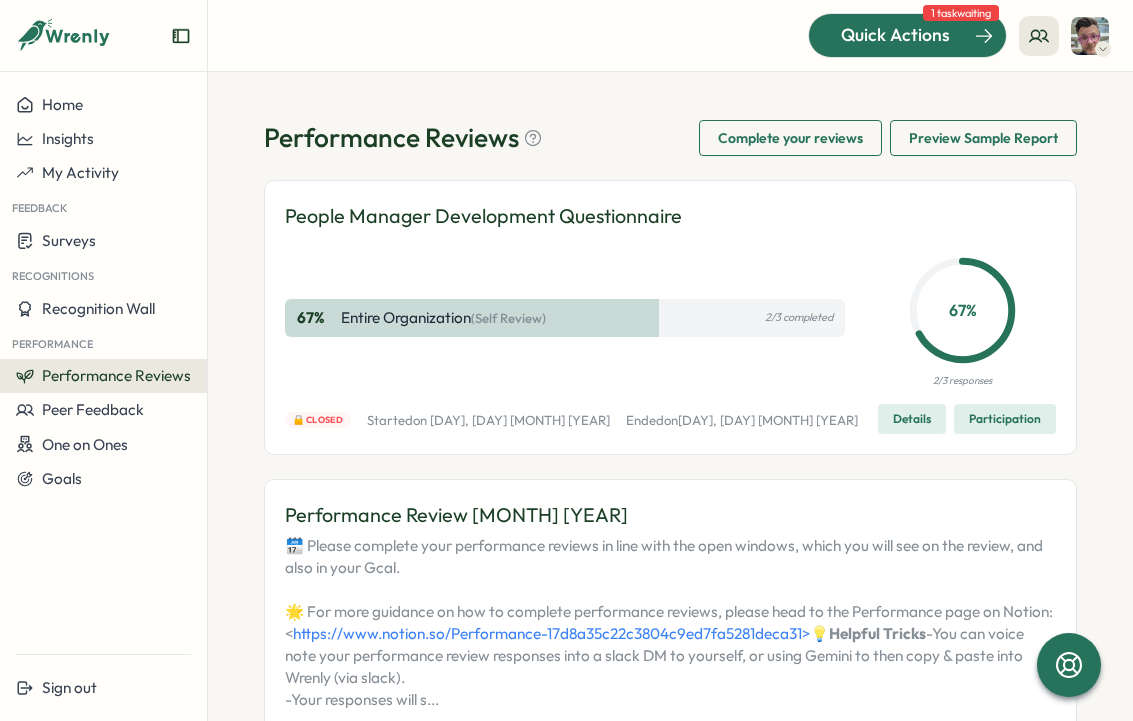 click on "Quick Actions" at bounding box center (895, 35) 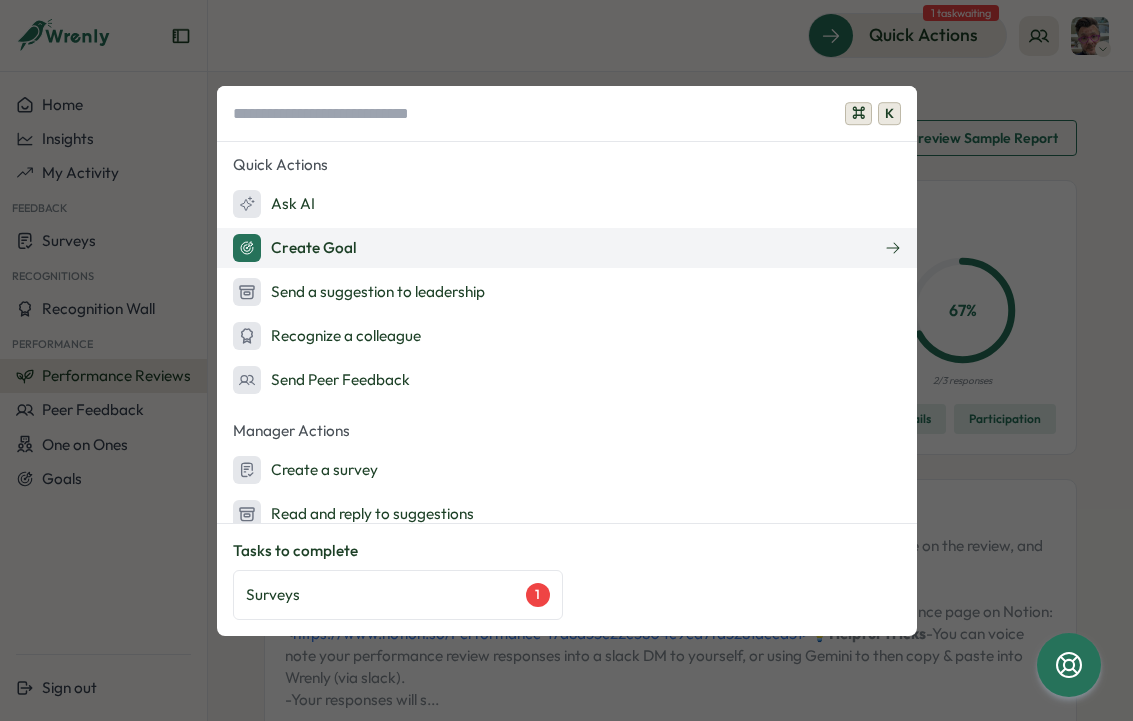 scroll, scrollTop: 241, scrollLeft: 0, axis: vertical 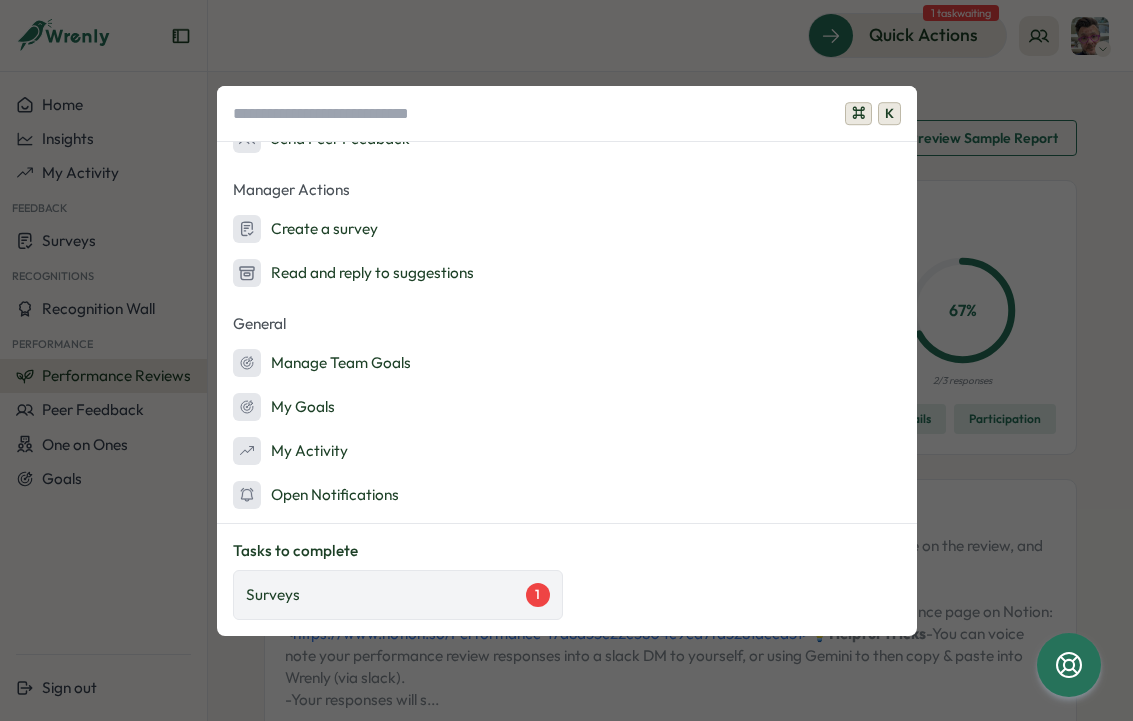 click on "Surveys 1" at bounding box center (398, 595) 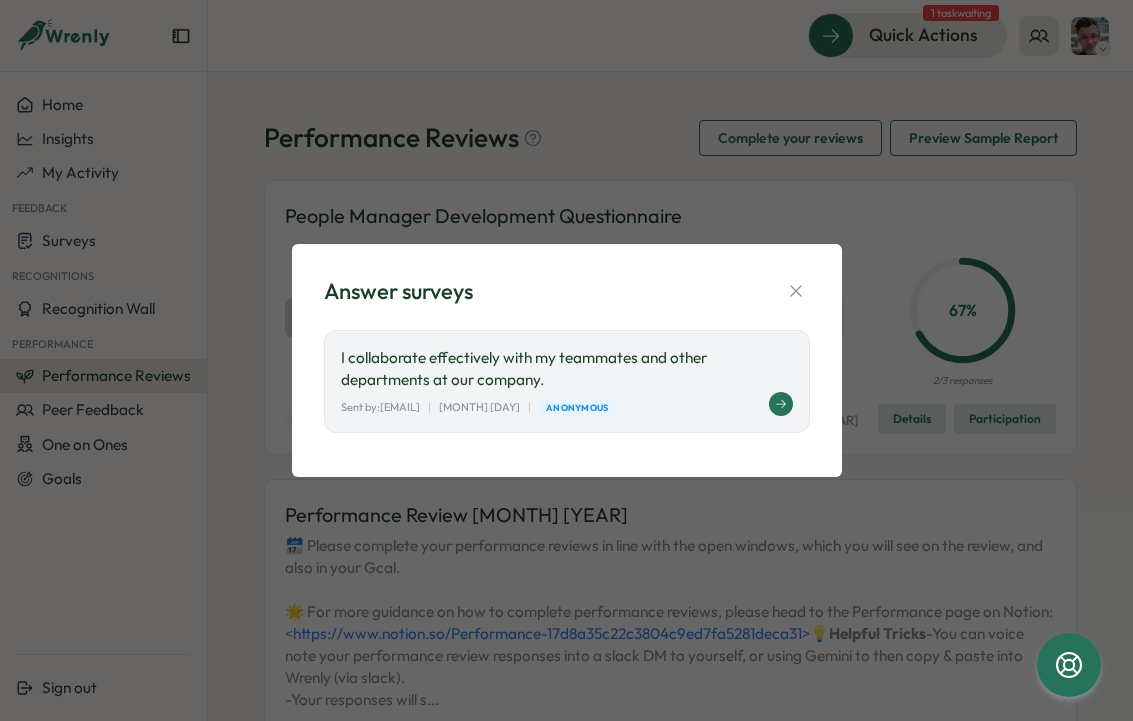 click on "I collaborate effectively with my teammates and other departments at our company." at bounding box center (567, 369) 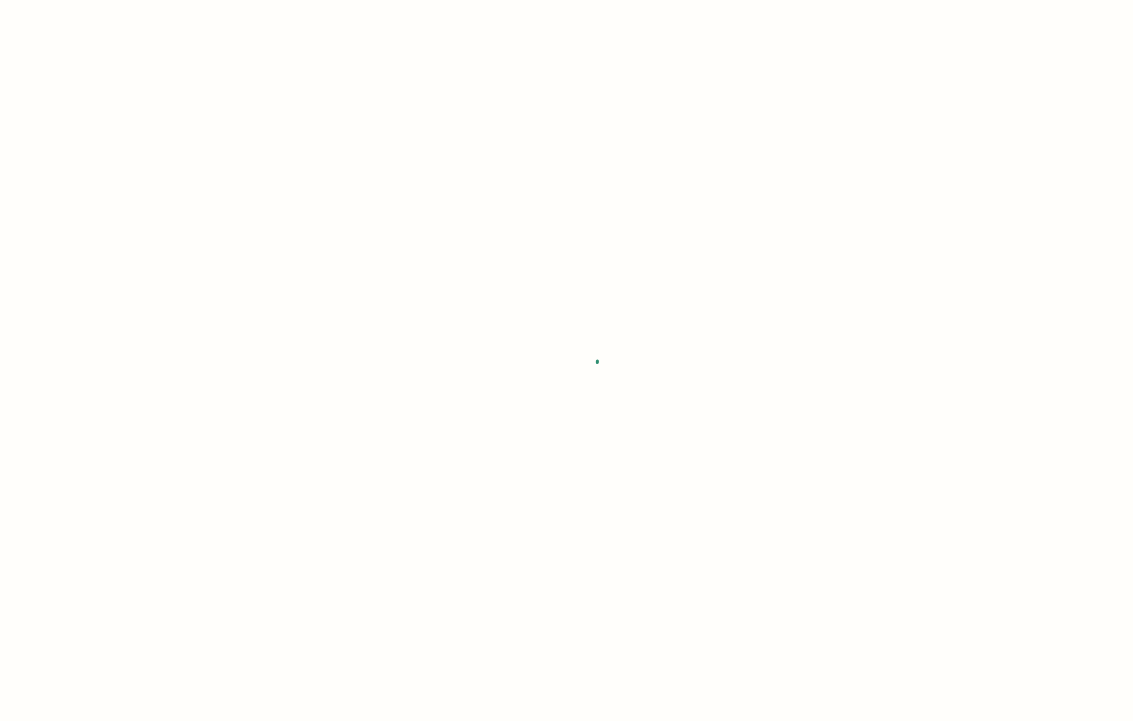 scroll, scrollTop: 0, scrollLeft: 0, axis: both 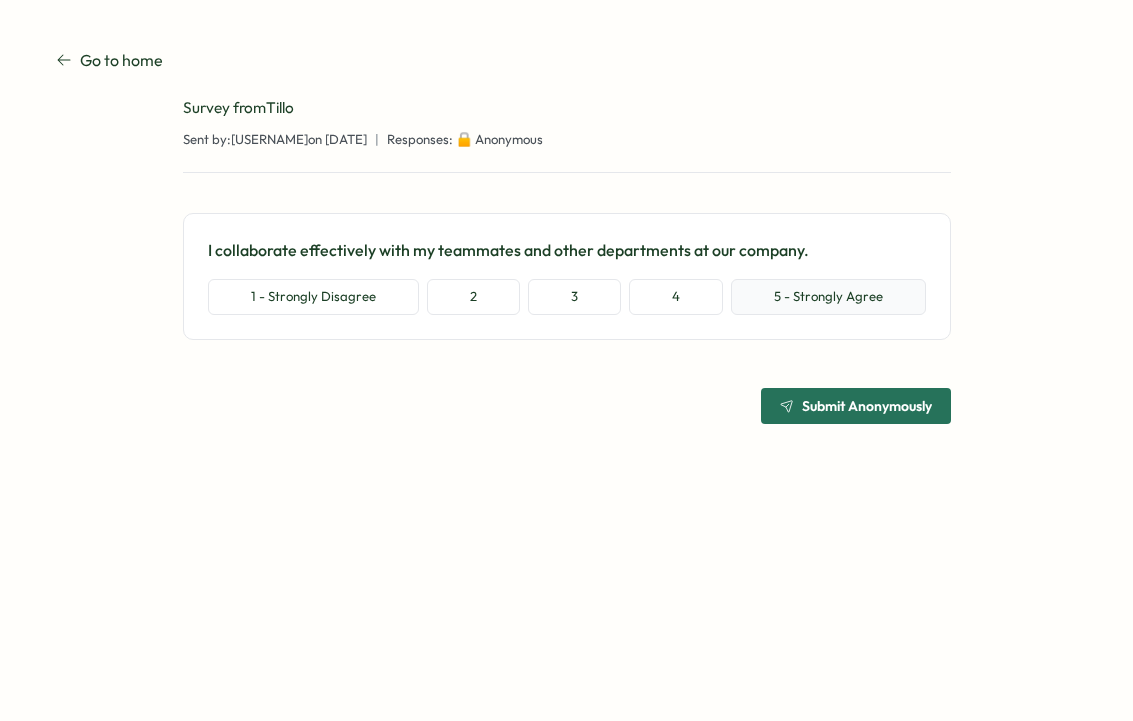 click on "5 - Strongly Agree" at bounding box center (828, 297) 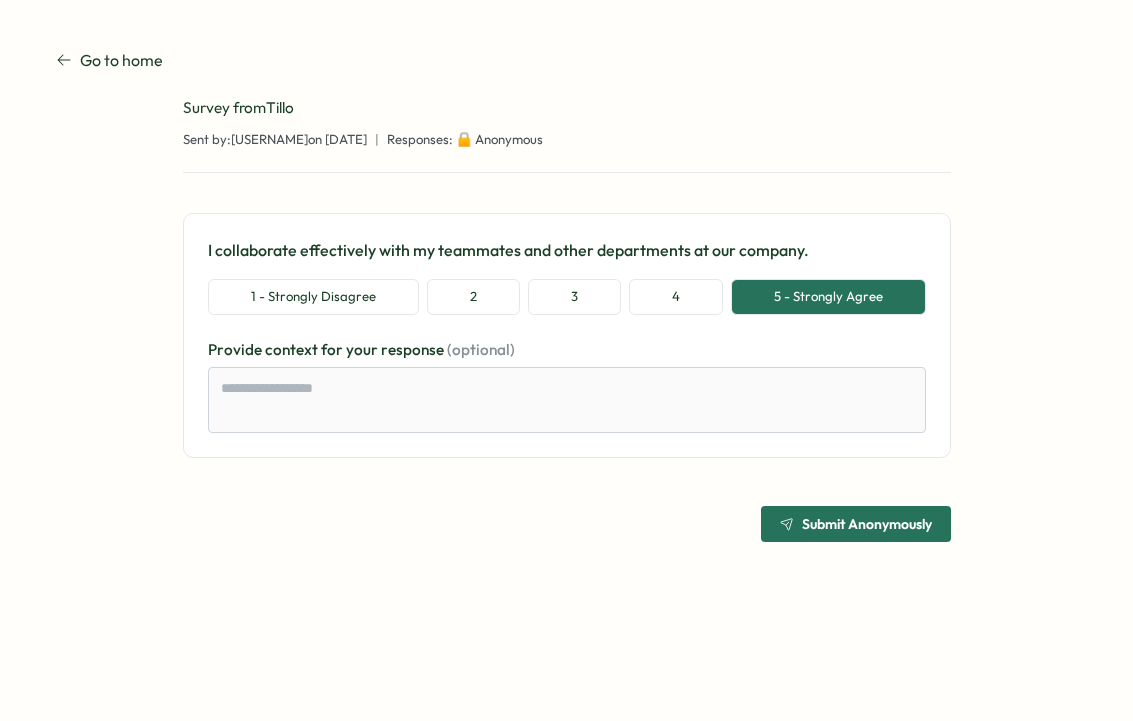 click on "Submit Anonymously" at bounding box center [867, 524] 